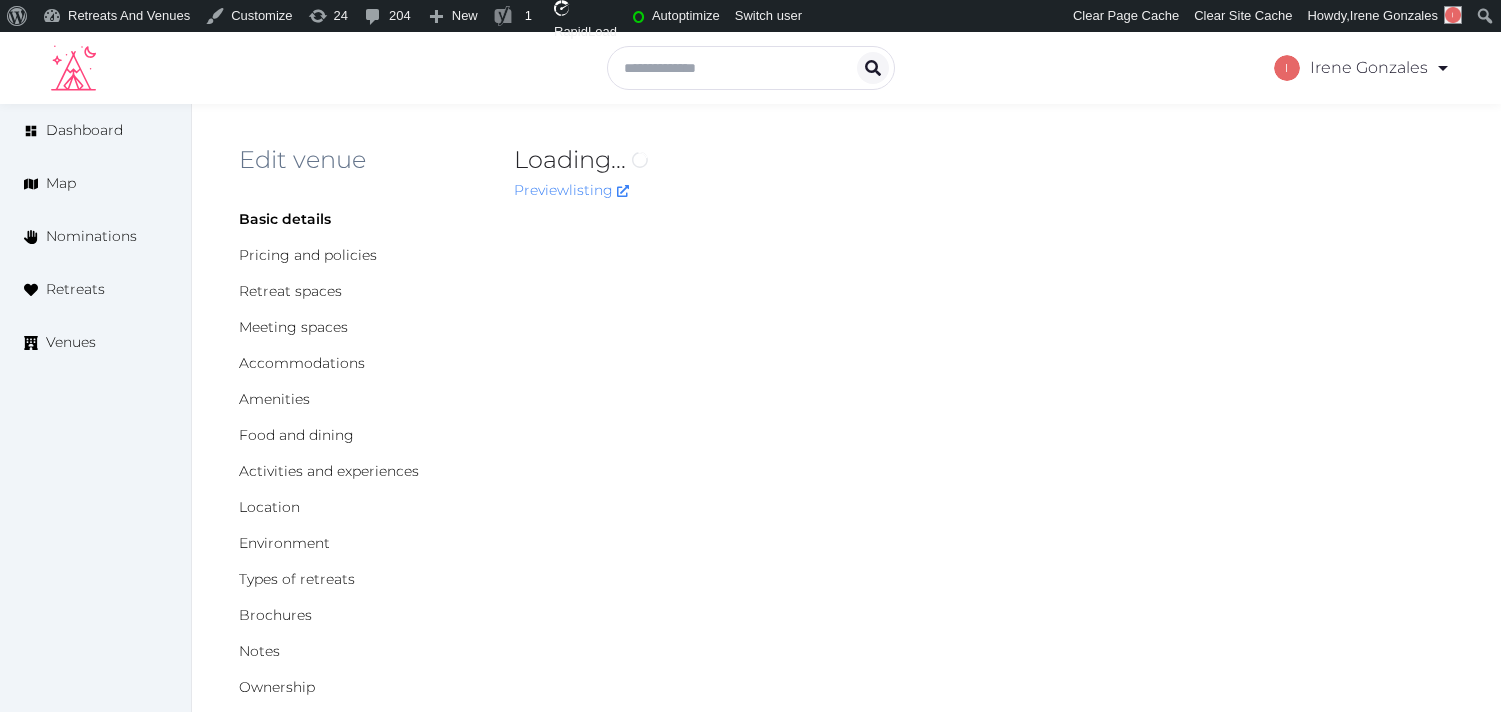 scroll, scrollTop: 0, scrollLeft: 0, axis: both 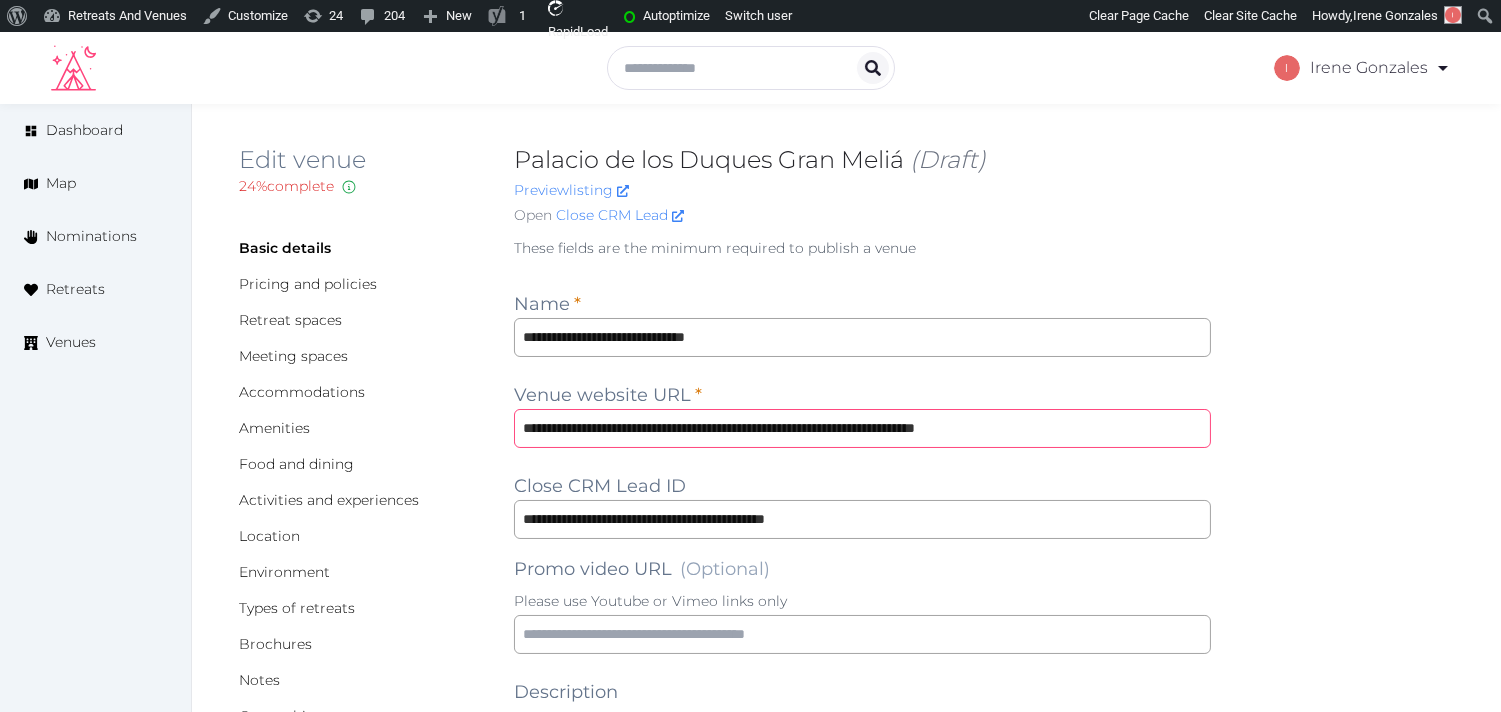 click on "**********" at bounding box center [862, 428] 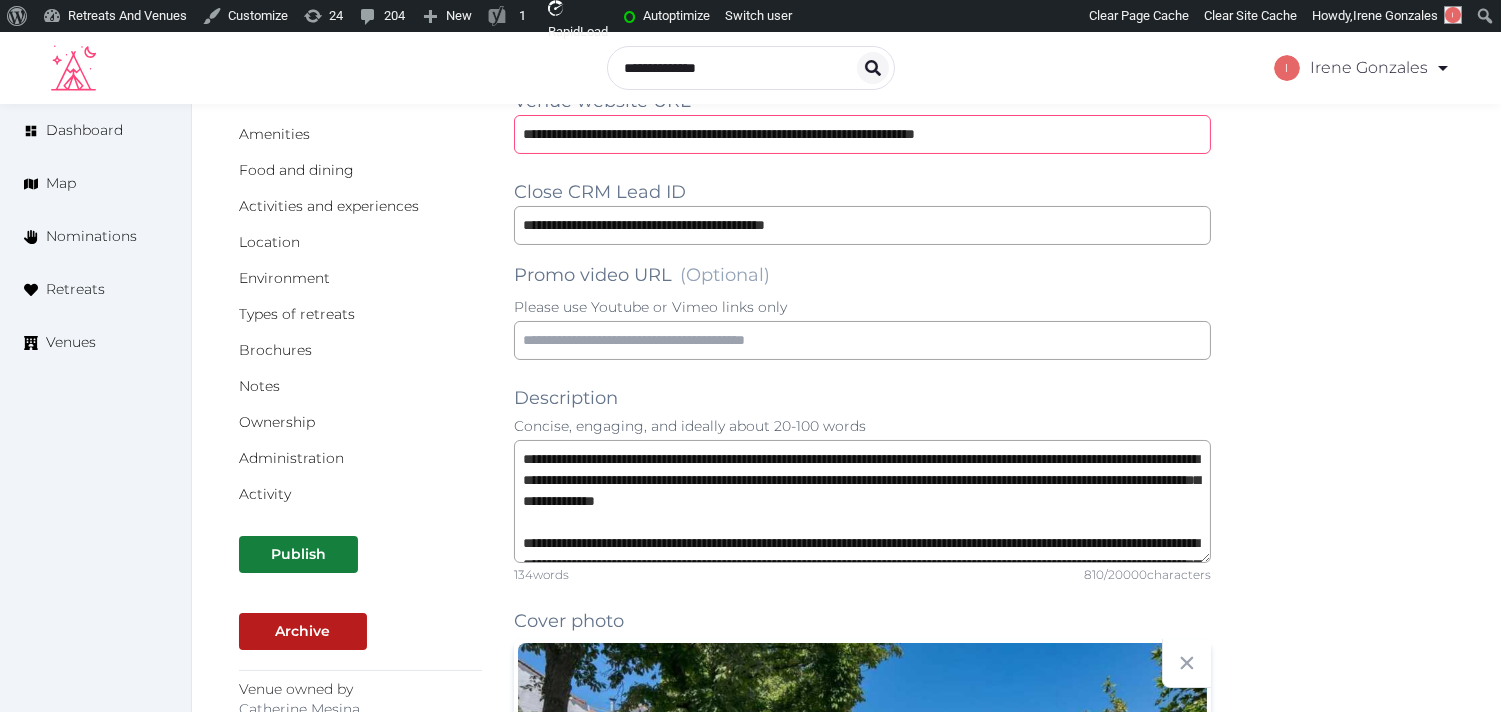 scroll, scrollTop: 333, scrollLeft: 0, axis: vertical 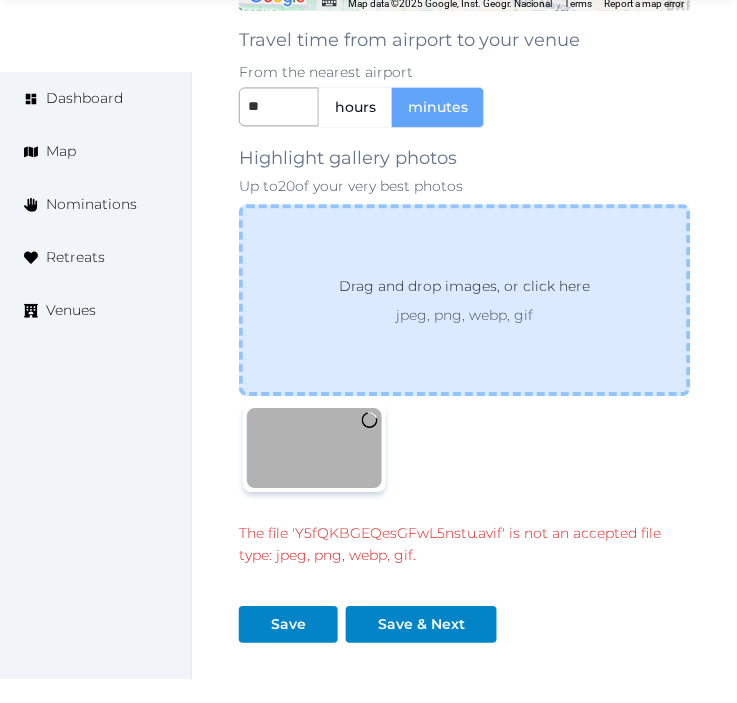 drag, startPoint x: 637, startPoint y: 353, endPoint x: 610, endPoint y: 342, distance: 29.15476 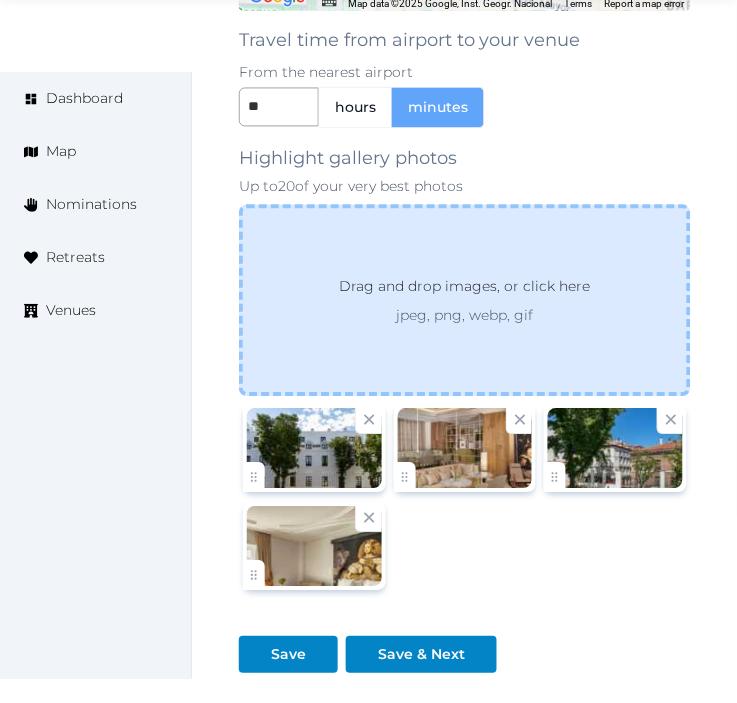click on "Drag and drop images, or click here" at bounding box center [464, 291] 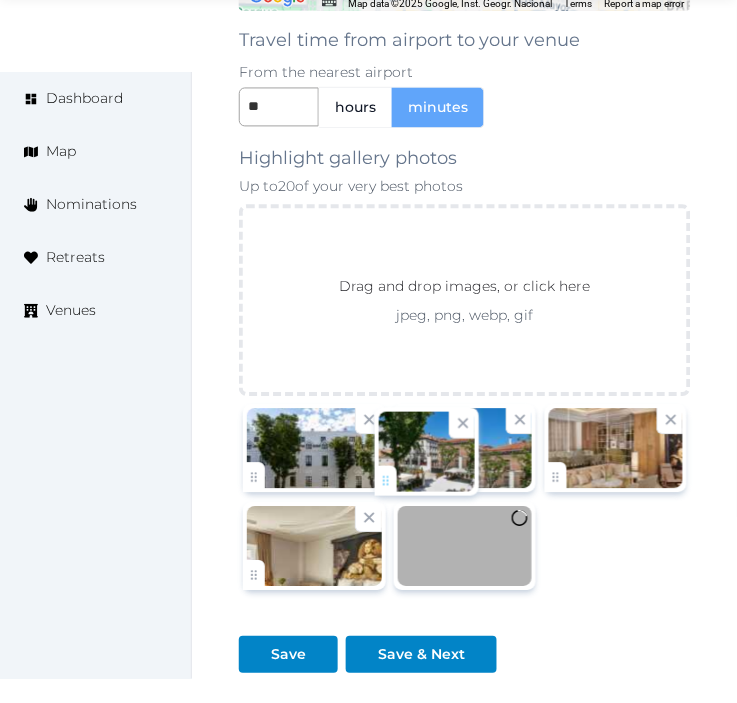 drag, startPoint x: 557, startPoint y: 480, endPoint x: 388, endPoint y: 482, distance: 169.01184 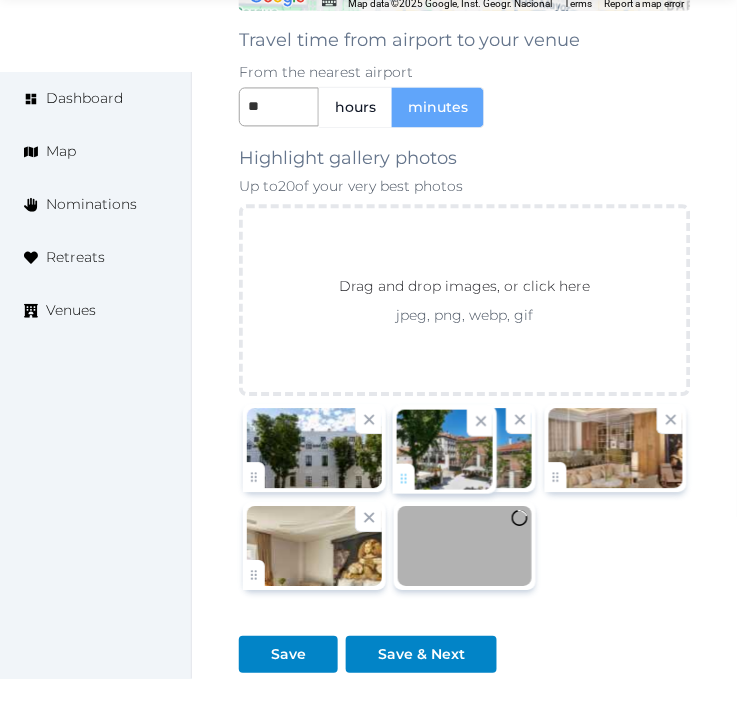 click on "Irene Gonzales   Account My Venue Listings My Retreats Logout      Dashboard Map Nominations Retreats Venues Edit venue 24 %  complete Fill out all the fields in your listing to increase its completion percentage.   A higher completion percentage will make your listing more attractive and result in better matches. Palacio de los Duques Gran Meliá   (Draft) Preview  listing   Open    Close CRM Lead Basic details Pricing and policies Retreat spaces Meeting spaces Accommodations Amenities Food and dining Activities and experiences Location Environment Types of retreats Brochures Notes Ownership Administration Activity Publish Archive Venue owned by Catherine Mesina jerinechase@gmail.com Copy ownership transfer link Share this link with any user to transfer ownership of this venue. Users without accounts will be directed to register. Copy update link Share this link with venue owners to encourage them to update their venue details. Name * * /" at bounding box center (368, -1200) 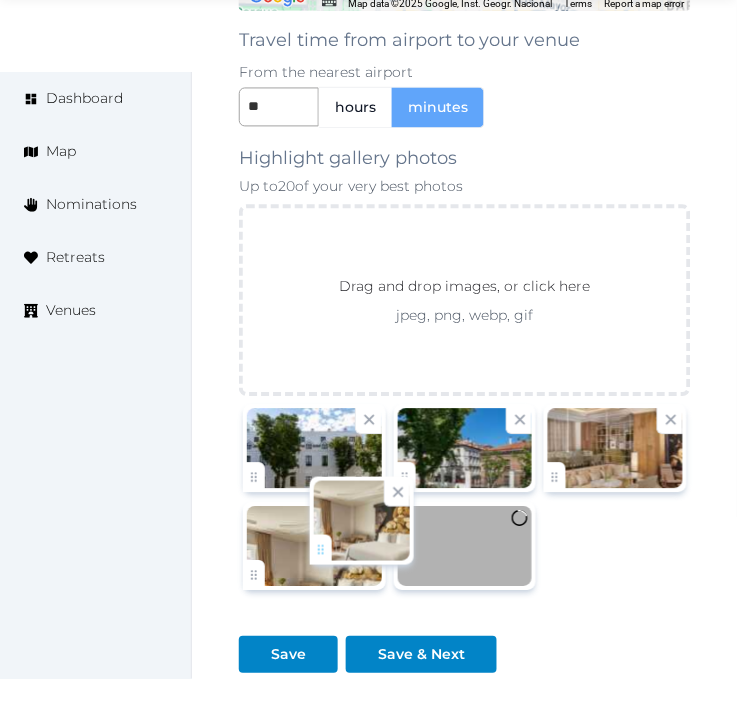 scroll, scrollTop: 3304, scrollLeft: 0, axis: vertical 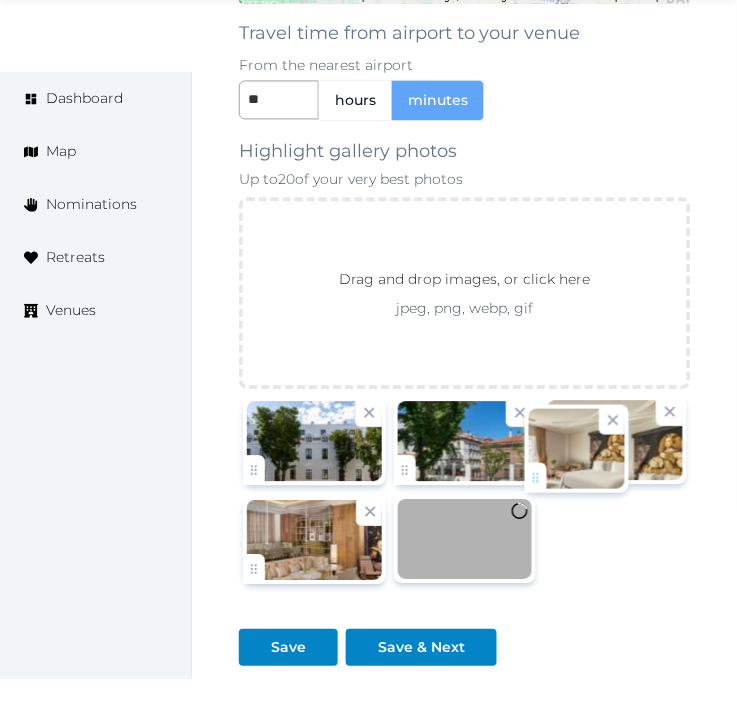 drag, startPoint x: 250, startPoint y: 577, endPoint x: 532, endPoint y: 477, distance: 299.20563 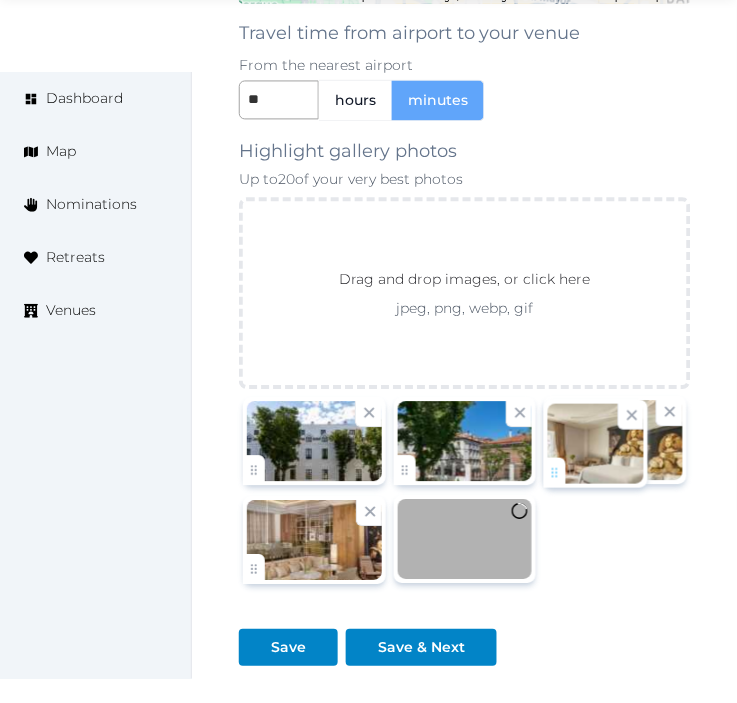 click on "Irene Gonzales   Account My Venue Listings My Retreats Logout      Dashboard Map Nominations Retreats Venues Edit venue 24 %  complete Fill out all the fields in your listing to increase its completion percentage.   A higher completion percentage will make your listing more attractive and result in better matches. Palacio de los Duques Gran Meliá   (Draft) Preview  listing   Open    Close CRM Lead Basic details Pricing and policies Retreat spaces Meeting spaces Accommodations Amenities Food and dining Activities and experiences Location Environment Types of retreats Brochures Notes Ownership Administration Activity Publish Archive Venue owned by Catherine Mesina jerinechase@gmail.com Copy ownership transfer link Share this link with any user to transfer ownership of this venue. Users without accounts will be directed to register. Copy update link Share this link with venue owners to encourage them to update their venue details. Name * * /" at bounding box center (368, -1207) 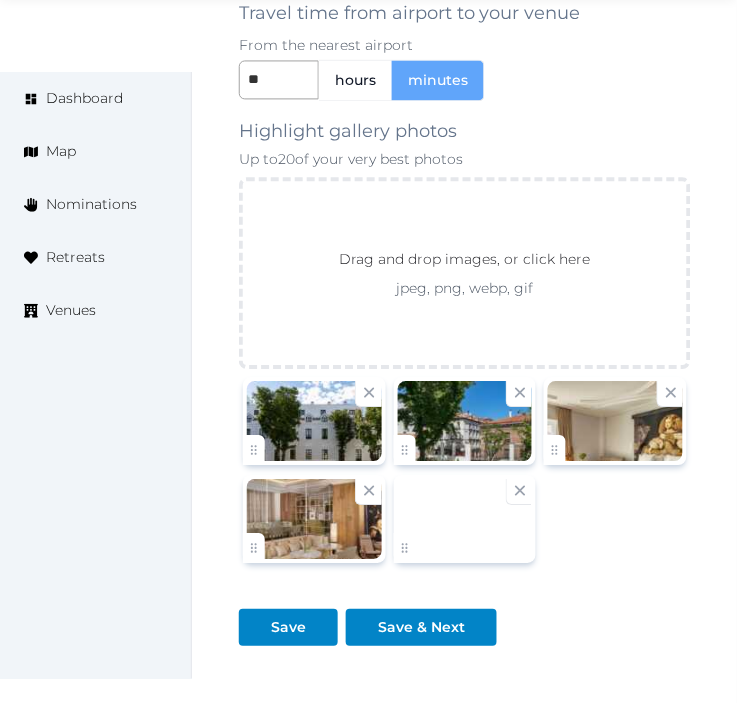 scroll, scrollTop: 3494, scrollLeft: 0, axis: vertical 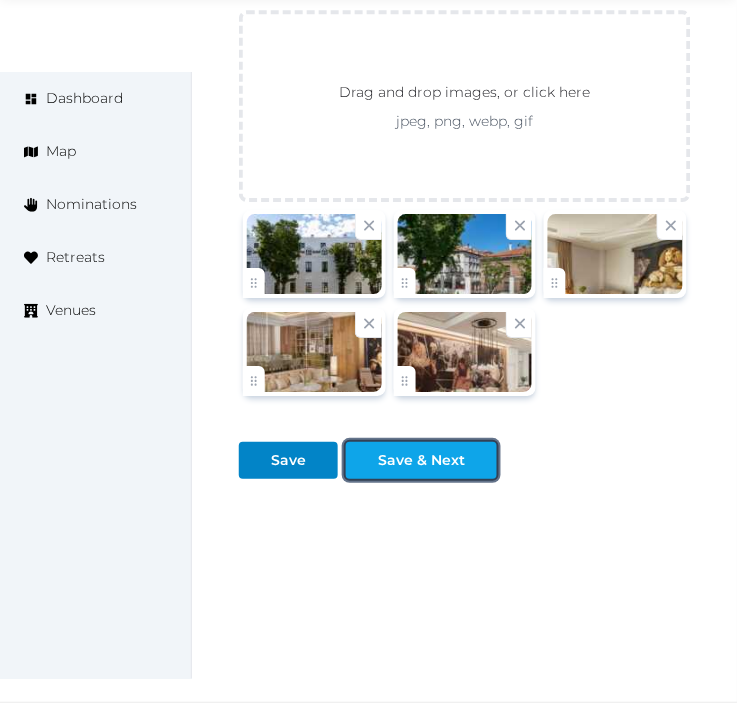click on "Save & Next" at bounding box center (421, 460) 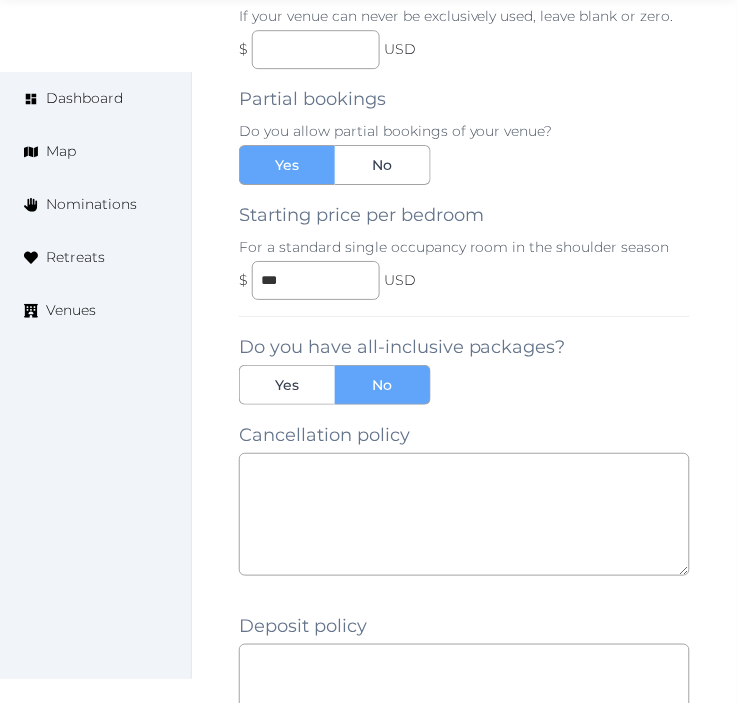 scroll, scrollTop: 2057, scrollLeft: 0, axis: vertical 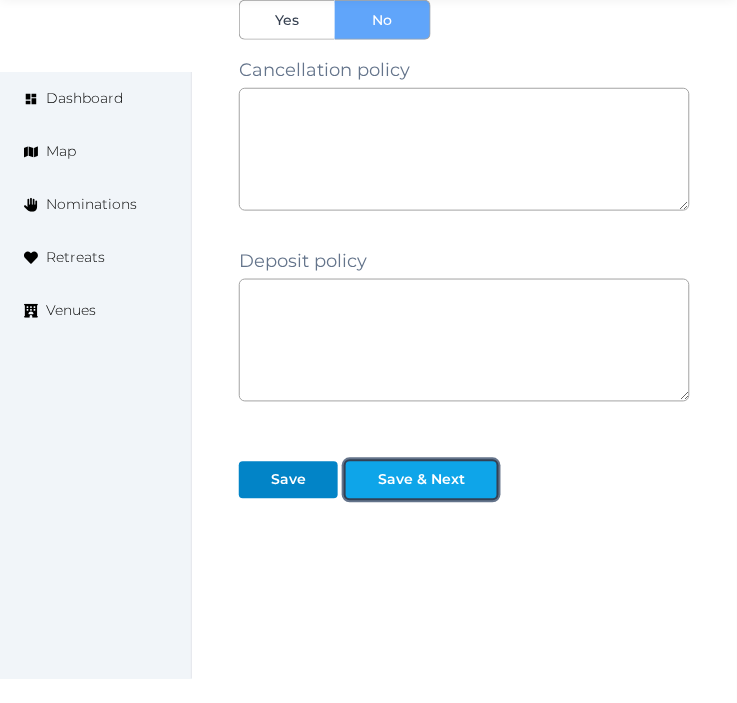 click on "Save & Next" at bounding box center (421, 480) 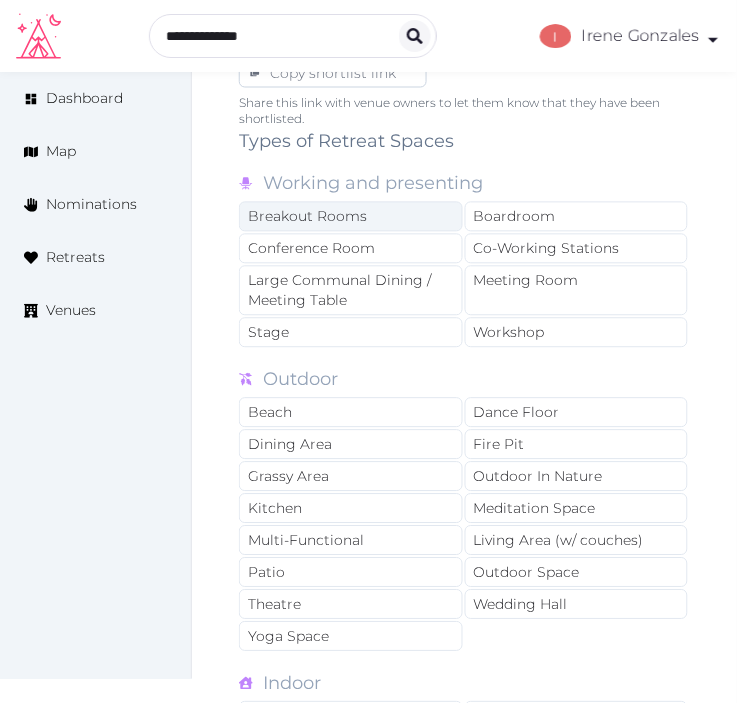 scroll, scrollTop: 1333, scrollLeft: 0, axis: vertical 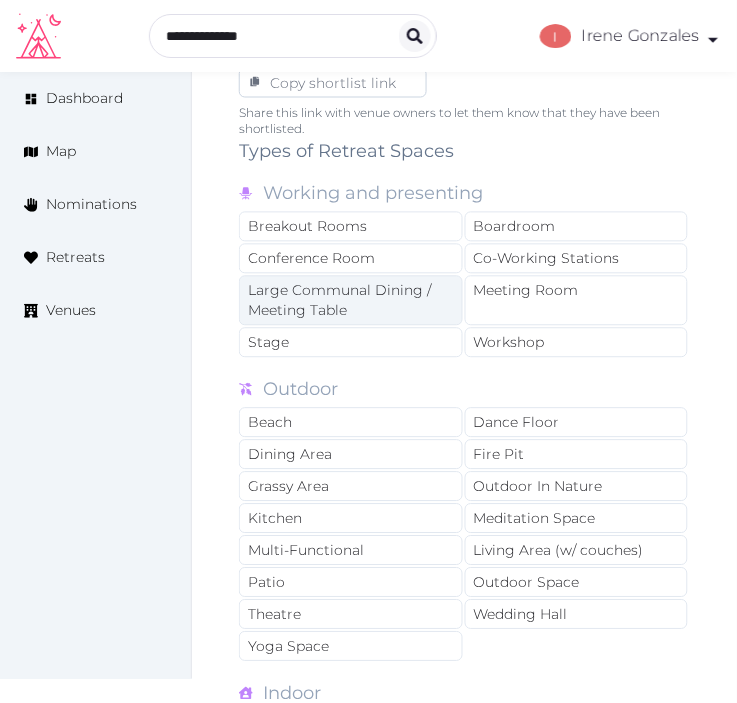 drag, startPoint x: 500, startPoint y: 291, endPoint x: 441, endPoint y: 296, distance: 59.211487 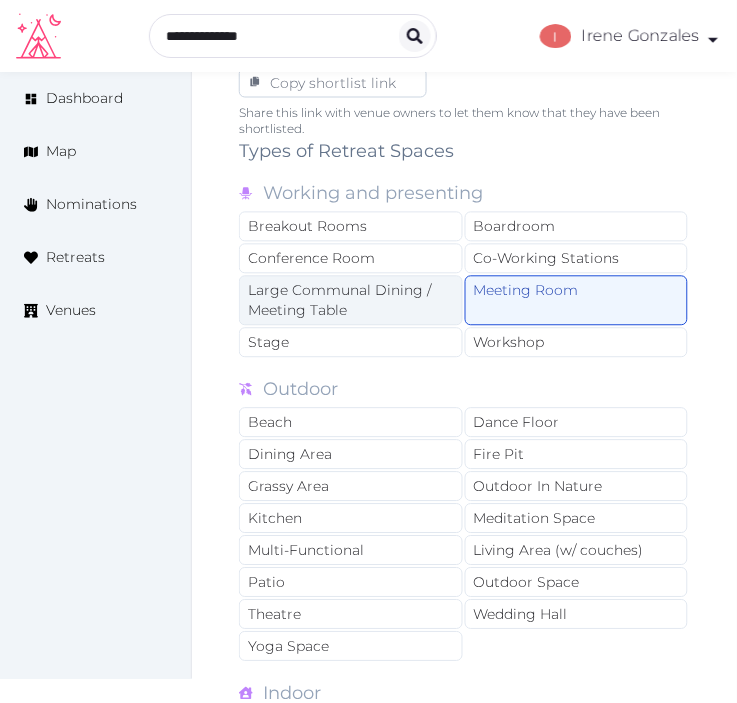 click on "Large Communal Dining / Meeting Table" at bounding box center (351, 301) 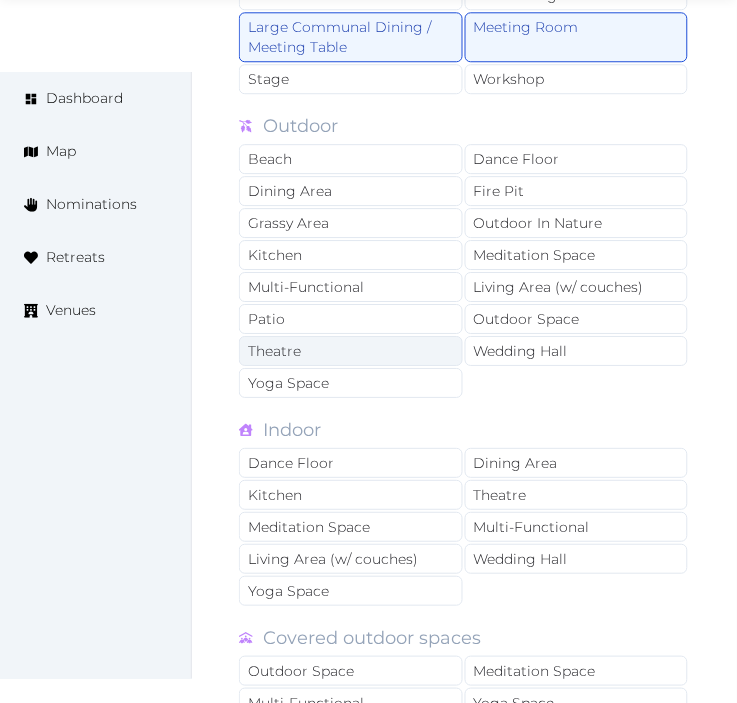 scroll, scrollTop: 1666, scrollLeft: 0, axis: vertical 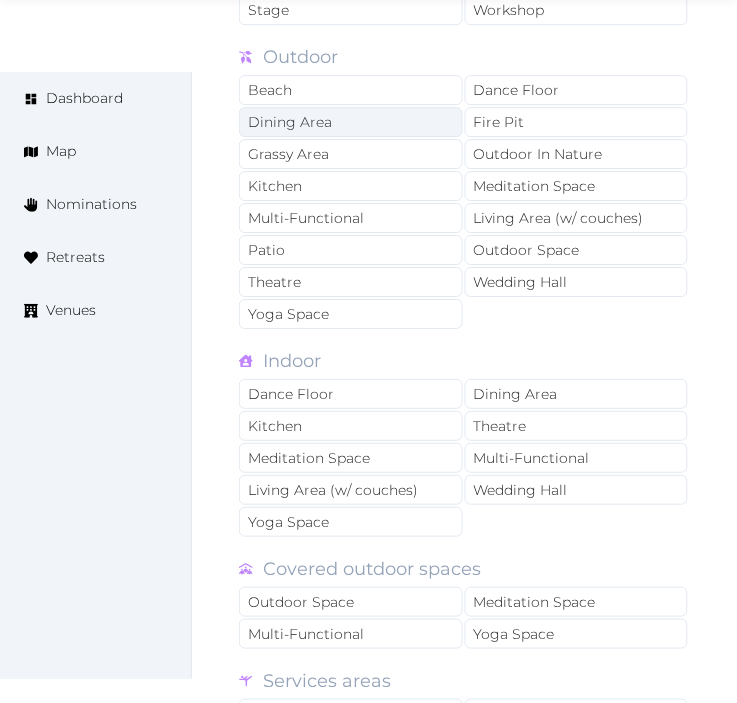 click on "Dining Area" at bounding box center (351, 122) 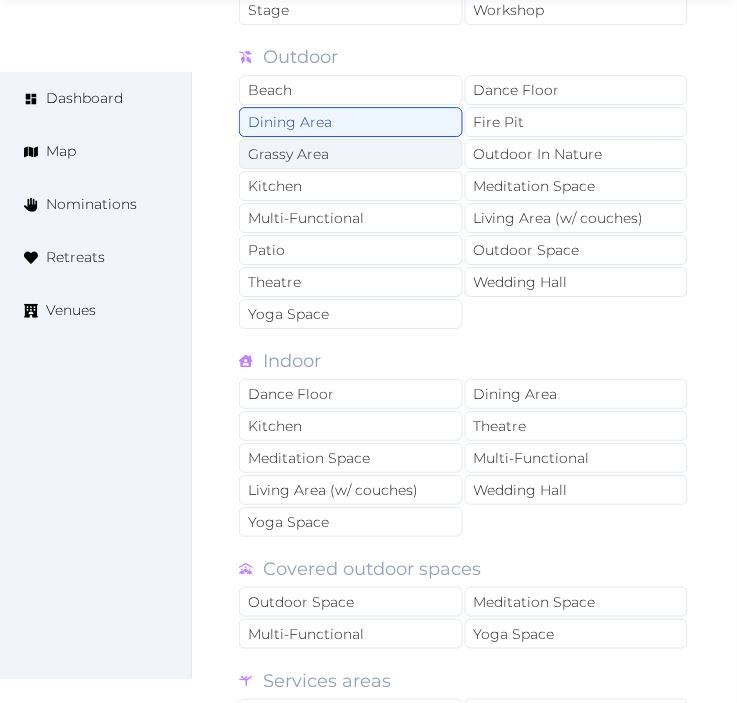 click on "Grassy Area" at bounding box center (351, 154) 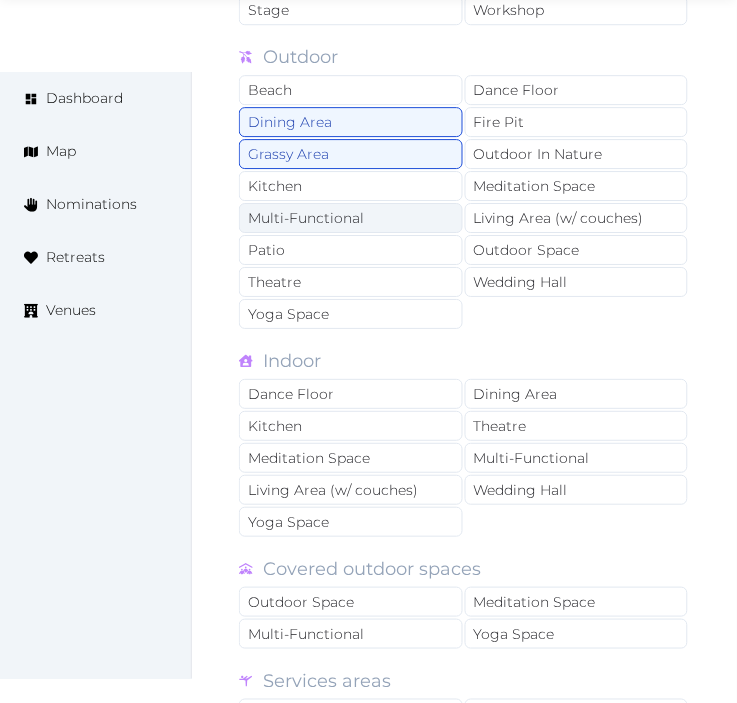 drag, startPoint x: 348, startPoint y: 223, endPoint x: 376, endPoint y: 220, distance: 28.160255 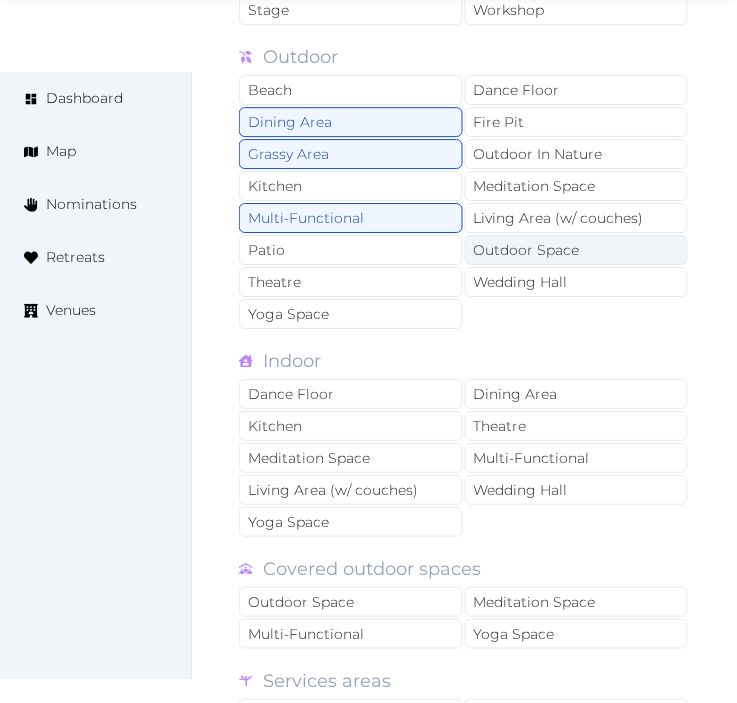 click on "Outdoor Space" at bounding box center (577, 250) 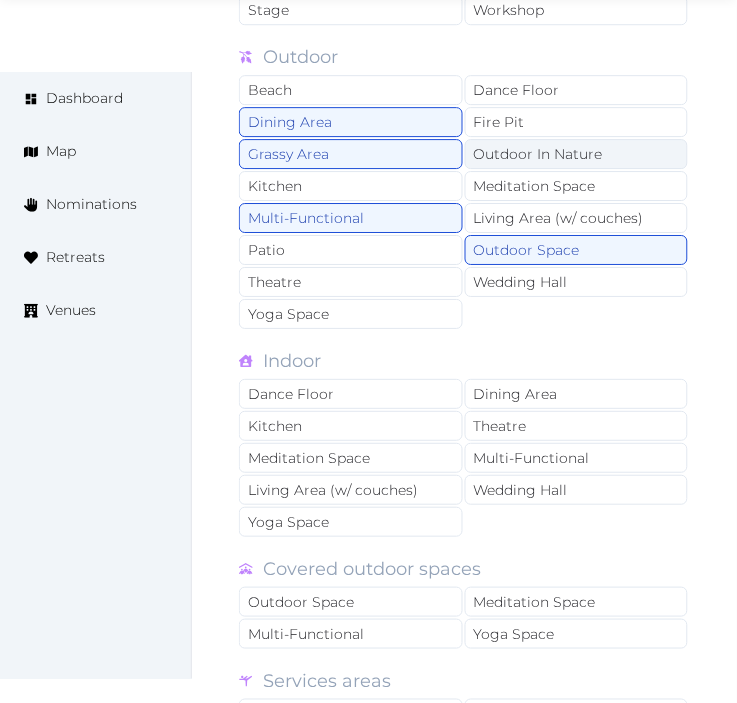 click on "Outdoor In Nature" at bounding box center [577, 154] 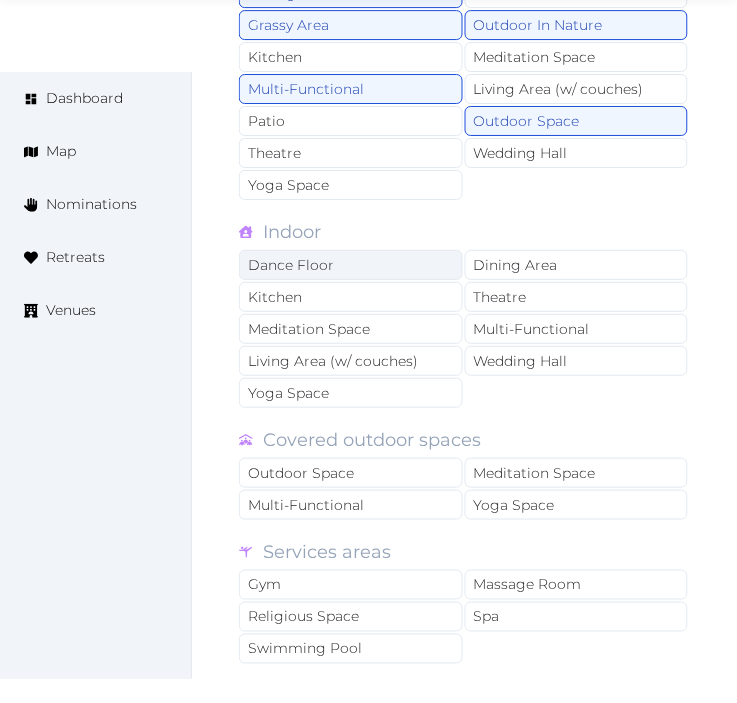 scroll, scrollTop: 1666, scrollLeft: 0, axis: vertical 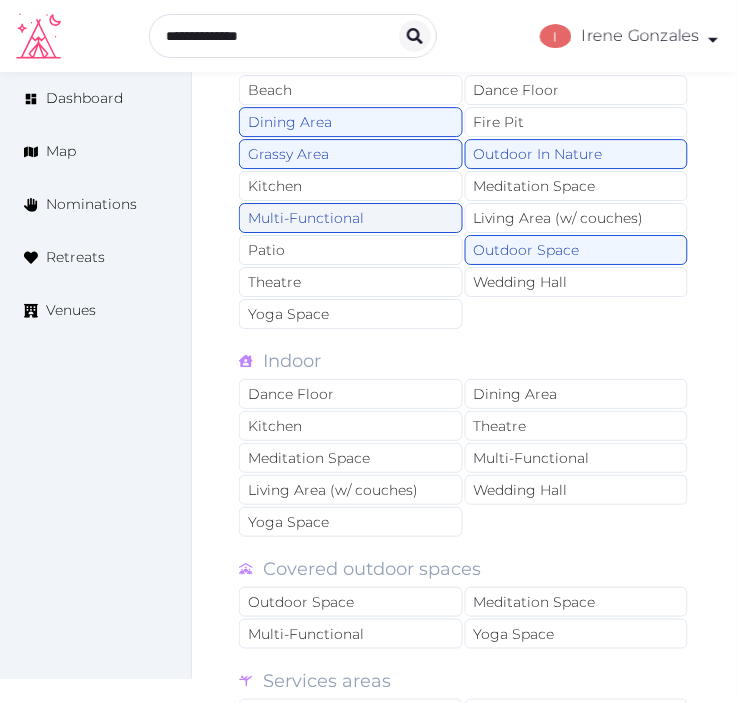 drag, startPoint x: 370, startPoint y: 250, endPoint x: 426, endPoint y: 231, distance: 59.135437 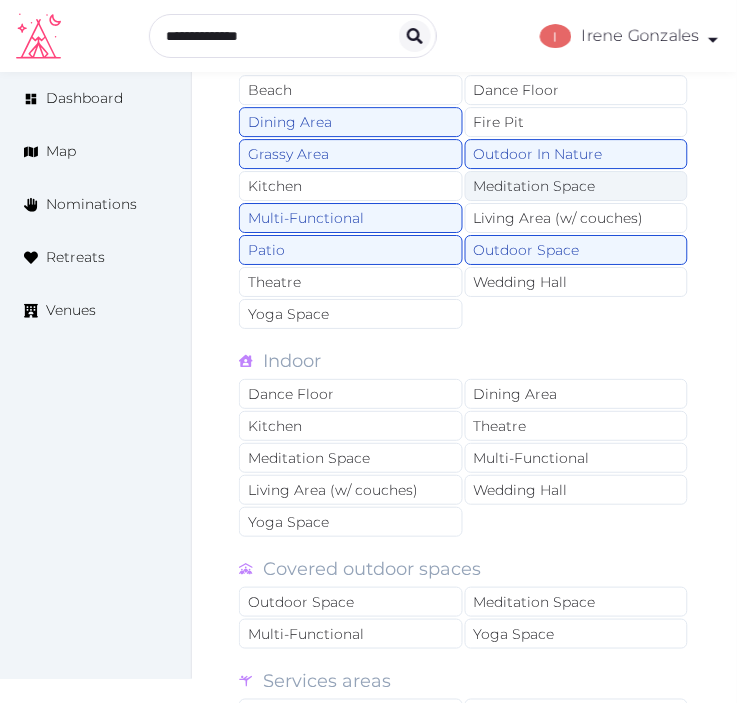 click on "Meditation Space" at bounding box center (577, 186) 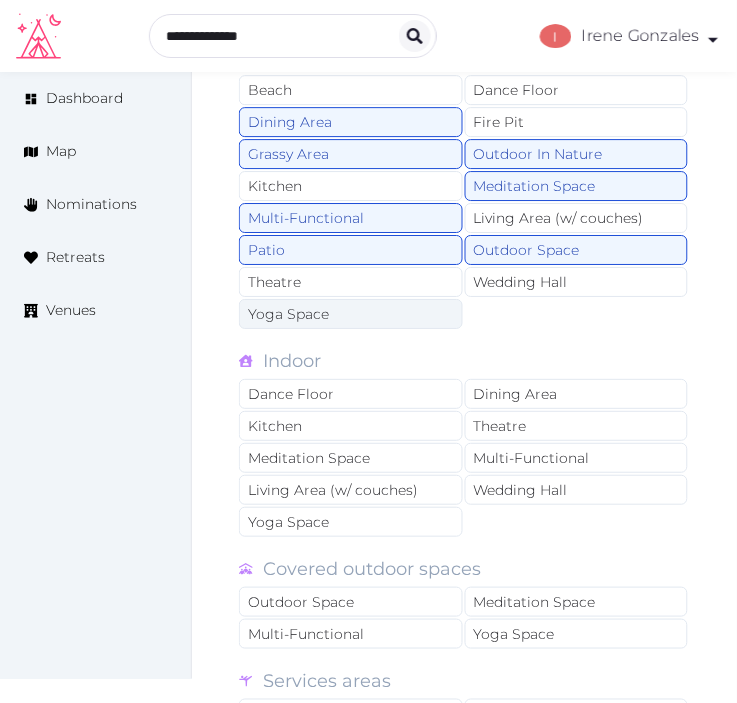 click on "Yoga Space" at bounding box center [351, 314] 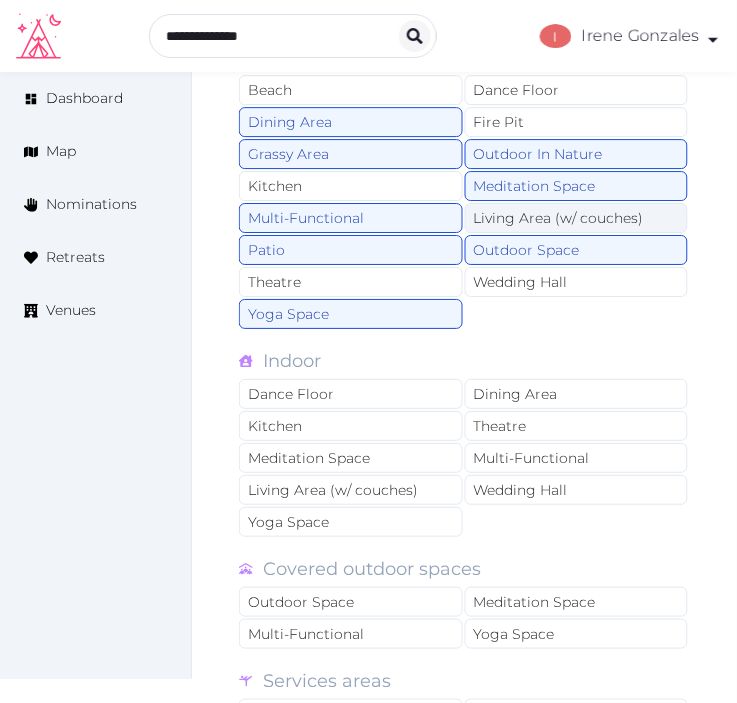 click on "Living Area (w/ couches)" at bounding box center (577, 218) 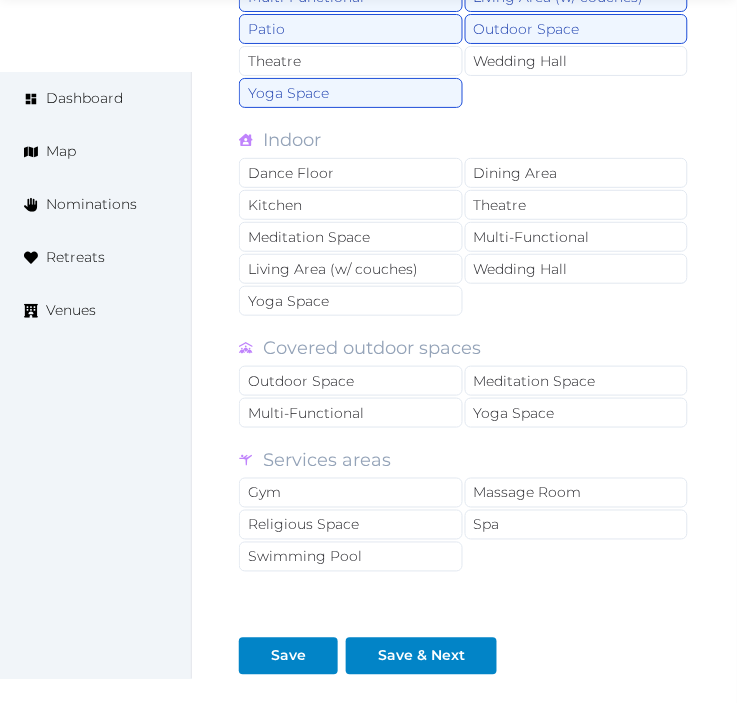 scroll, scrollTop: 1888, scrollLeft: 0, axis: vertical 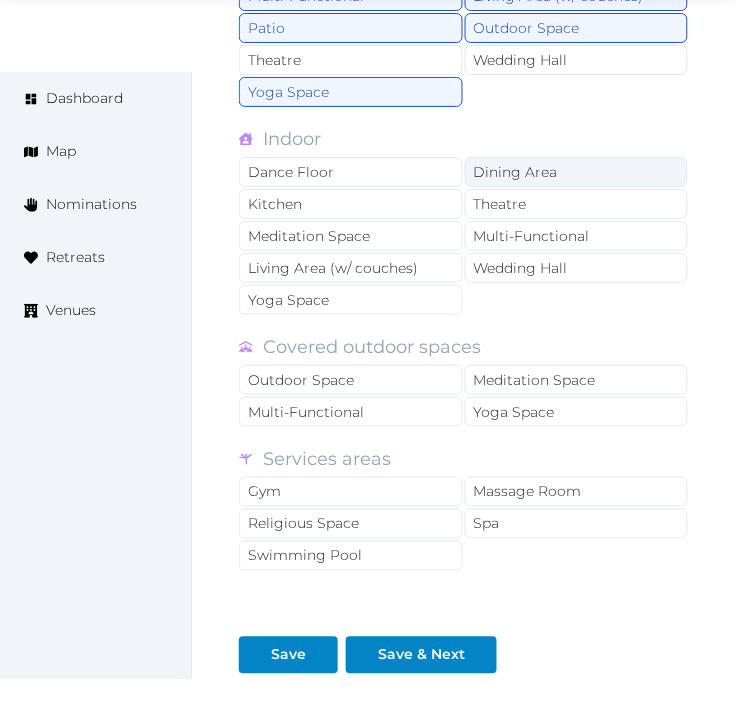 click on "Dining Area" at bounding box center [577, 172] 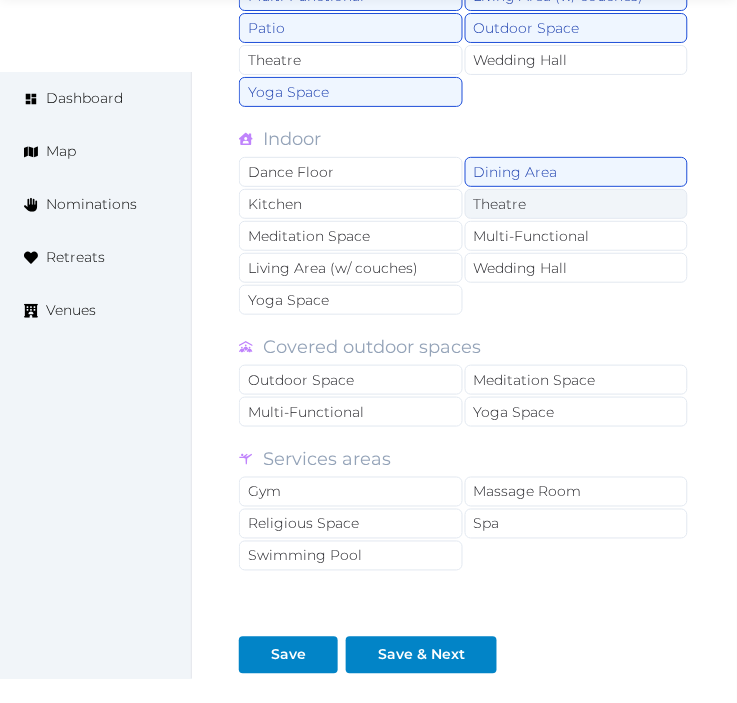 click on "Theatre" at bounding box center [577, 204] 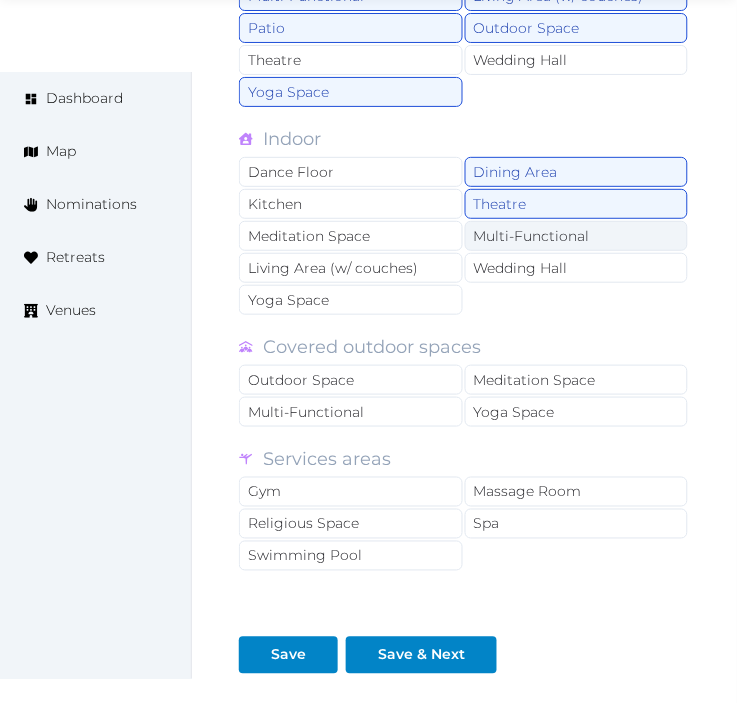 click on "Multi-Functional" at bounding box center (577, 236) 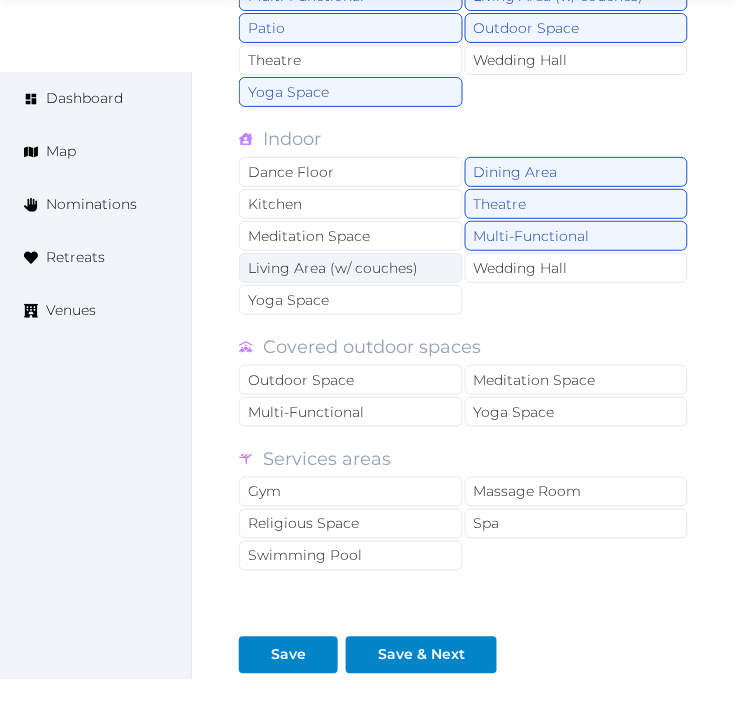 click on "Living Area (w/ couches)" at bounding box center [351, 268] 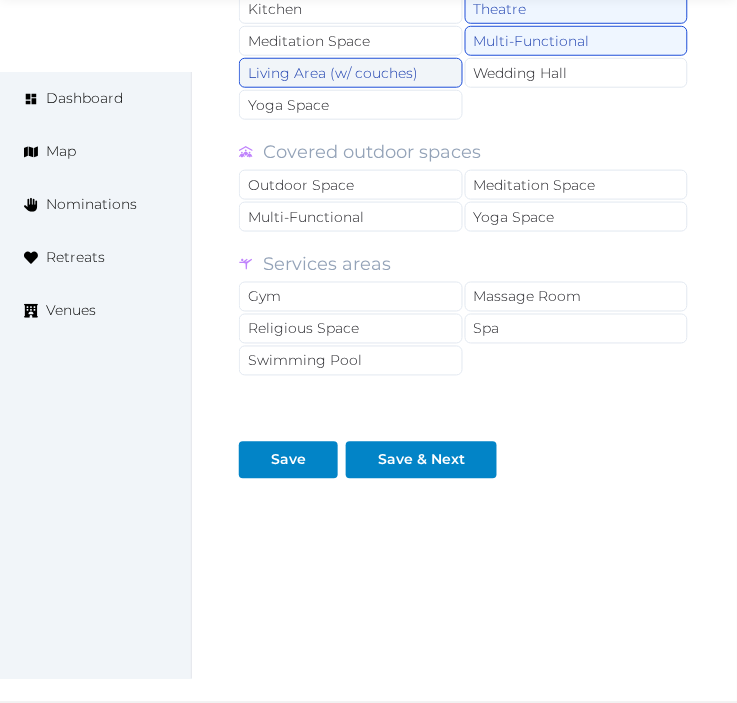 scroll, scrollTop: 2087, scrollLeft: 0, axis: vertical 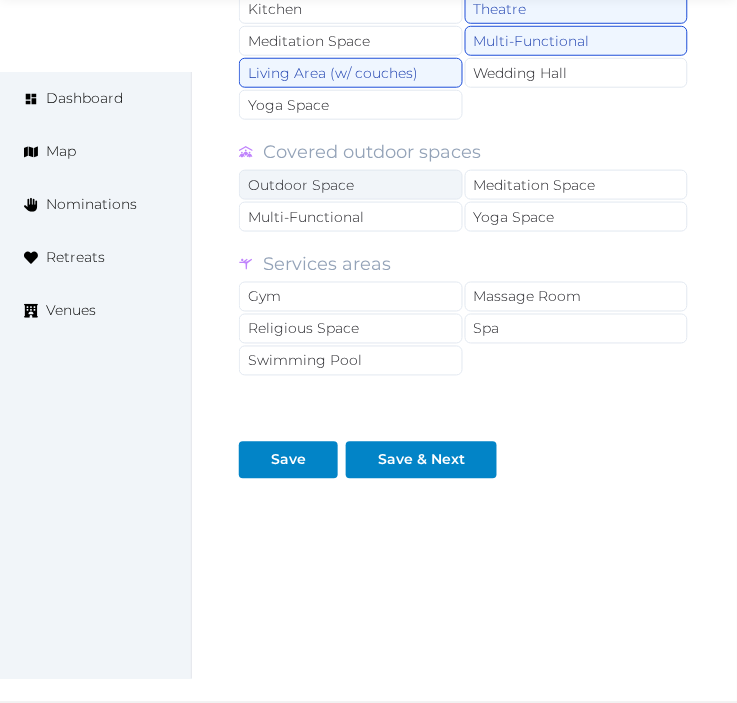 click on "Outdoor Space" at bounding box center (351, 185) 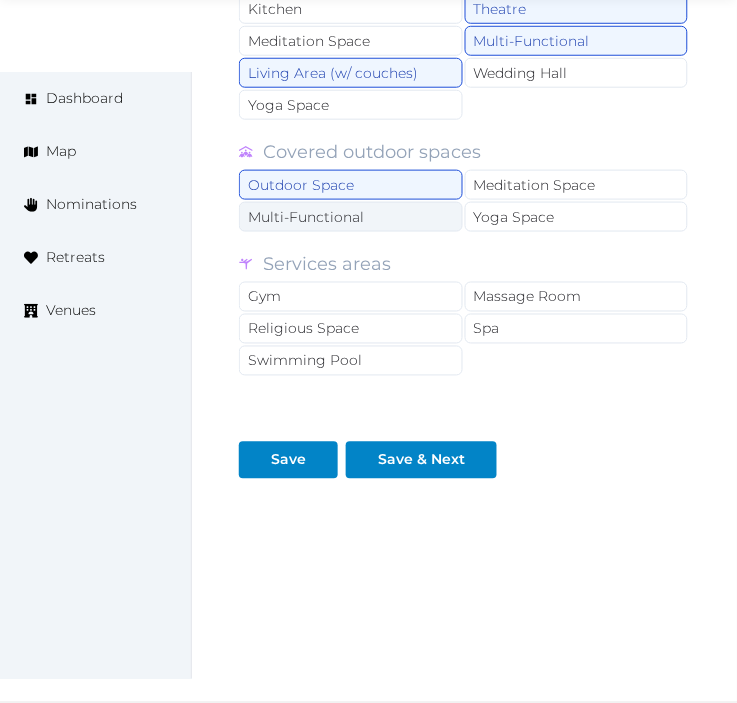 click on "Multi-Functional" at bounding box center (351, 217) 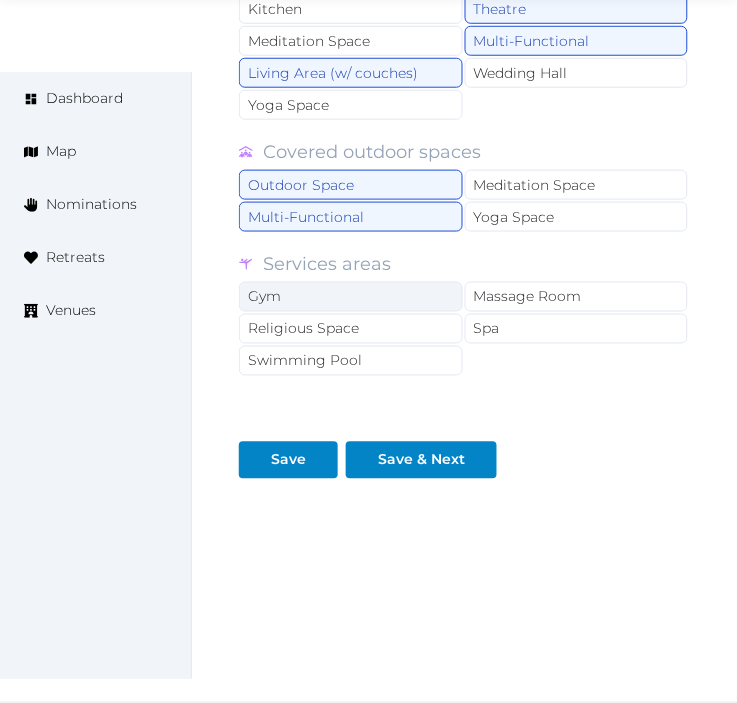 click on "Gym" at bounding box center (351, 297) 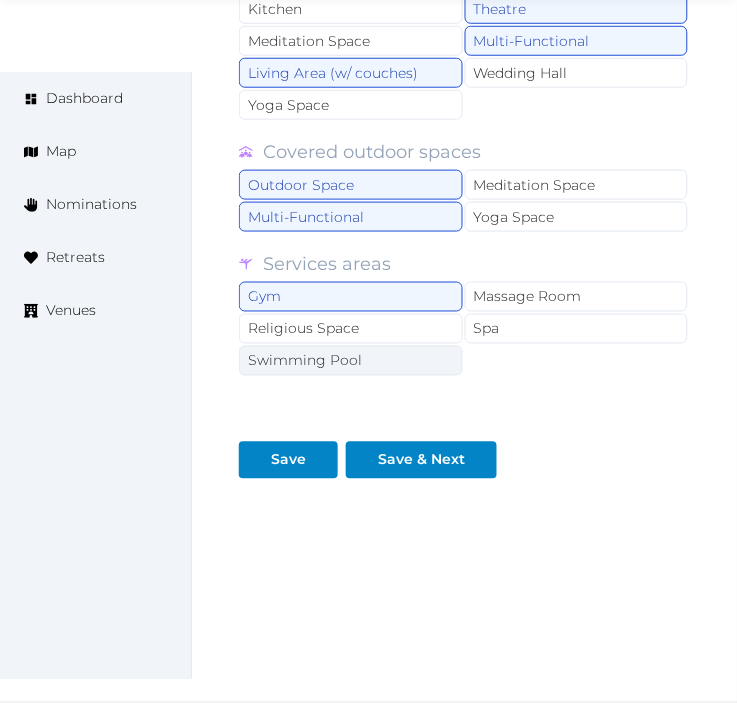 click on "Swimming Pool" at bounding box center [351, 361] 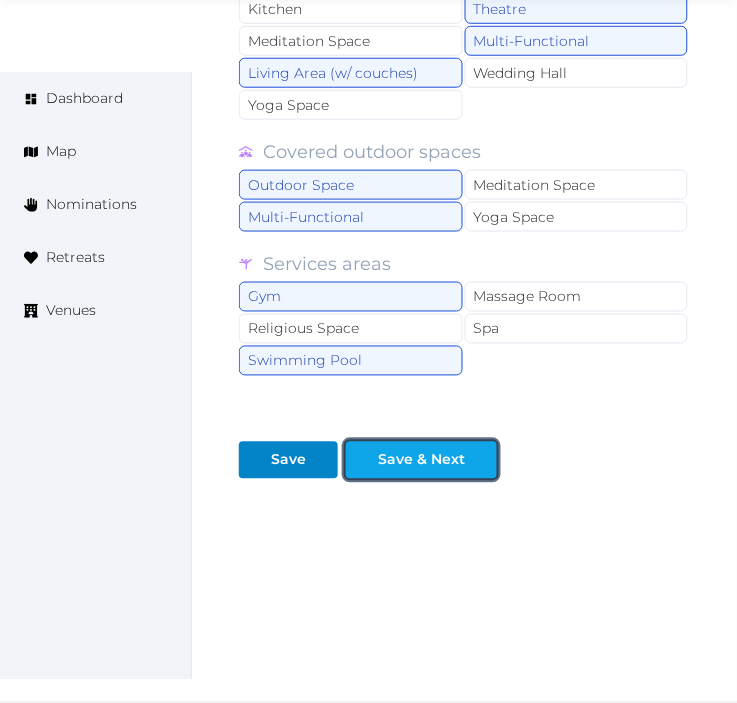click on "Save & Next" at bounding box center [421, 460] 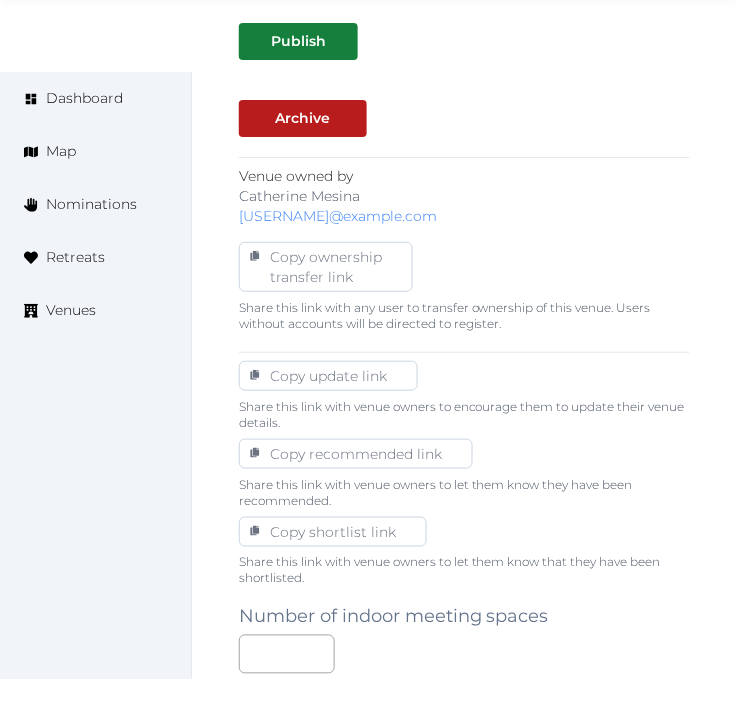 scroll, scrollTop: 888, scrollLeft: 0, axis: vertical 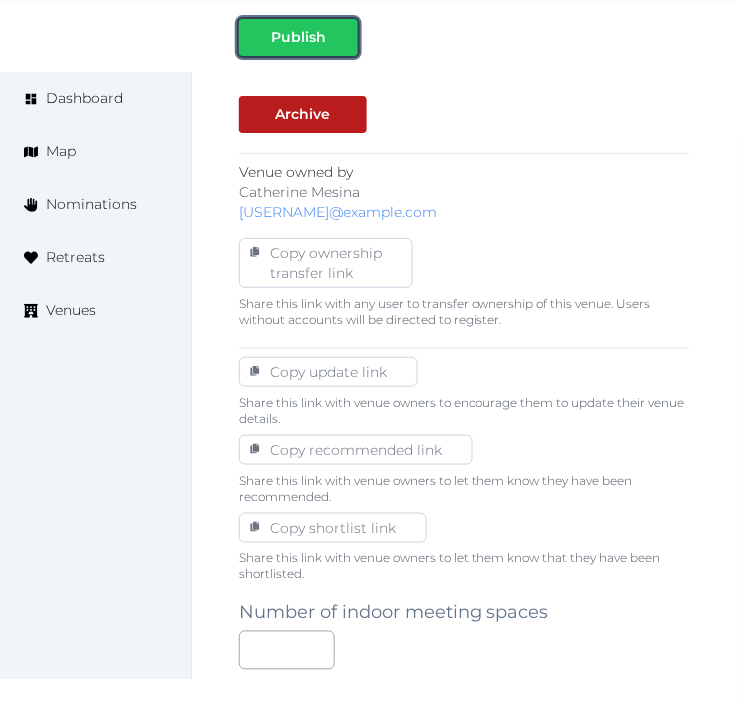 click on "Publish" at bounding box center (298, 37) 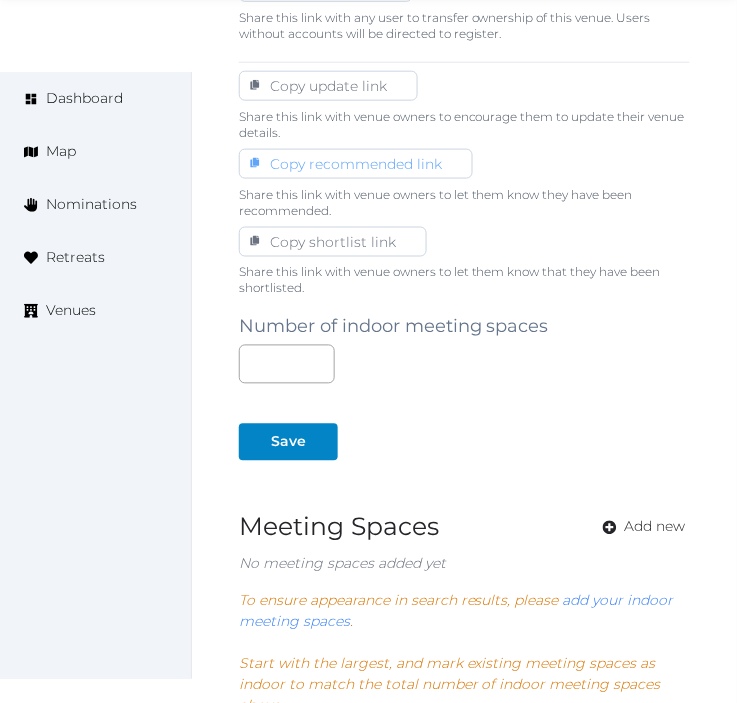 scroll, scrollTop: 1222, scrollLeft: 0, axis: vertical 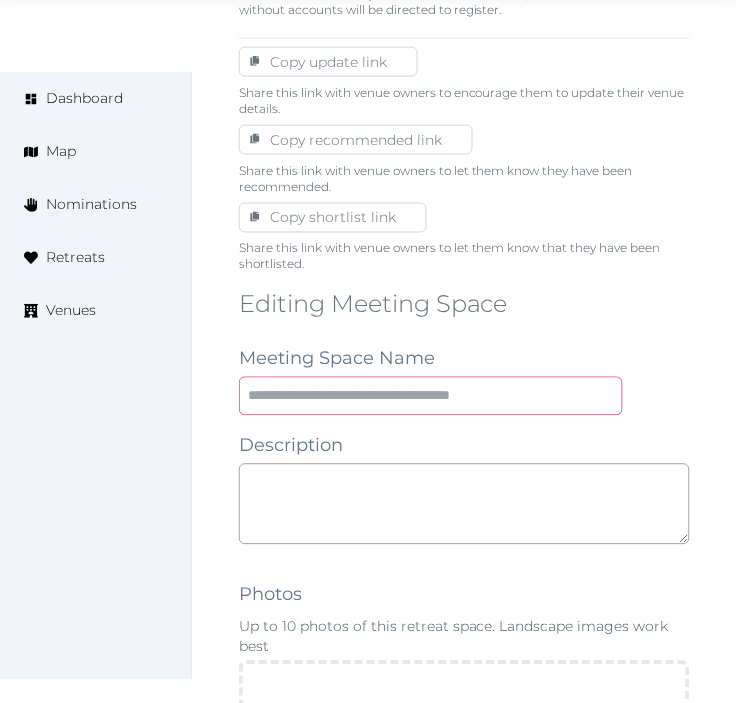 click at bounding box center [431, 396] 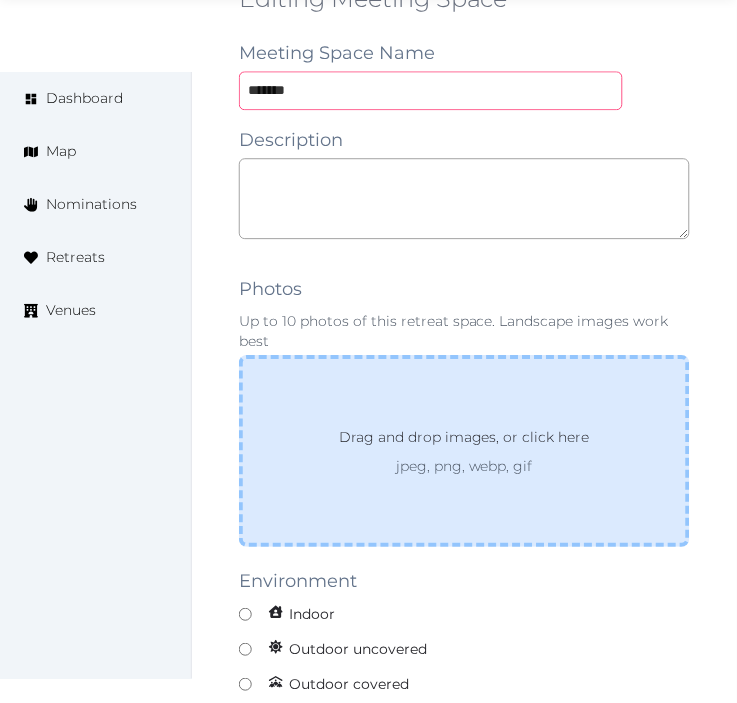 scroll, scrollTop: 1555, scrollLeft: 0, axis: vertical 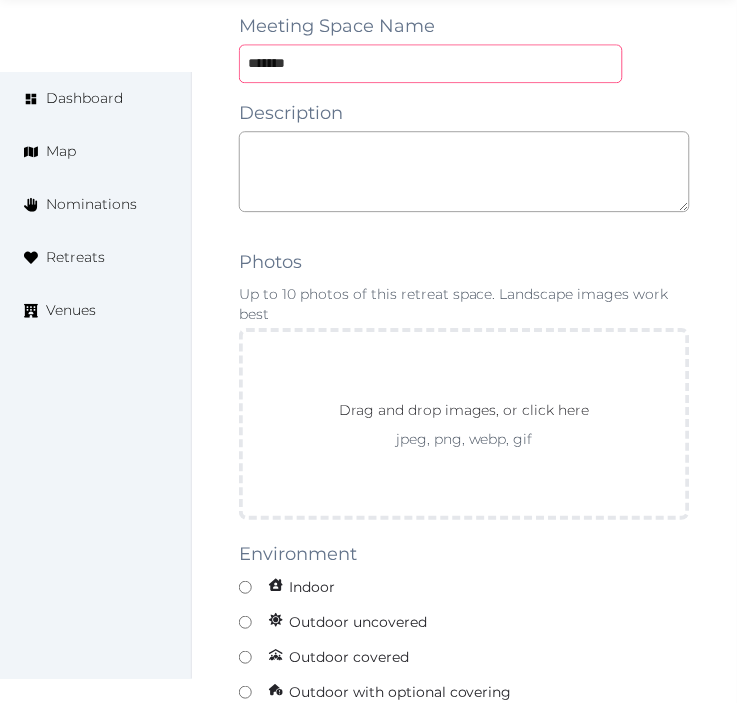 type on "*******" 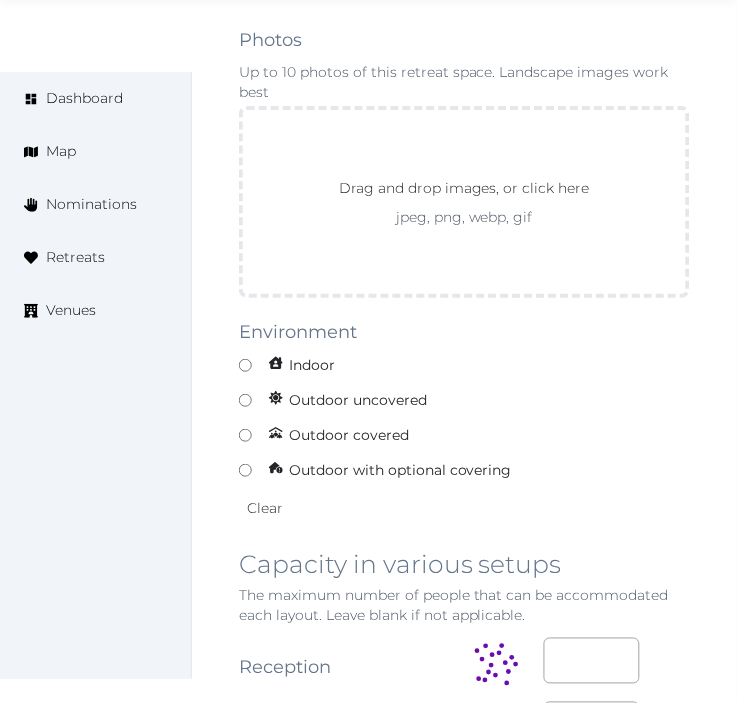 scroll, scrollTop: 1444, scrollLeft: 0, axis: vertical 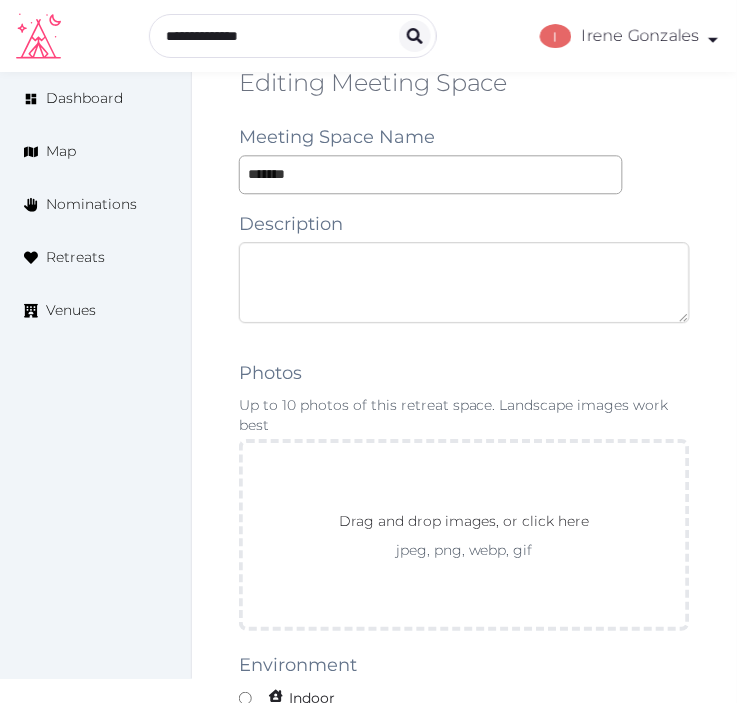 click at bounding box center (464, 282) 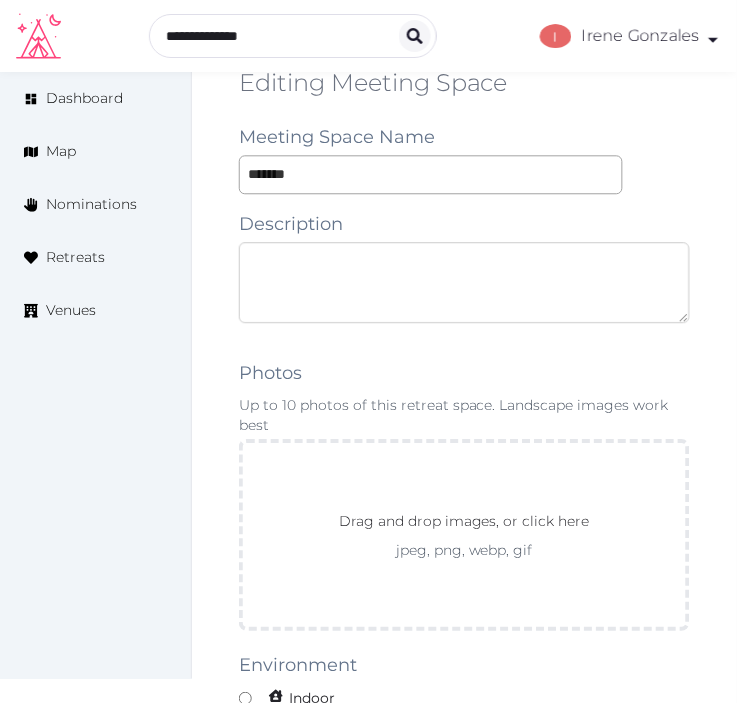 drag, startPoint x: 418, startPoint y: 275, endPoint x: 430, endPoint y: 286, distance: 16.27882 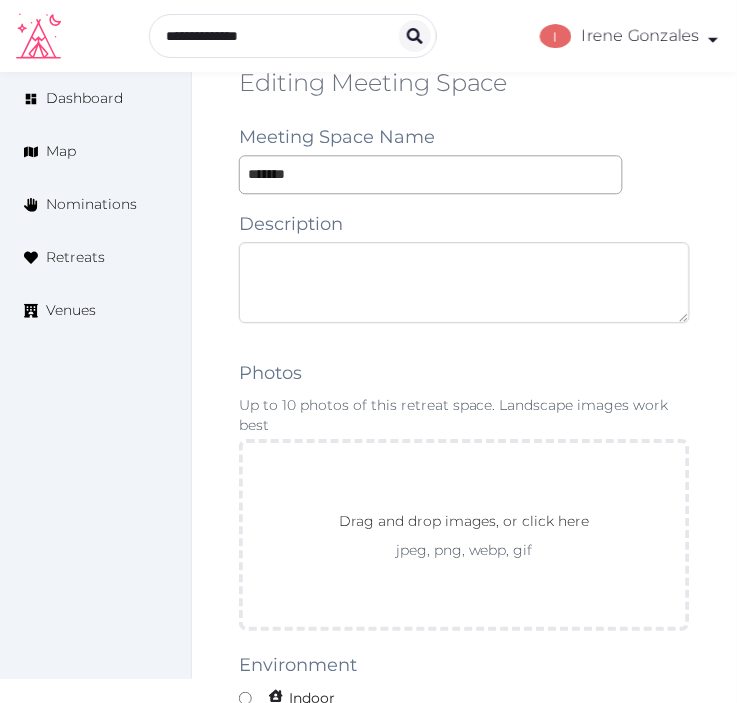 paste on "**********" 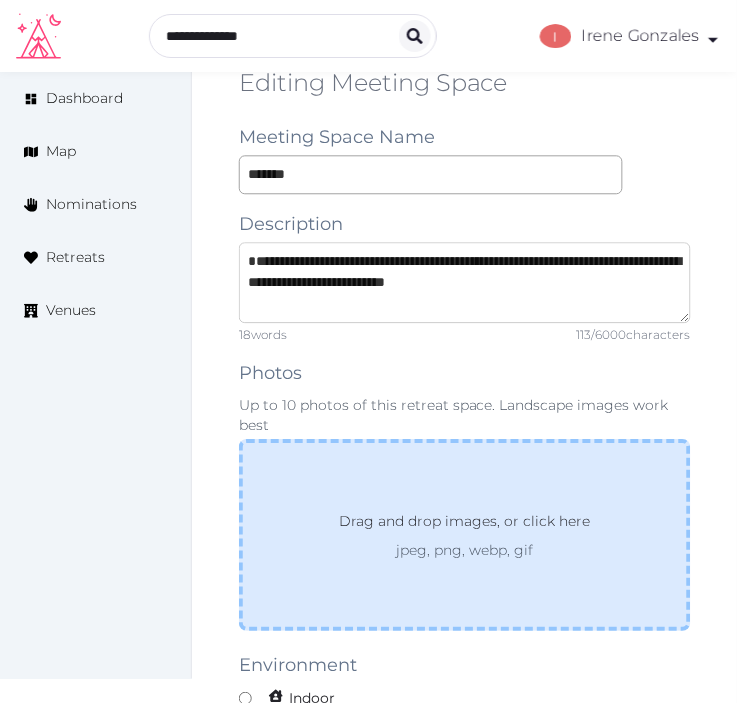 type on "**********" 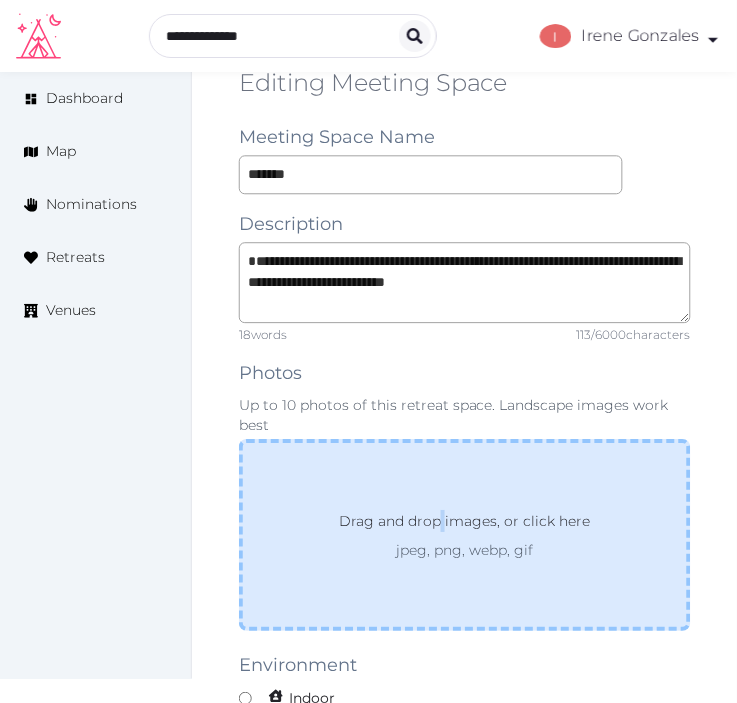 click on "Drag and drop images, or click here" at bounding box center (464, 525) 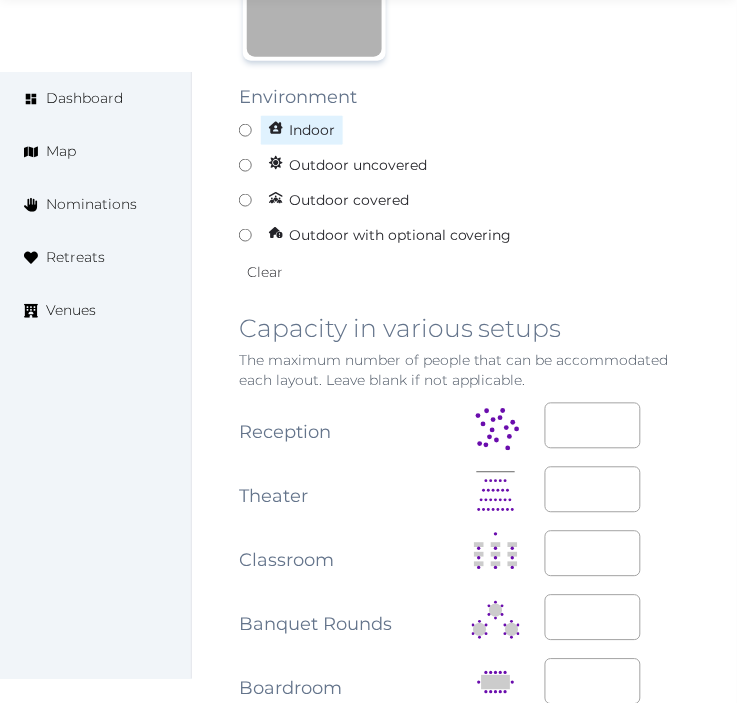 scroll, scrollTop: 2111, scrollLeft: 0, axis: vertical 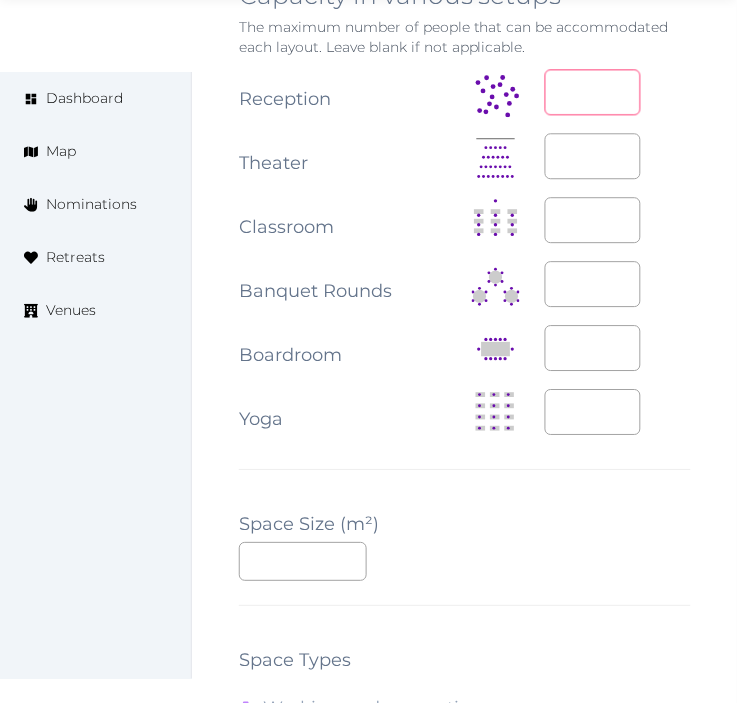click at bounding box center (593, 92) 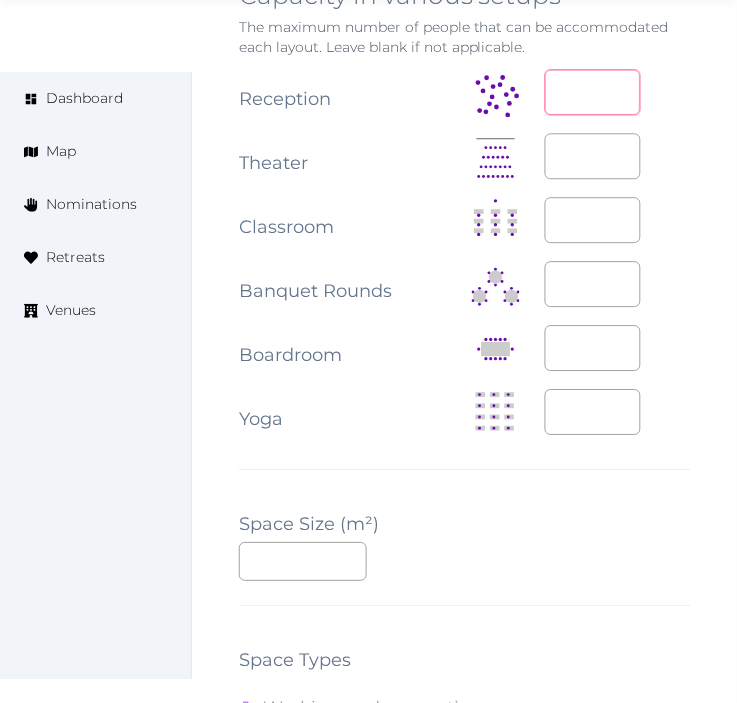 type on "***" 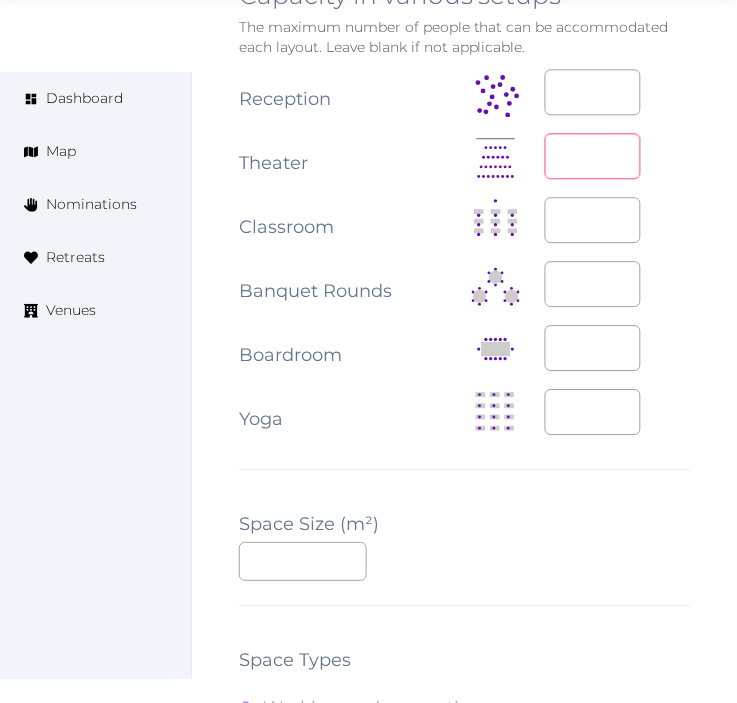 click at bounding box center (593, 156) 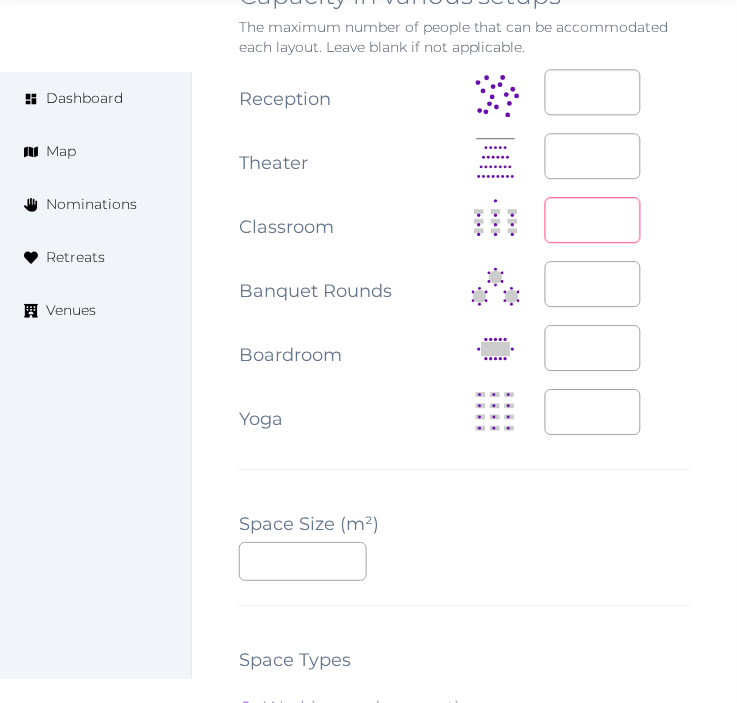 click at bounding box center (593, 220) 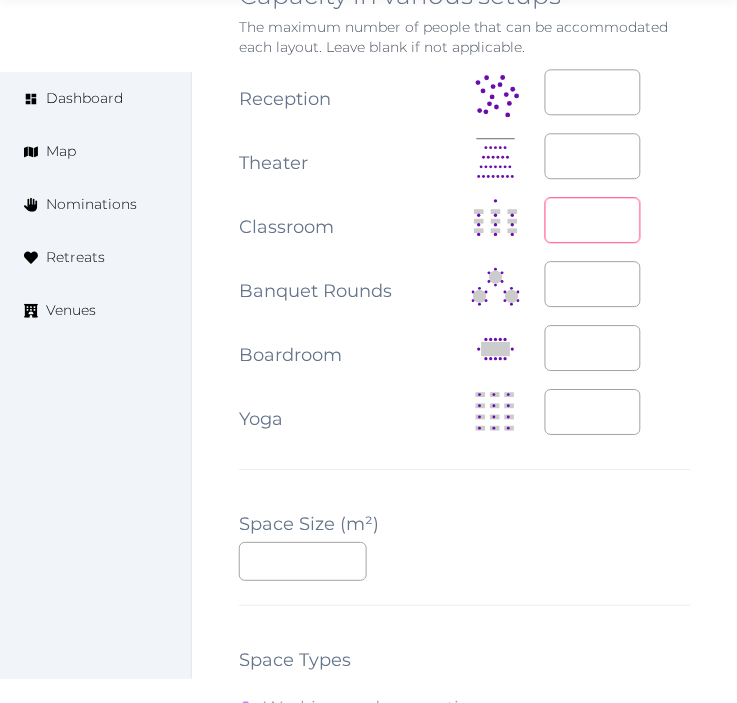 type on "**" 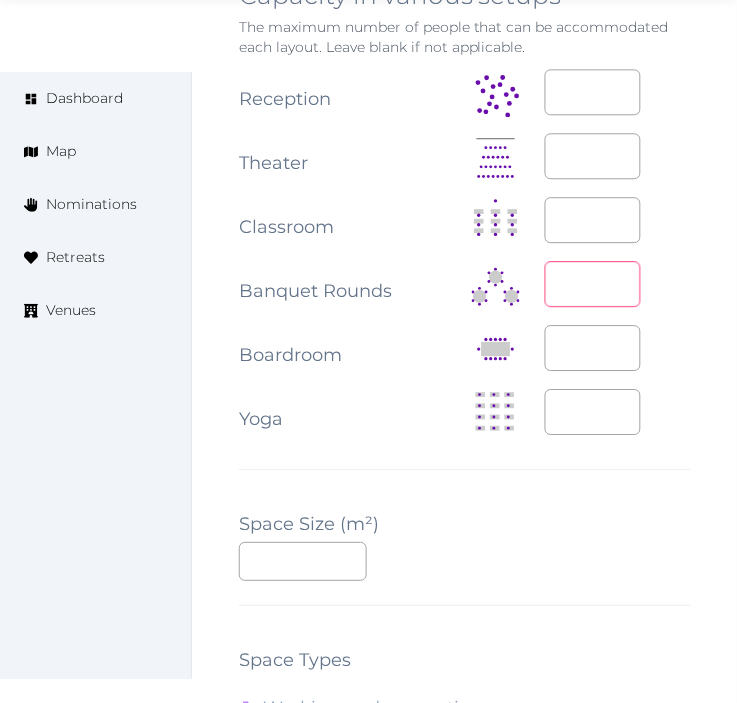 click at bounding box center [593, 284] 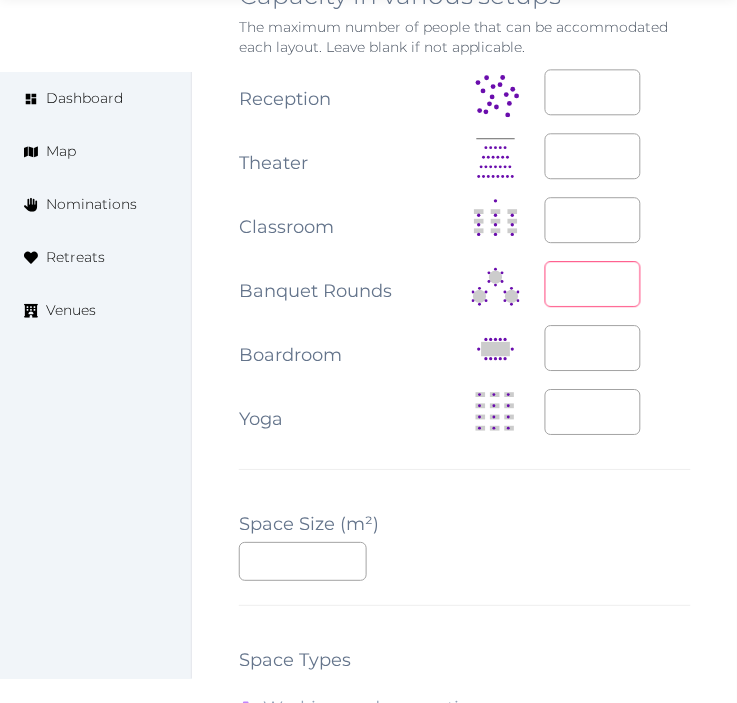 type on "***" 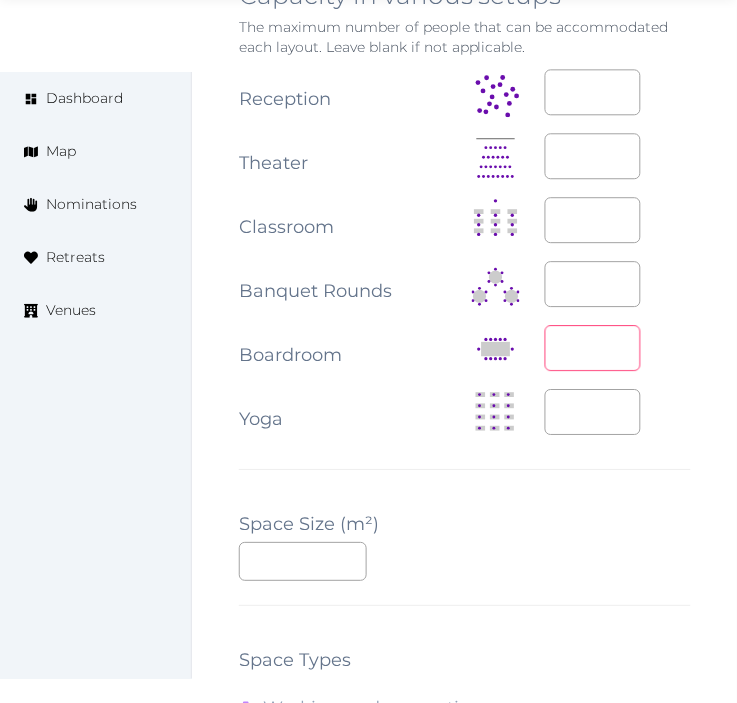 click at bounding box center (593, 348) 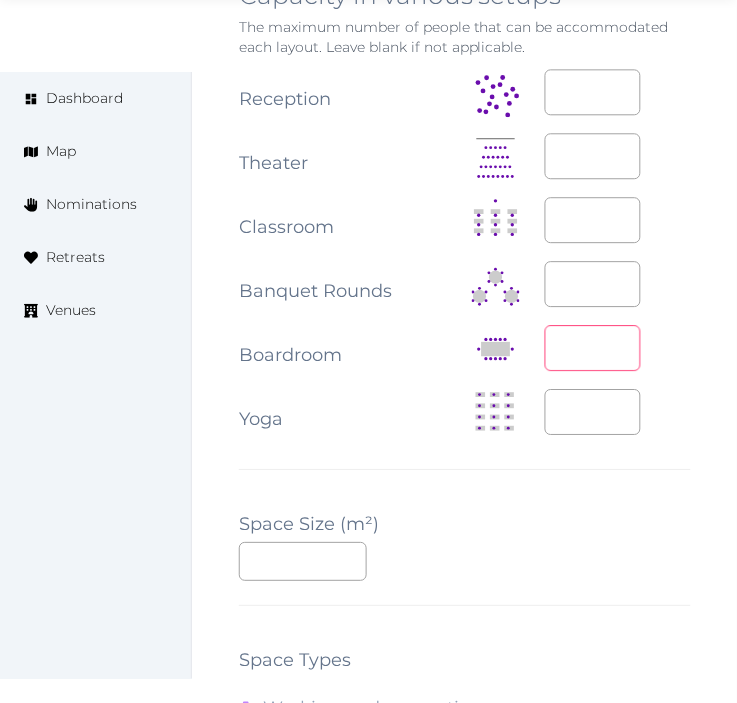 type on "**" 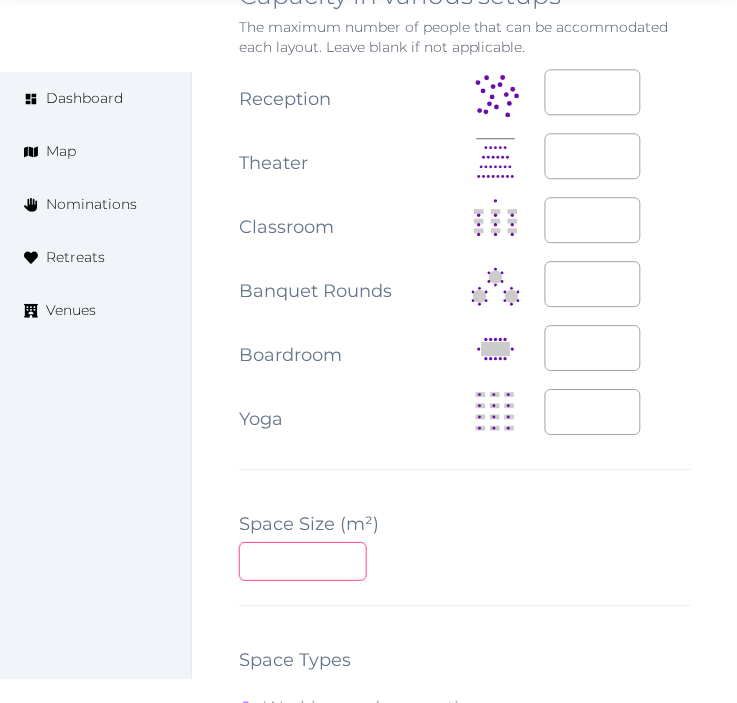 drag, startPoint x: 300, startPoint y: 558, endPoint x: 313, endPoint y: 557, distance: 13.038404 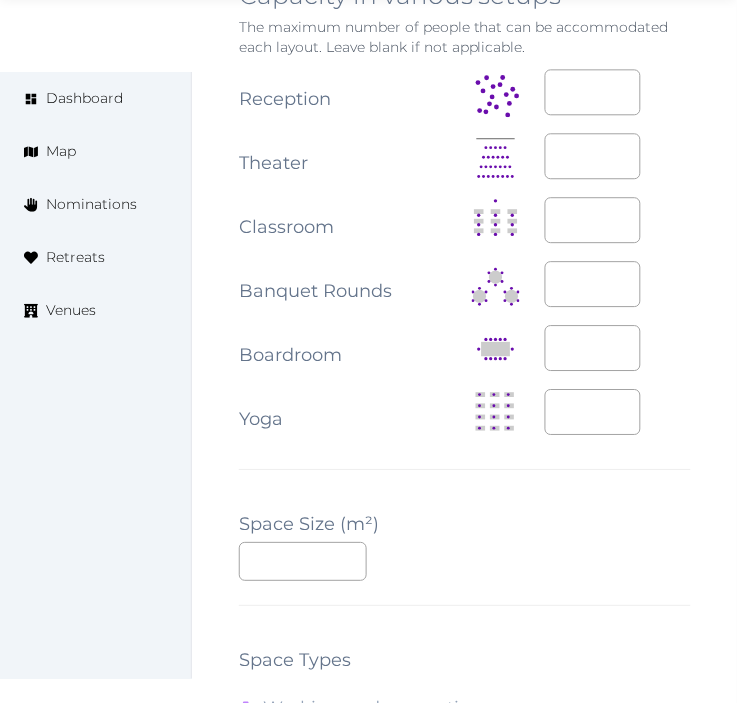 click on "***" at bounding box center (465, 561) 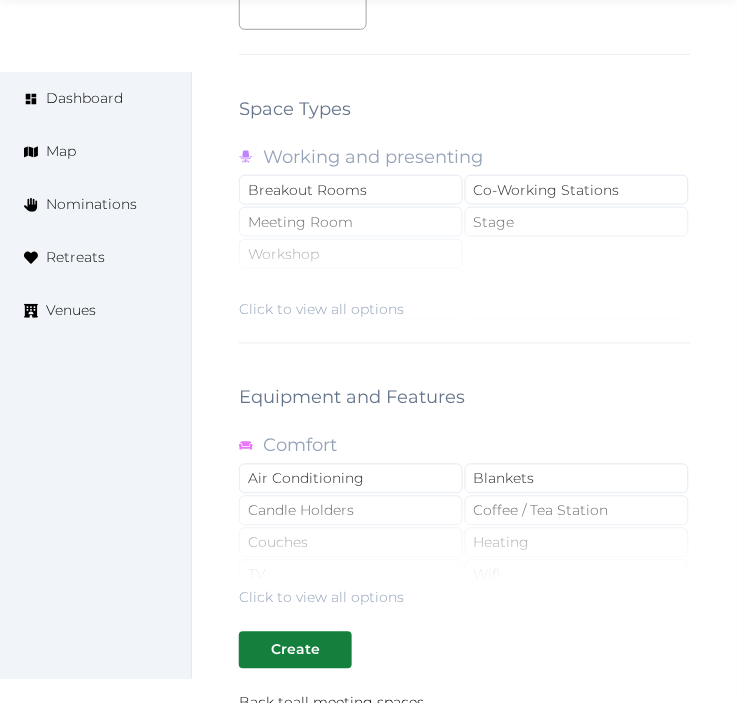 scroll, scrollTop: 3000, scrollLeft: 0, axis: vertical 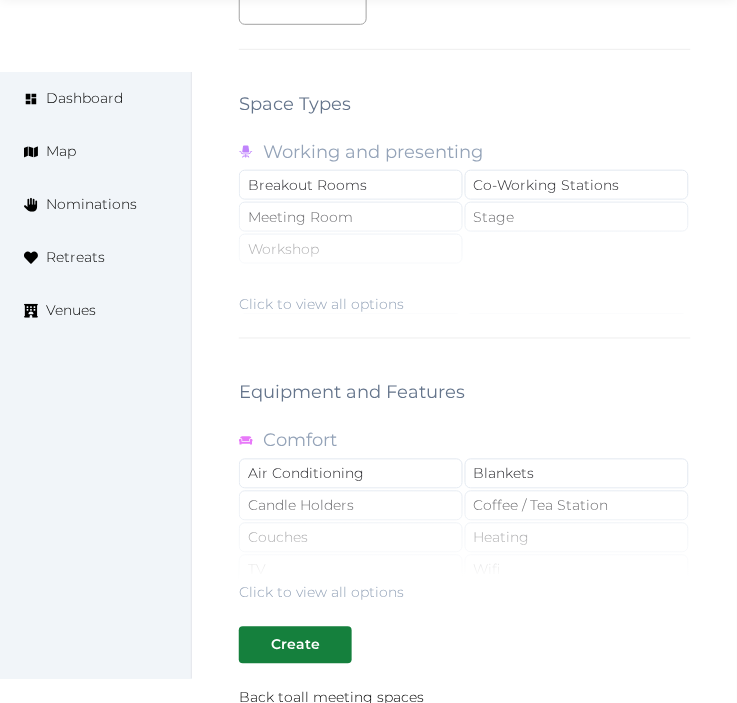 click on "Click to view all options" at bounding box center (321, 304) 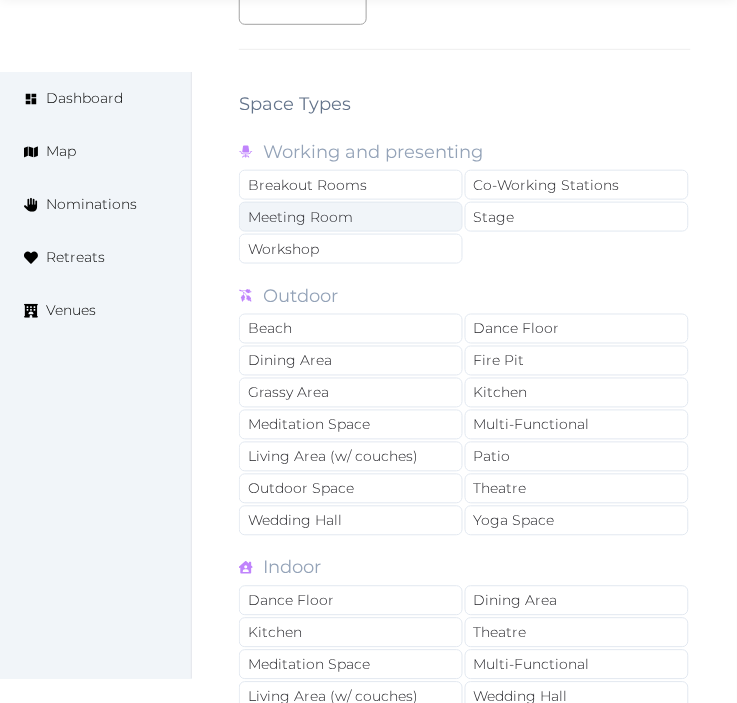 click on "Meeting Room" at bounding box center (351, 217) 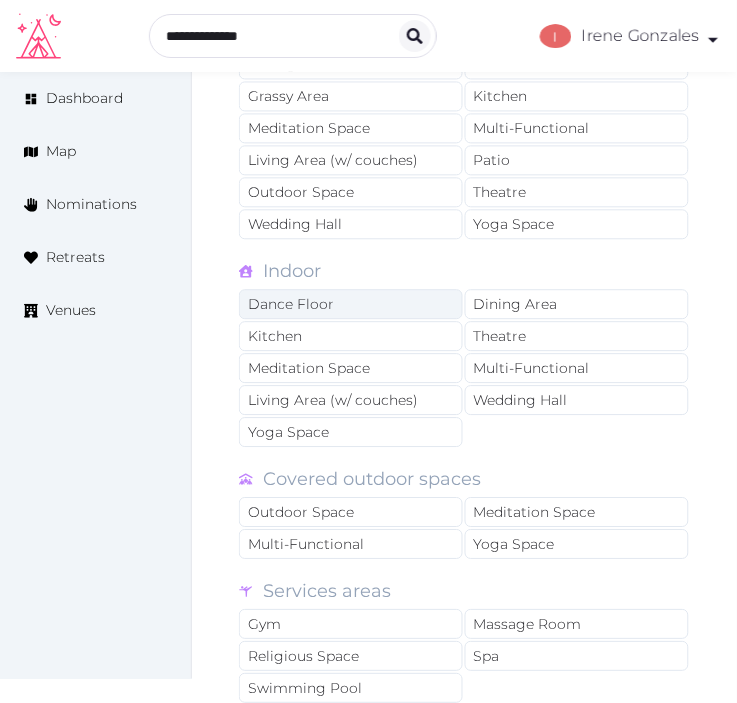 scroll, scrollTop: 3333, scrollLeft: 0, axis: vertical 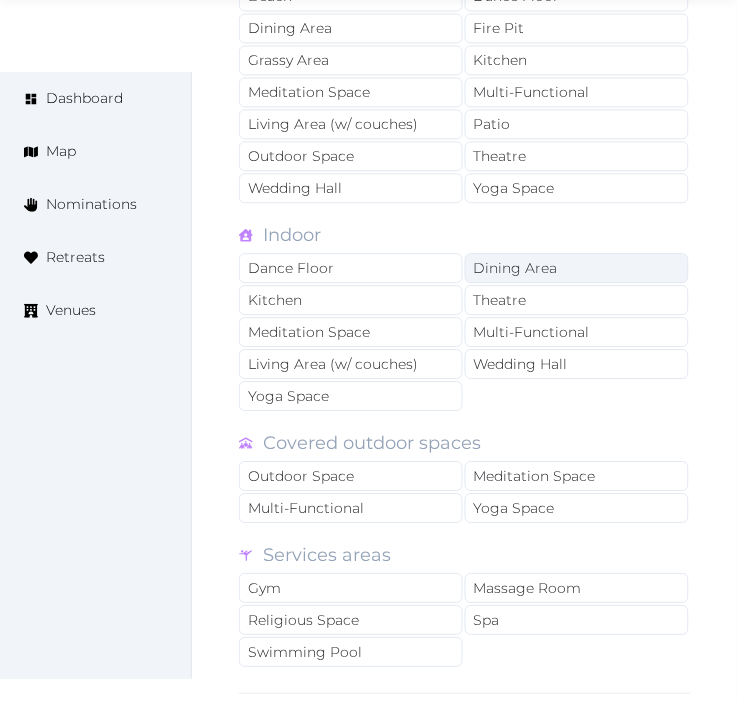drag, startPoint x: 531, startPoint y: 270, endPoint x: 527, endPoint y: 281, distance: 11.7046995 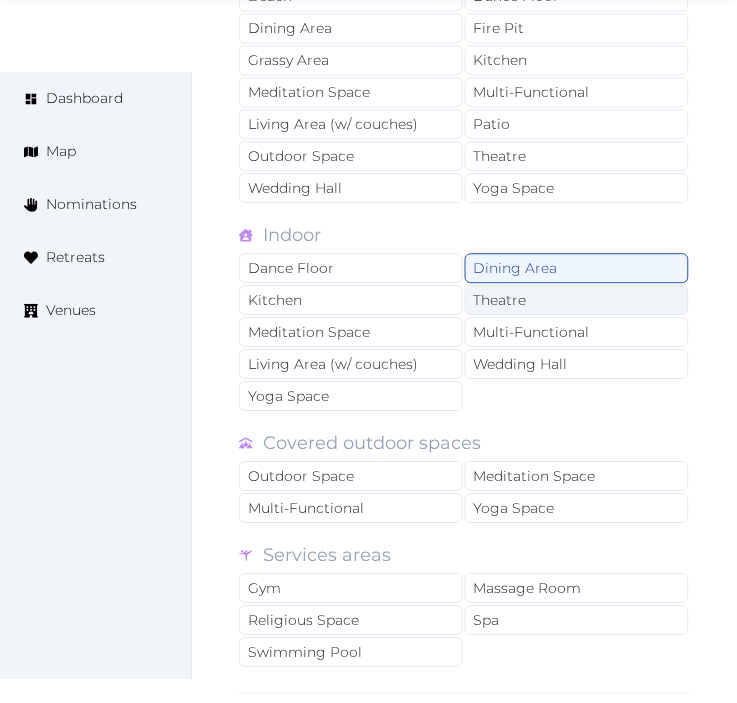 click on "Theatre" at bounding box center (577, 300) 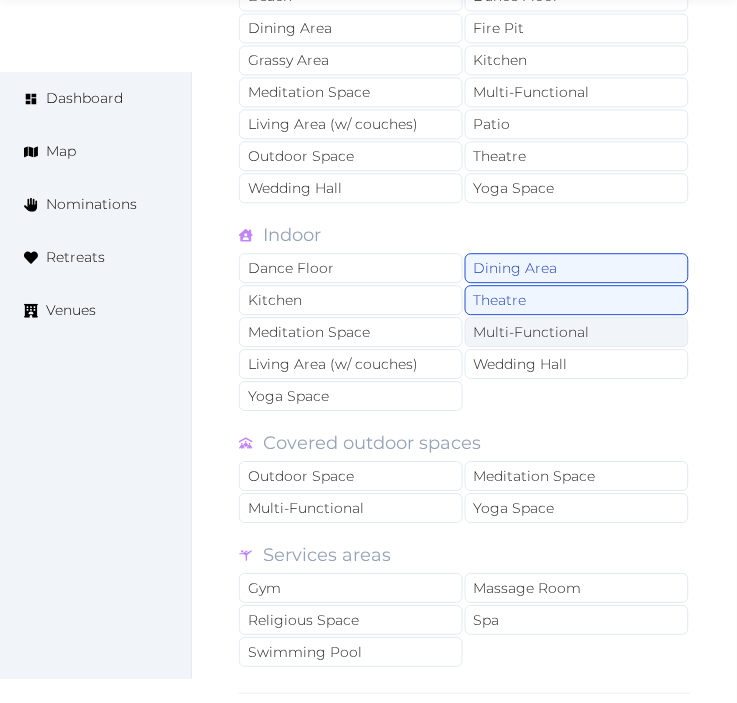 click on "Multi-Functional" at bounding box center [577, 332] 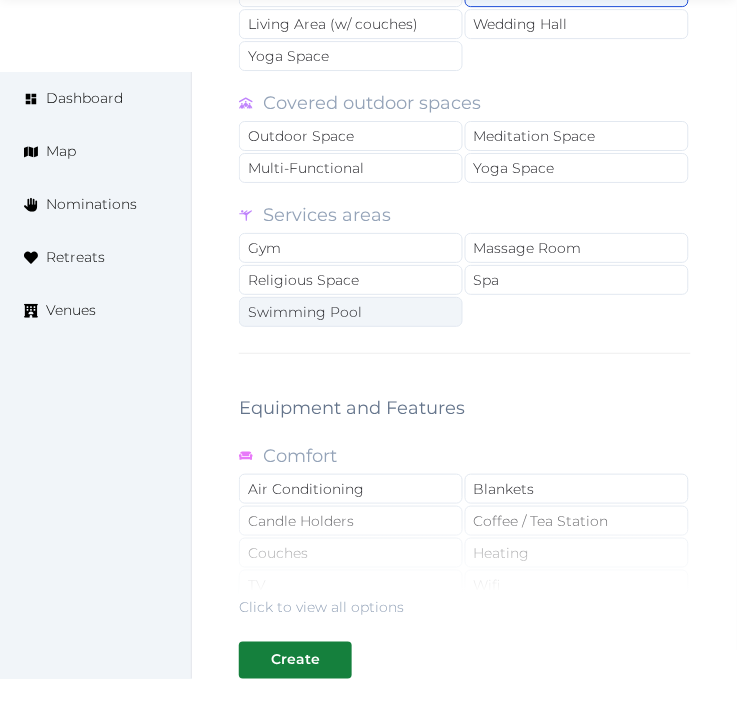 scroll, scrollTop: 3777, scrollLeft: 0, axis: vertical 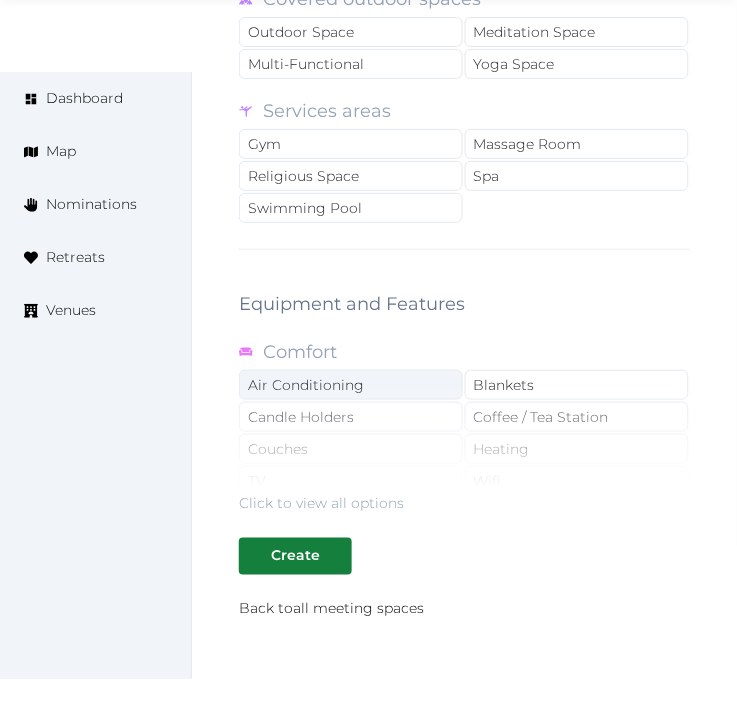click on "Click to view all options" at bounding box center (465, 450) 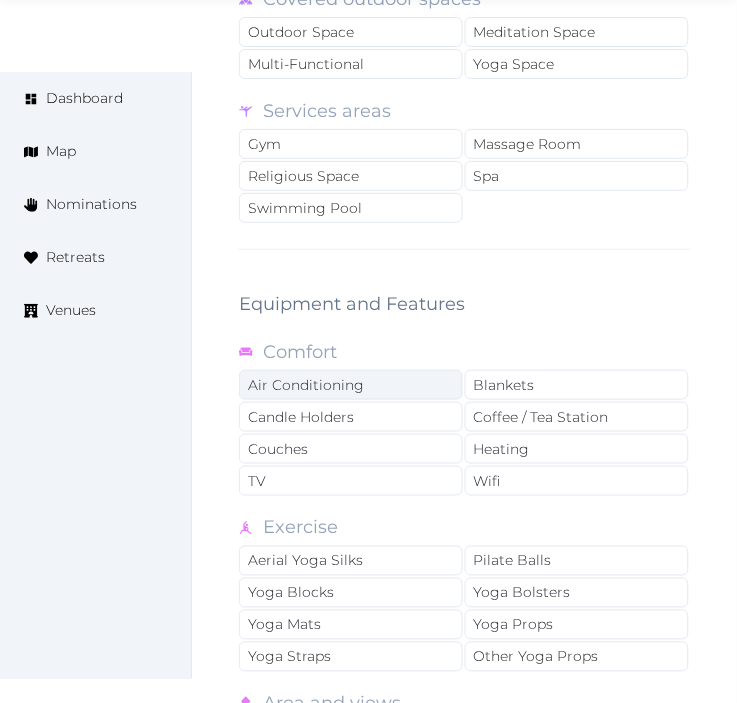 click on "Air Conditioning" at bounding box center (351, 385) 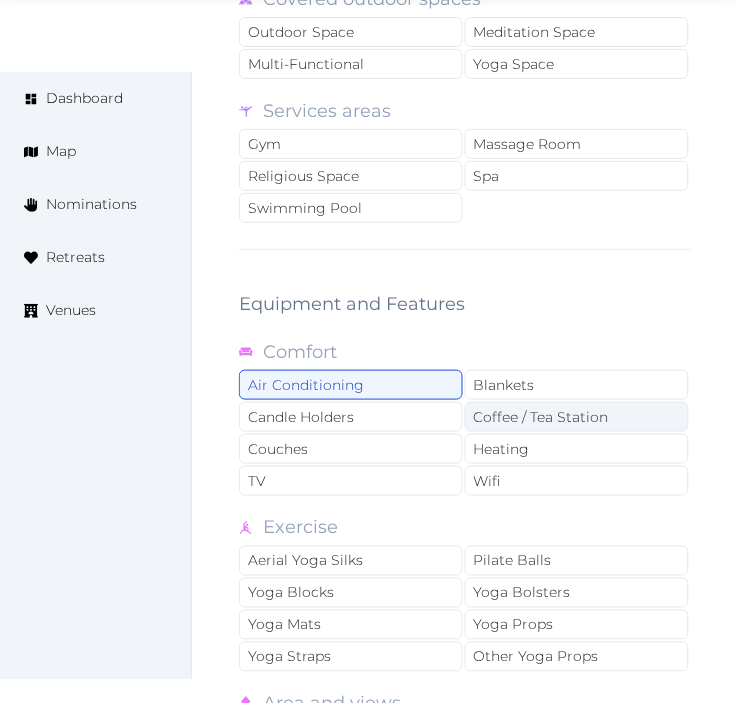 click on "Coffee / Tea Station" at bounding box center [577, 417] 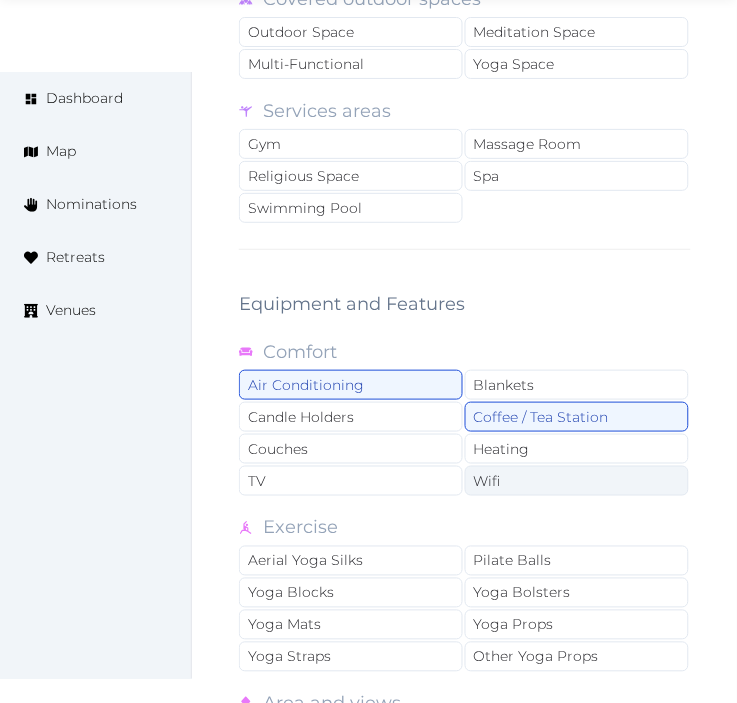 drag, startPoint x: 491, startPoint y: 478, endPoint x: 478, endPoint y: 481, distance: 13.341664 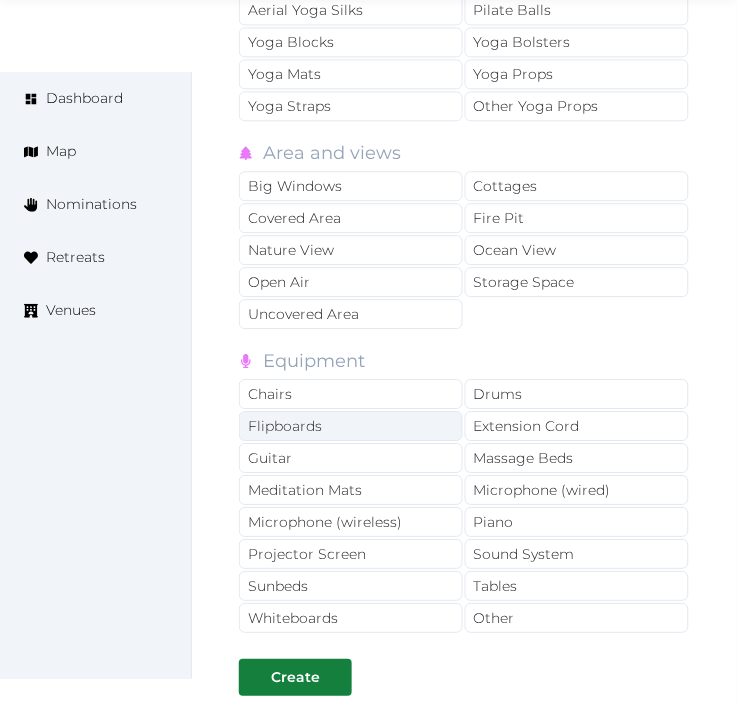 scroll, scrollTop: 4333, scrollLeft: 0, axis: vertical 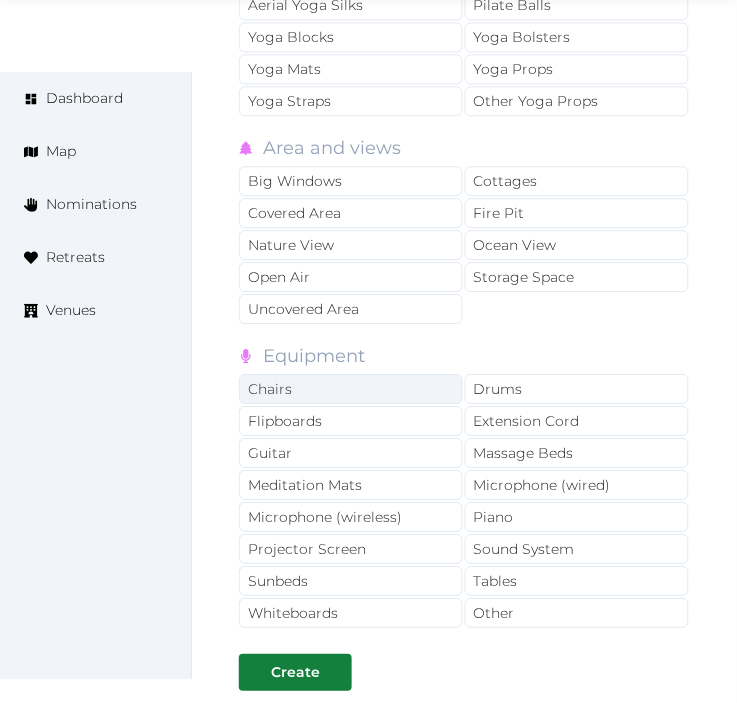 click on "Chairs" at bounding box center (351, 389) 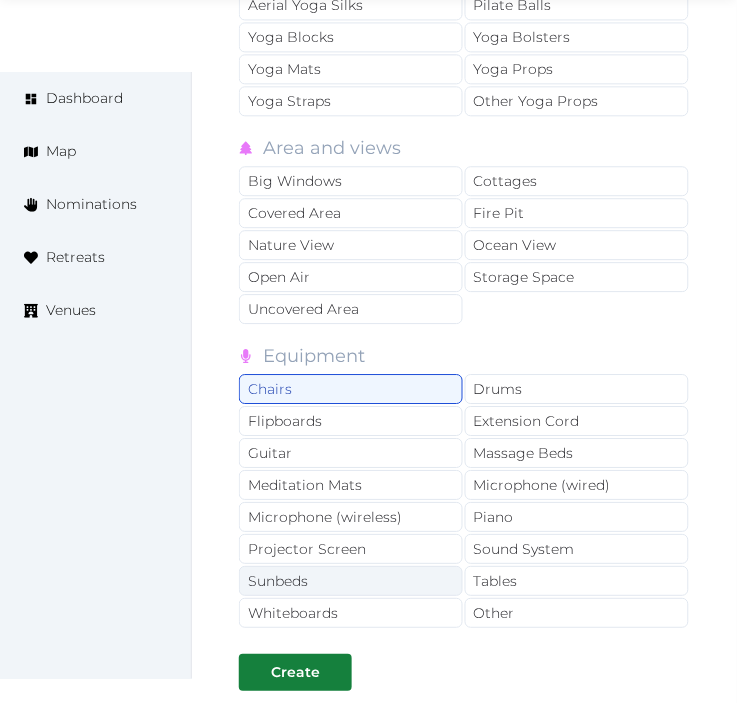 drag, startPoint x: 536, startPoint y: 546, endPoint x: 457, endPoint y: 590, distance: 90.426765 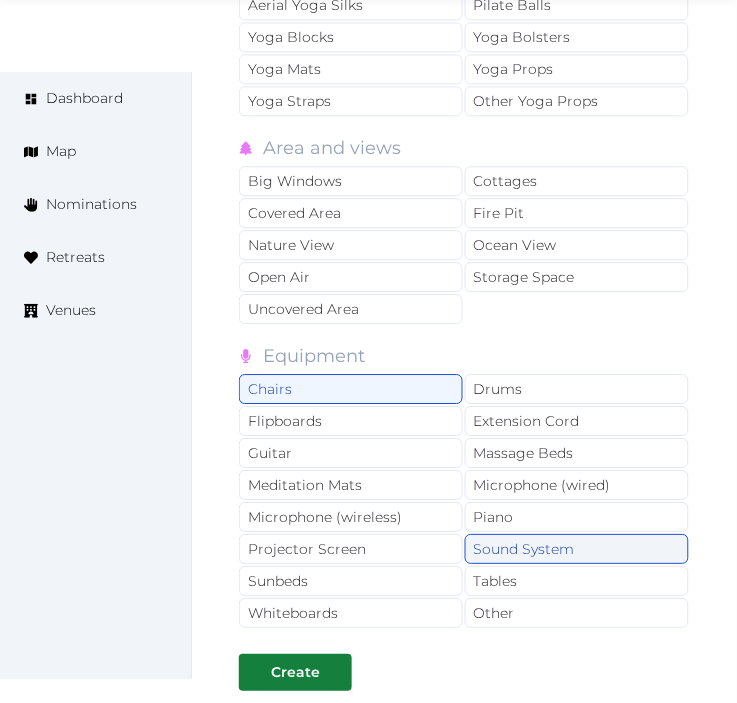 drag, startPoint x: 375, startPoint y: 557, endPoint x: 490, endPoint y: 567, distance: 115.43397 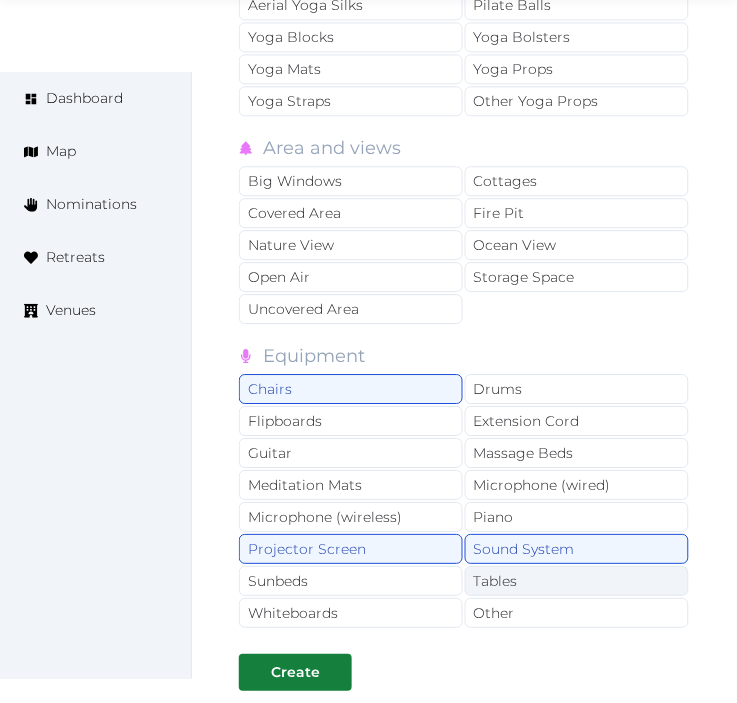 drag, startPoint x: 504, startPoint y: 588, endPoint x: 507, endPoint y: 601, distance: 13.341664 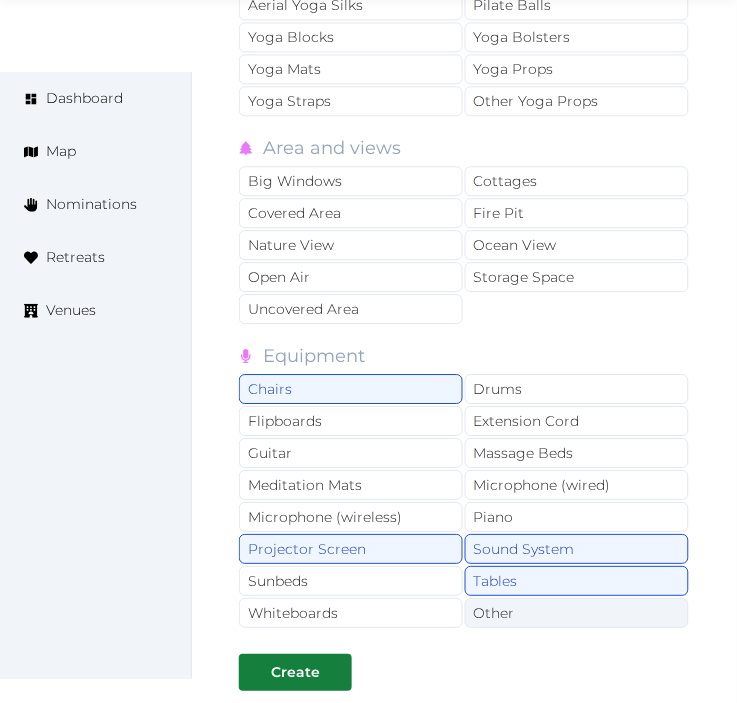 click on "Other" at bounding box center [577, 613] 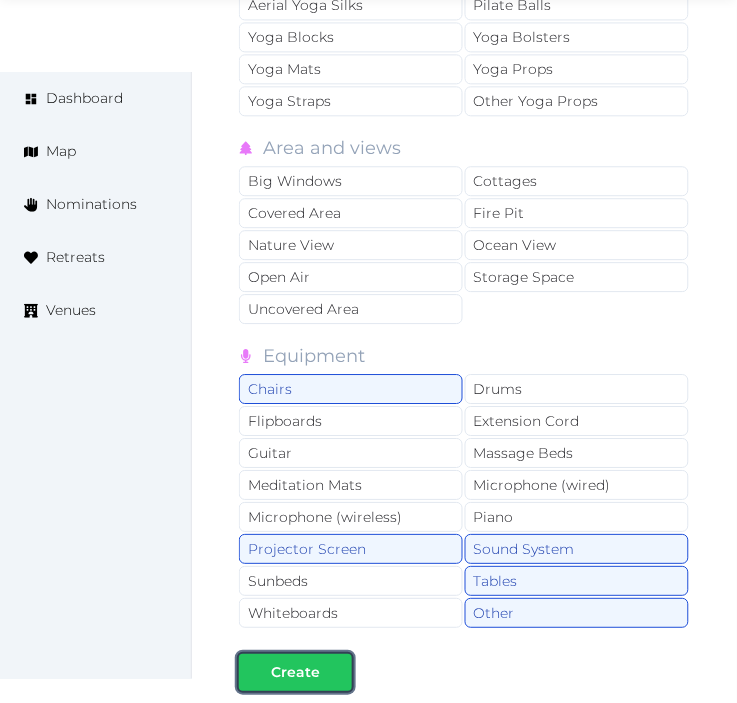 click on "Create" at bounding box center [295, 672] 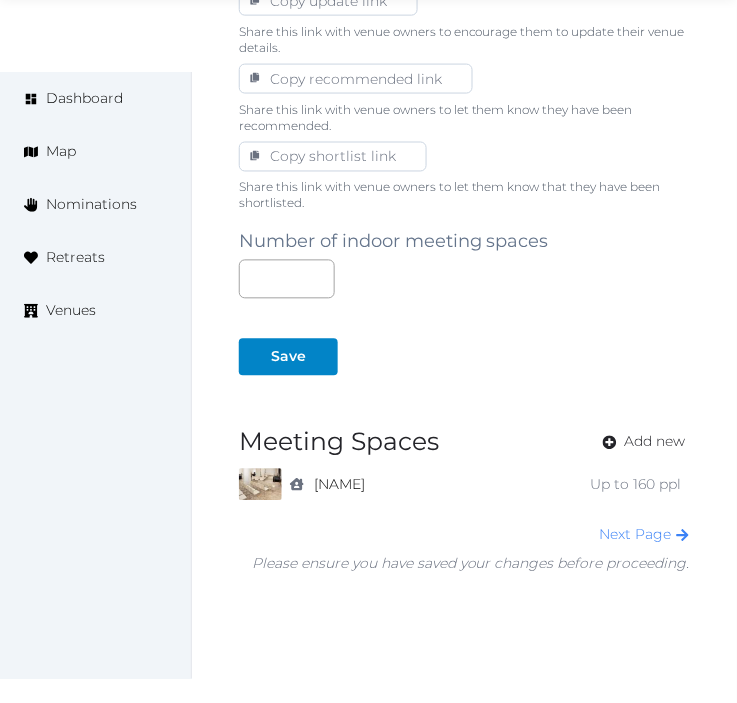 scroll, scrollTop: 1378, scrollLeft: 0, axis: vertical 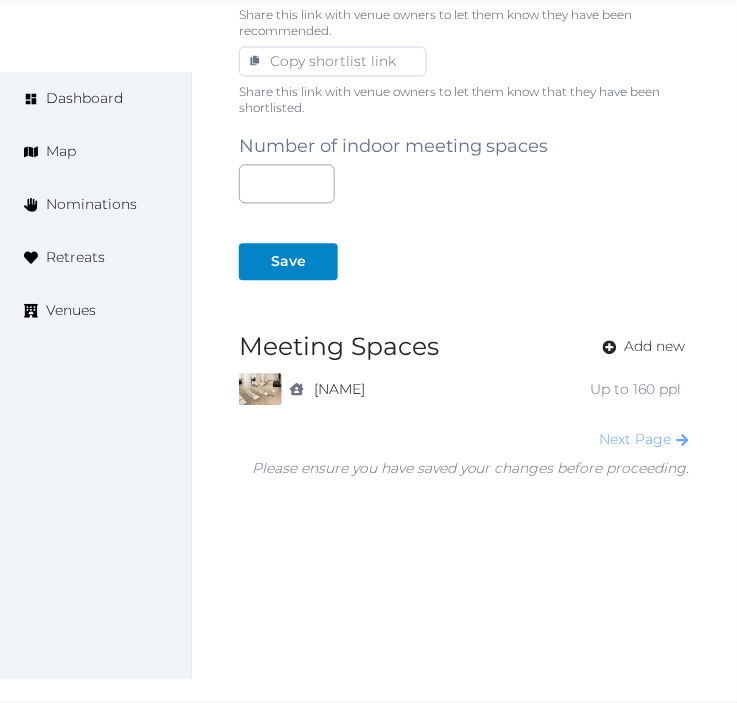 click on "Next Page" at bounding box center [645, 440] 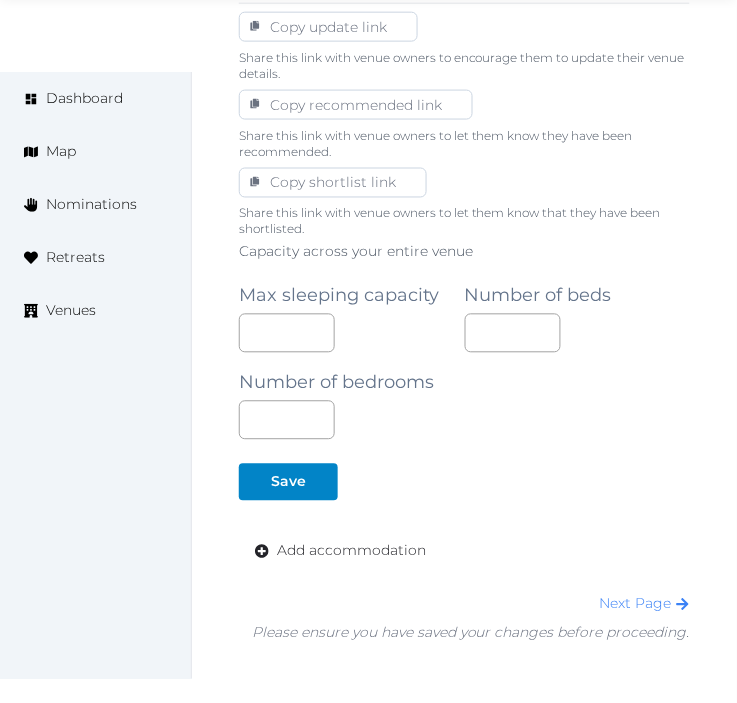 scroll, scrollTop: 1422, scrollLeft: 0, axis: vertical 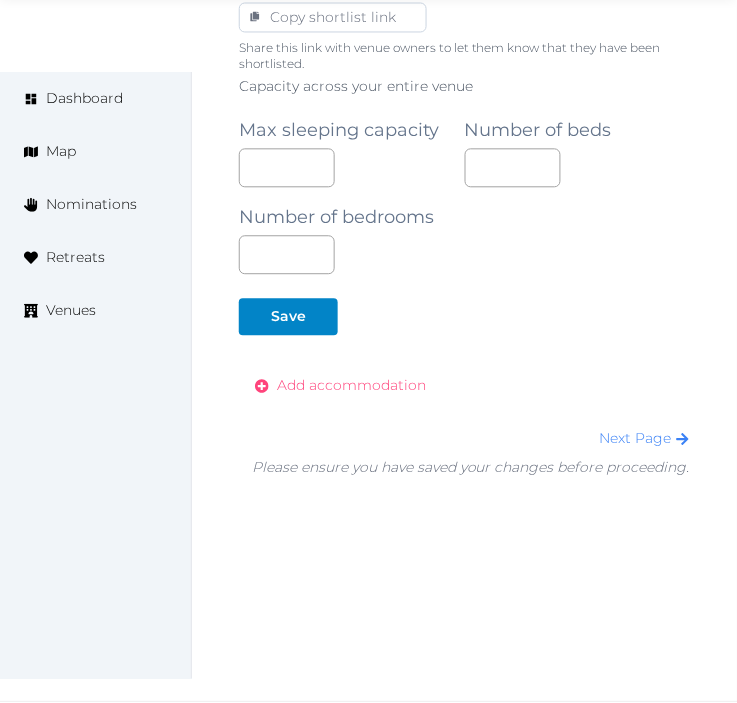 click on "Add accommodation" at bounding box center (351, 386) 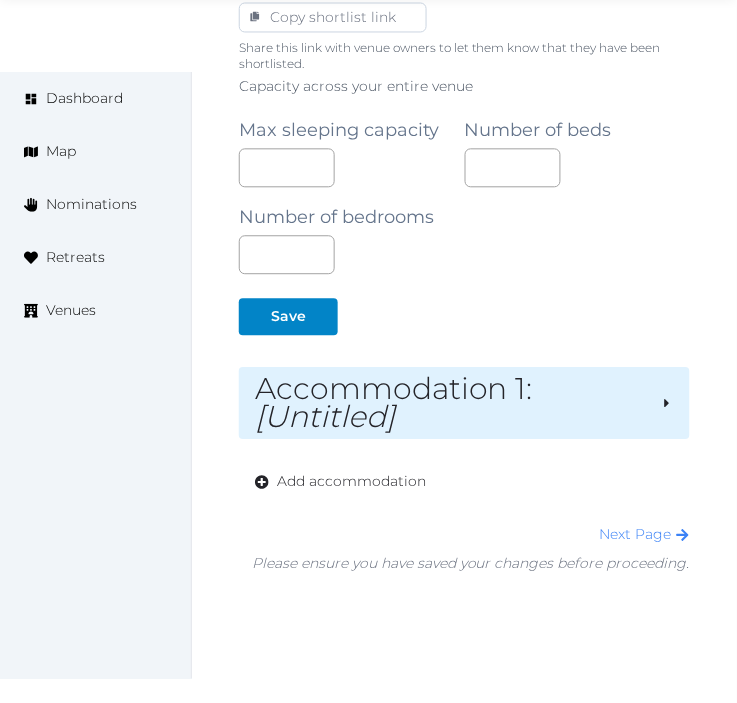 click on "[Untitled]" at bounding box center [325, 417] 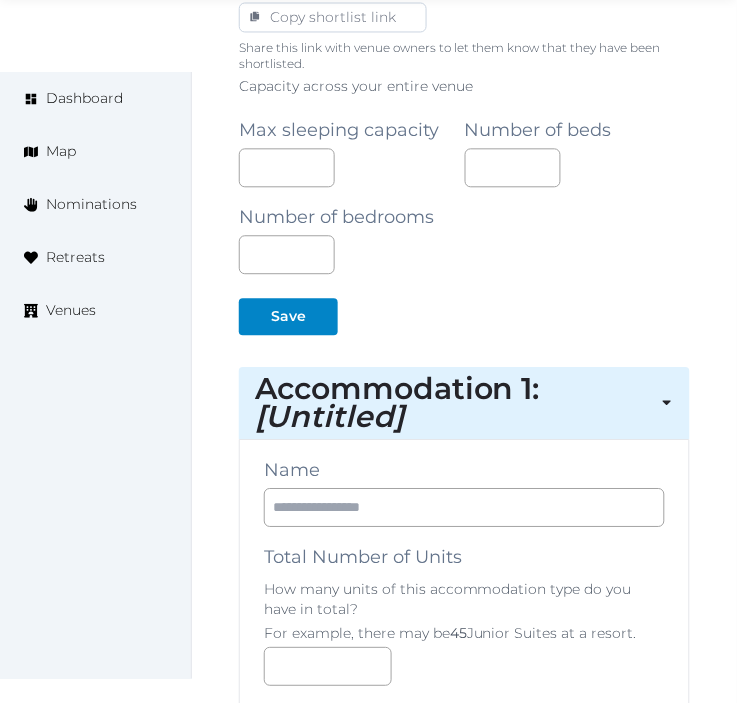 click on "Name Total Number of Units How many units of this accommodation type do you have in total? For example, there may be  45  Junior Suites at a resort. Description Photos Up to 10 photos of these accommodations. Landscape images work best Drag and drop images, or click here jpeg, png, webp, gif
To pick up a draggable item, press the space bar.
While dragging, use the arrow keys to move the item.
Press space again to drop the item in its new position, or press escape to cancel.
The following fields should be filled   per unit or per suite  of this accommodation type. For example, a Junior Suite may have something like  2  beds. A camp-style bunk bed cabin may have something like 16 beds. Room Size (m²) Sleeping Capacity # Bedrooms # Bathrooms # Beds # King Beds # Queen Beds # Double/Twin # Single Beds Alternate Configuration Beds If you have another configuration of this accommodation type, please describe it here. Alternate Configurations # King Beds # Queen Beds # Double/Twin Beds # Single Beds" at bounding box center [464, 1964] 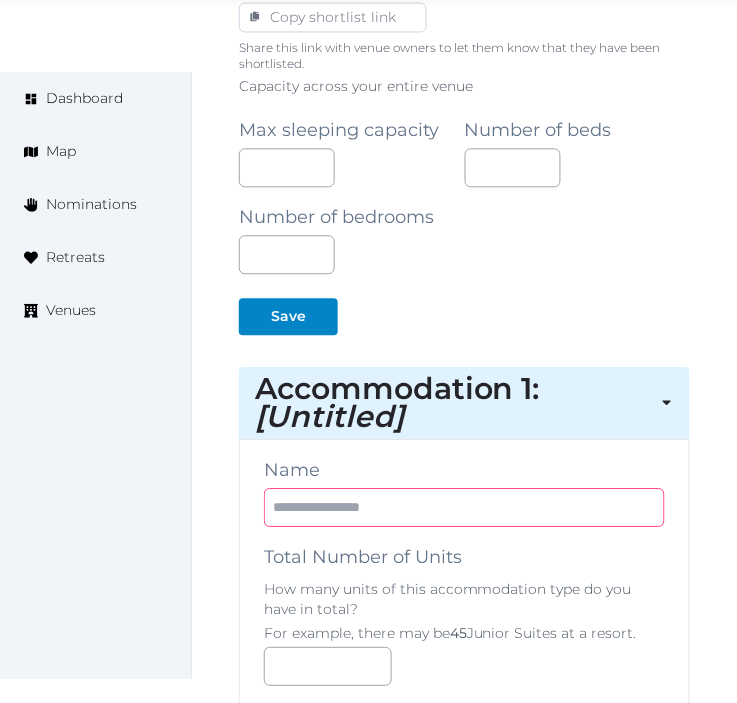 click at bounding box center [464, 508] 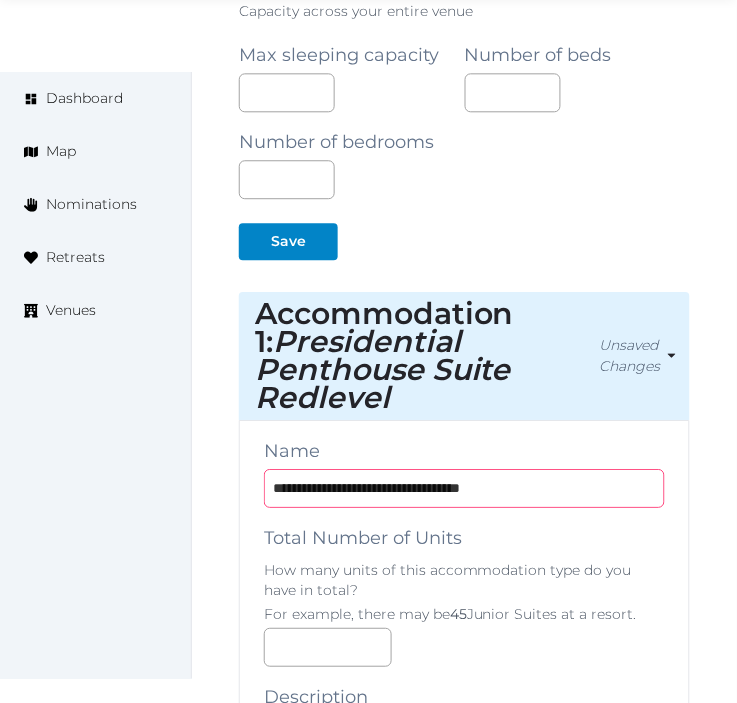 scroll, scrollTop: 1644, scrollLeft: 0, axis: vertical 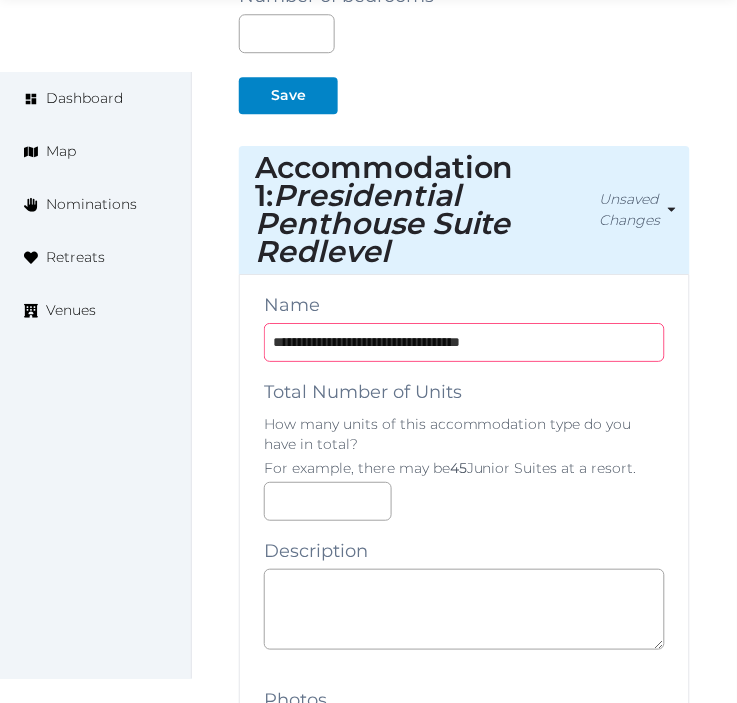 type on "**********" 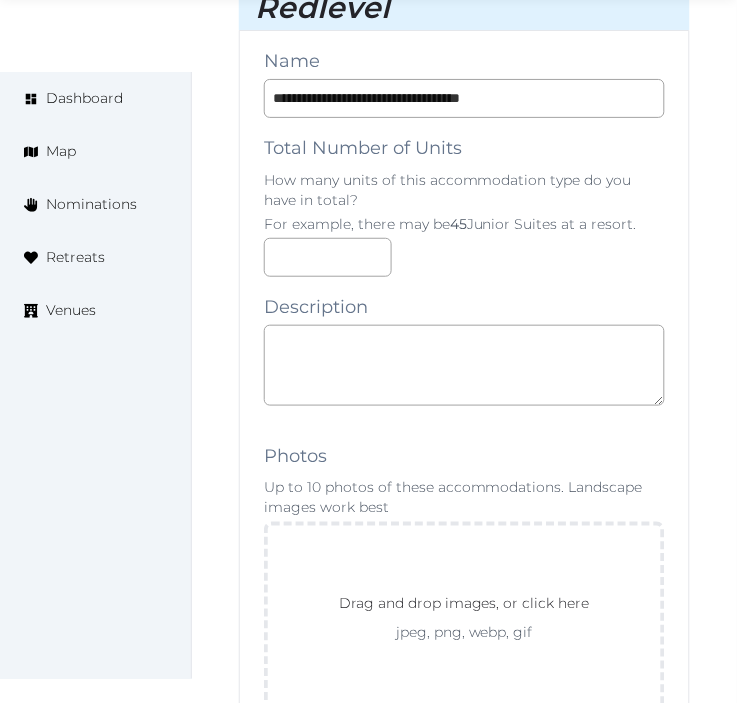 scroll, scrollTop: 1977, scrollLeft: 0, axis: vertical 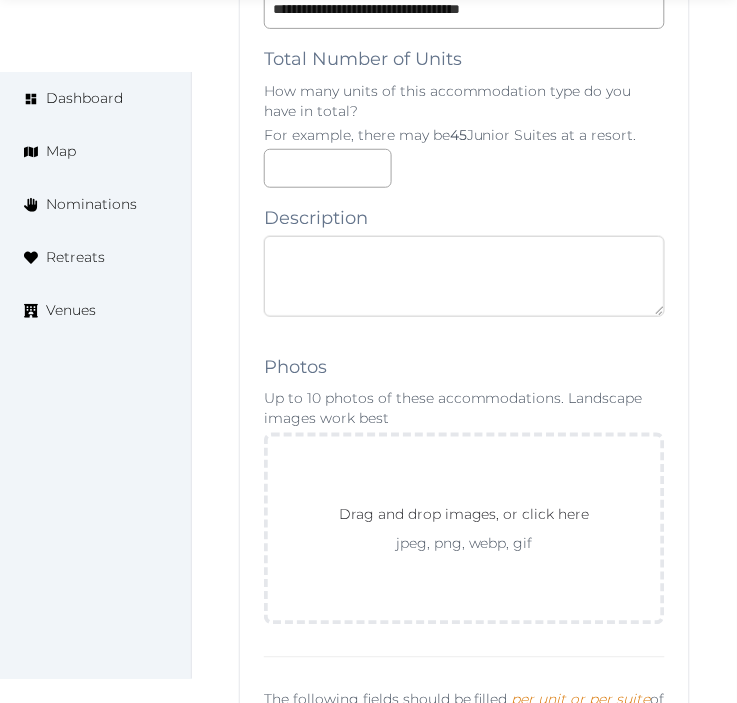 click at bounding box center (464, 276) 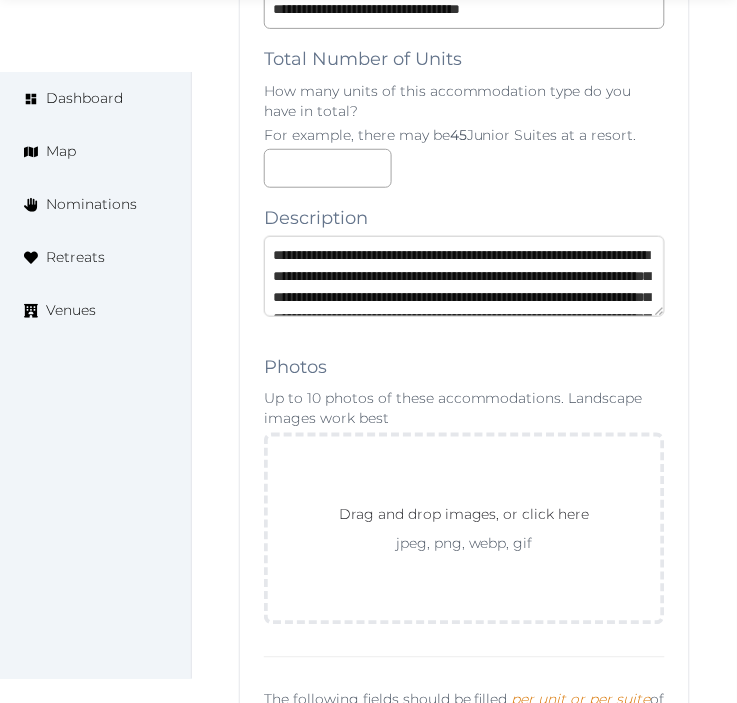 scroll, scrollTop: 136, scrollLeft: 0, axis: vertical 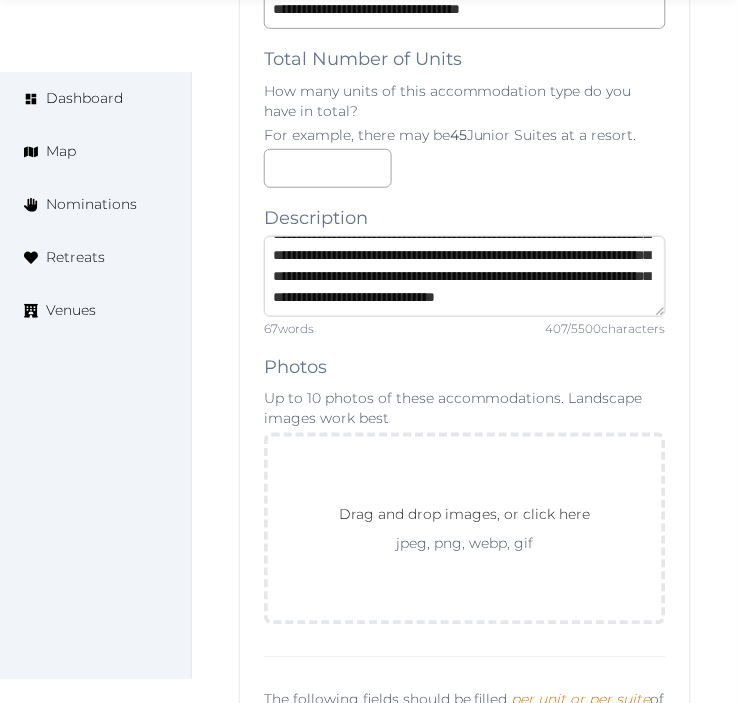 type on "**********" 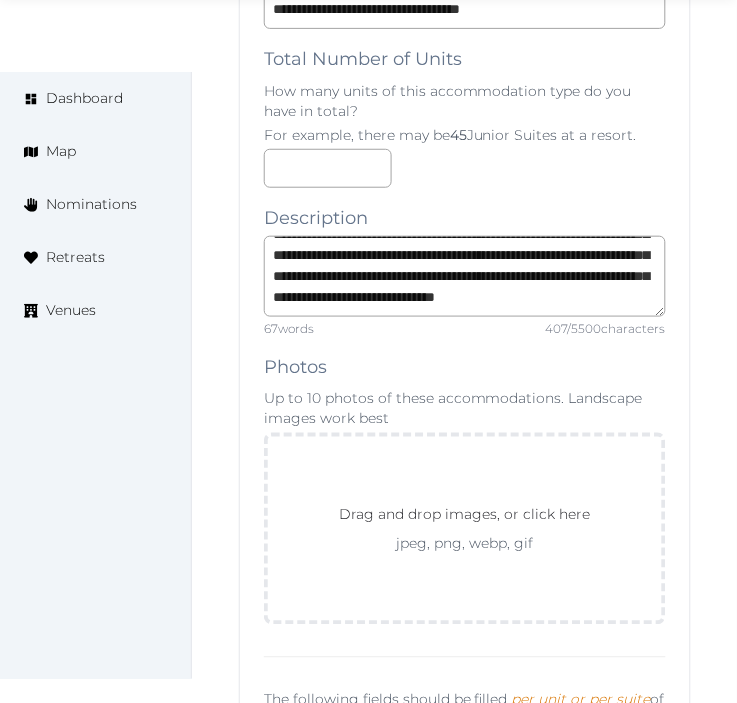 click on "**********" at bounding box center (465, 1484) 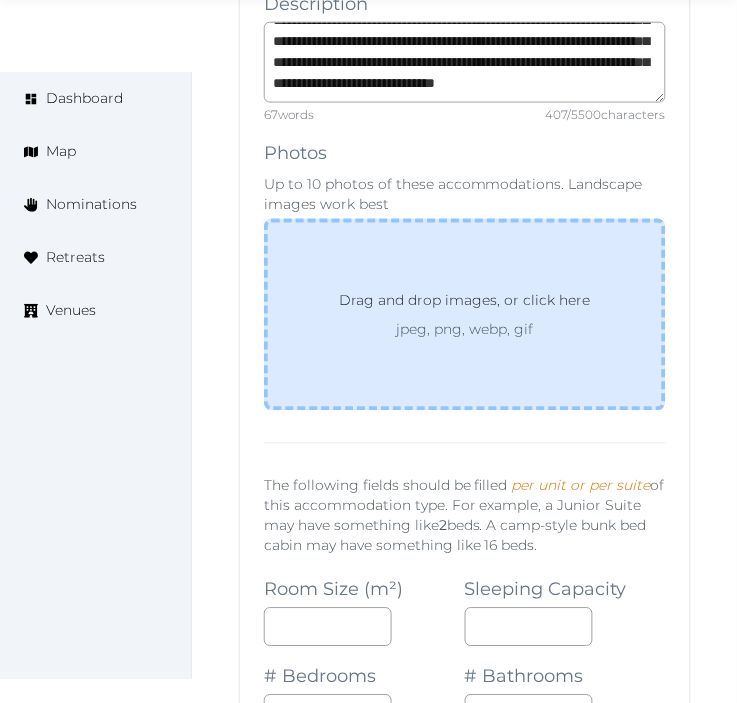 scroll, scrollTop: 2200, scrollLeft: 0, axis: vertical 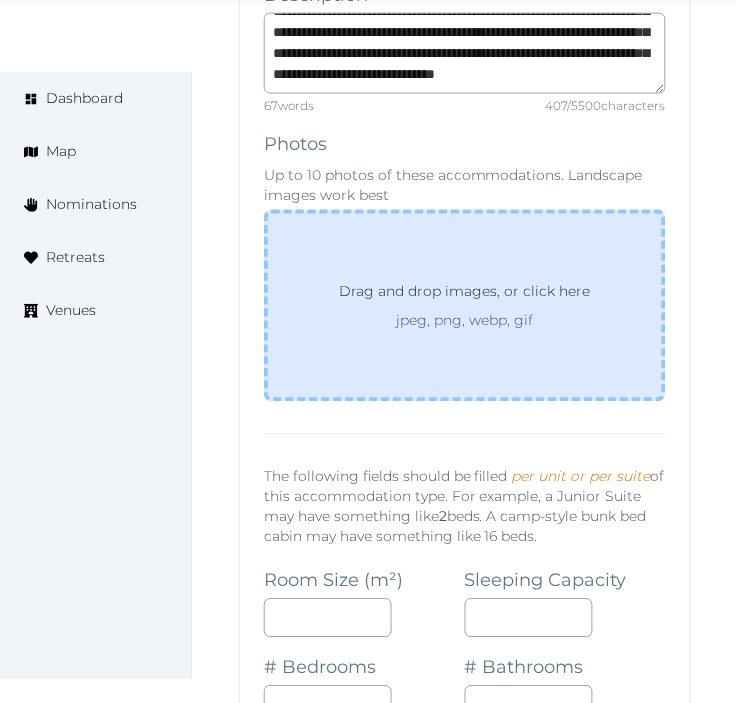 click on "Drag and drop images, or click here" at bounding box center [464, 296] 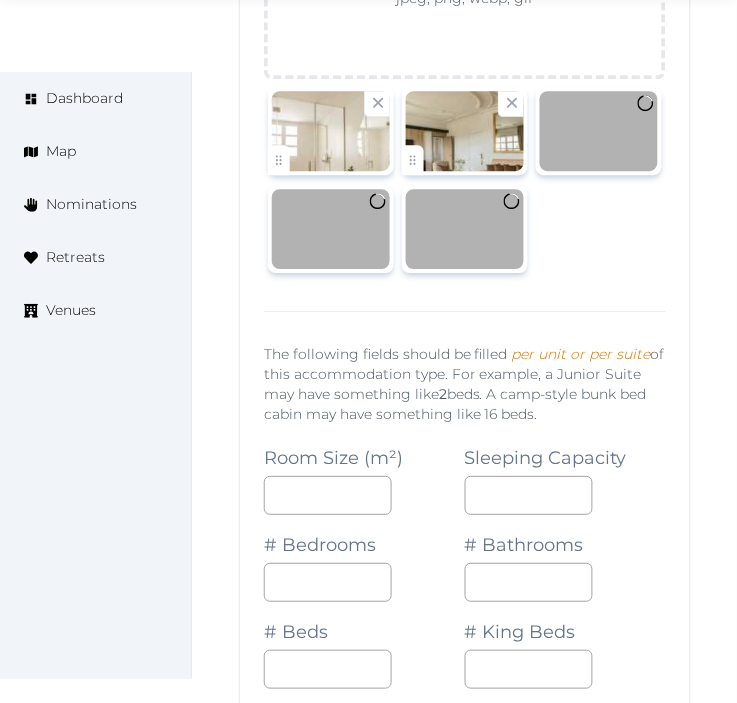 scroll, scrollTop: 2644, scrollLeft: 0, axis: vertical 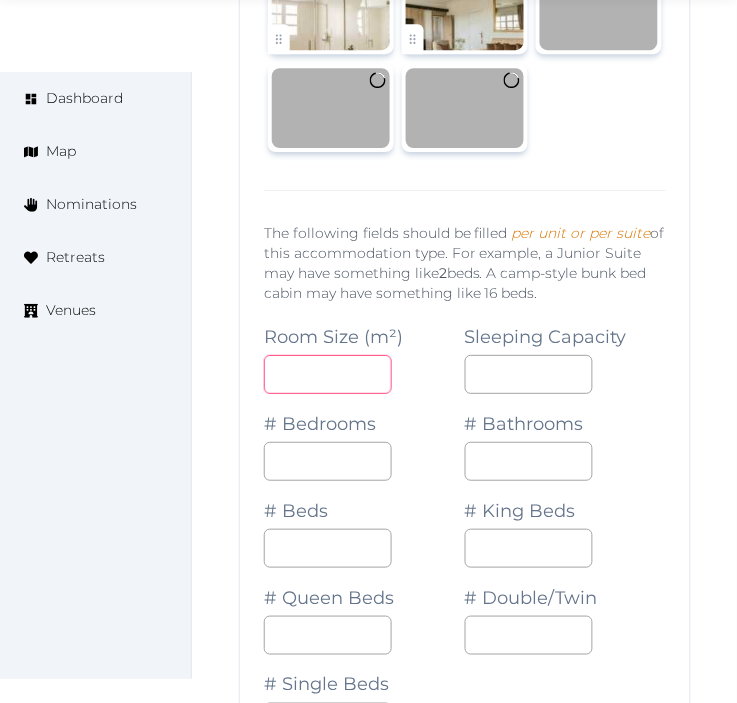 click at bounding box center [328, 374] 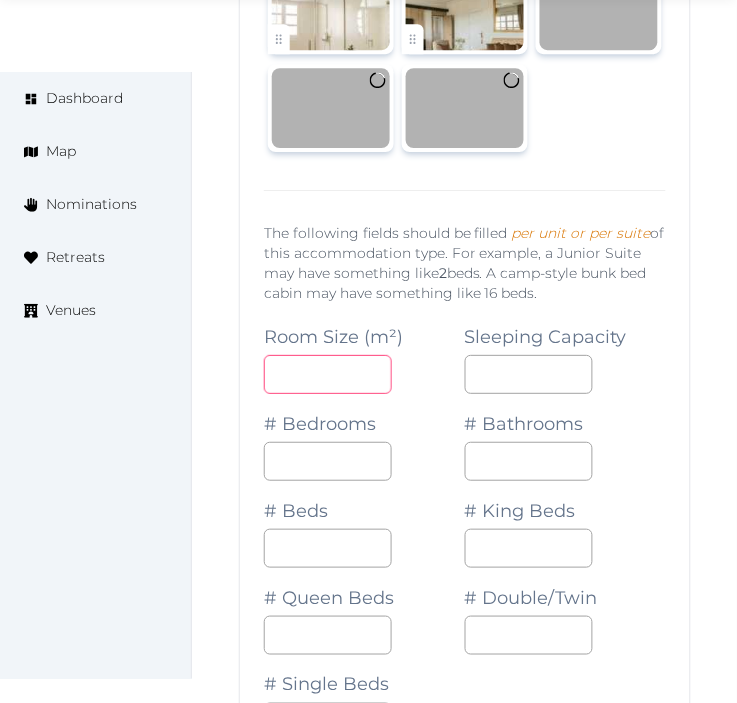 type on "***" 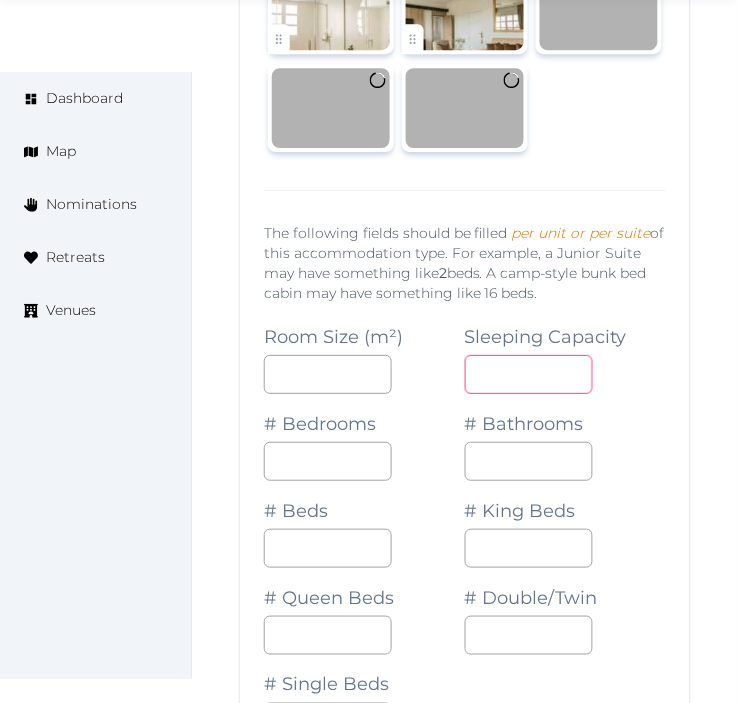 click at bounding box center (529, 374) 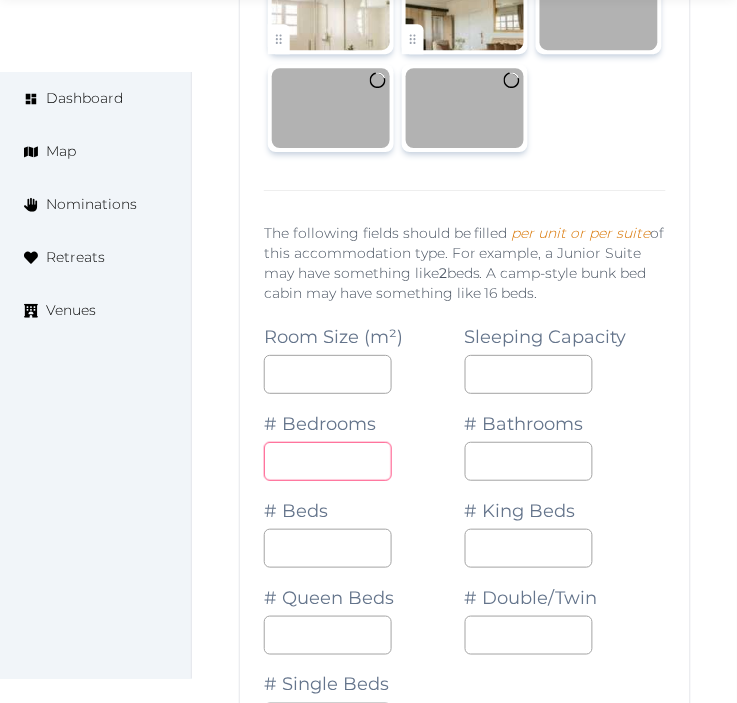 click at bounding box center (328, 461) 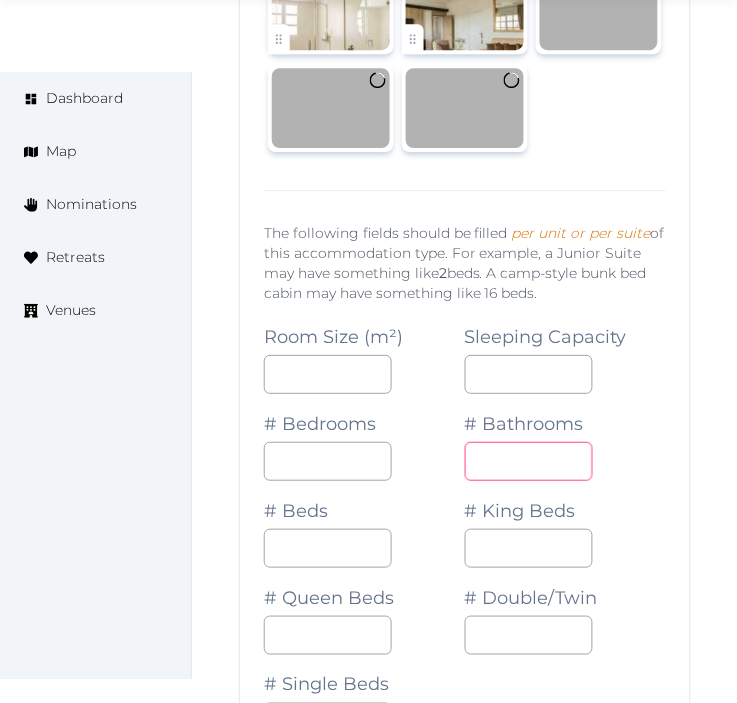click on "*" at bounding box center [529, 461] 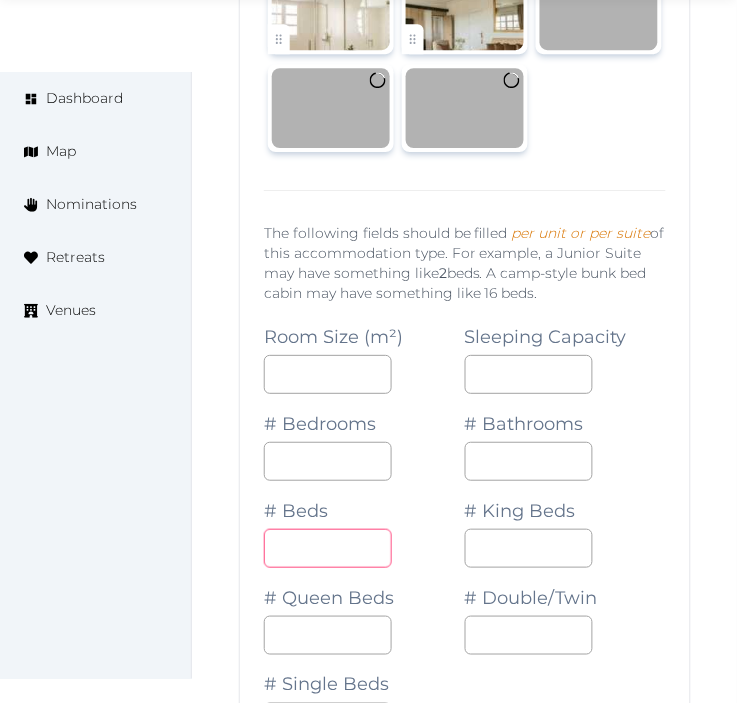 click at bounding box center [328, 548] 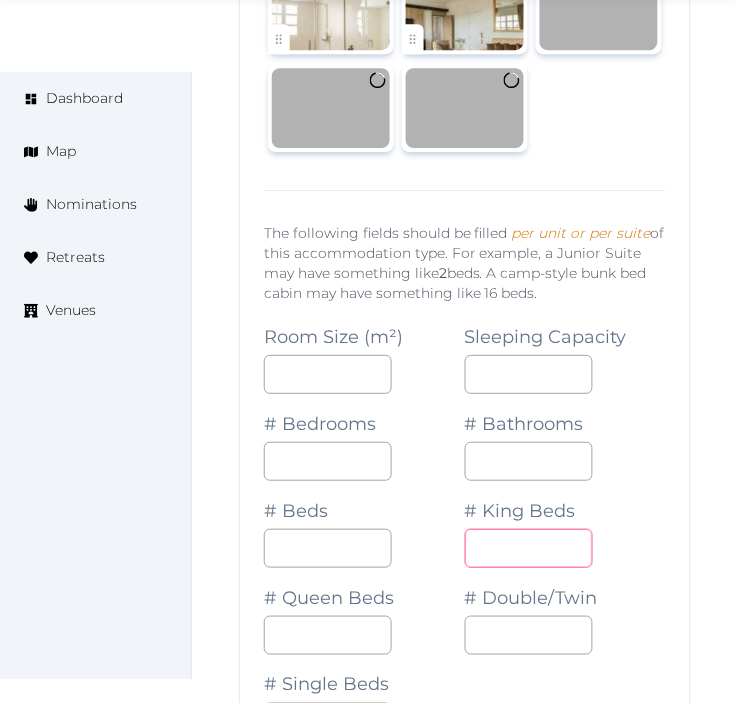click on "*" at bounding box center [529, 548] 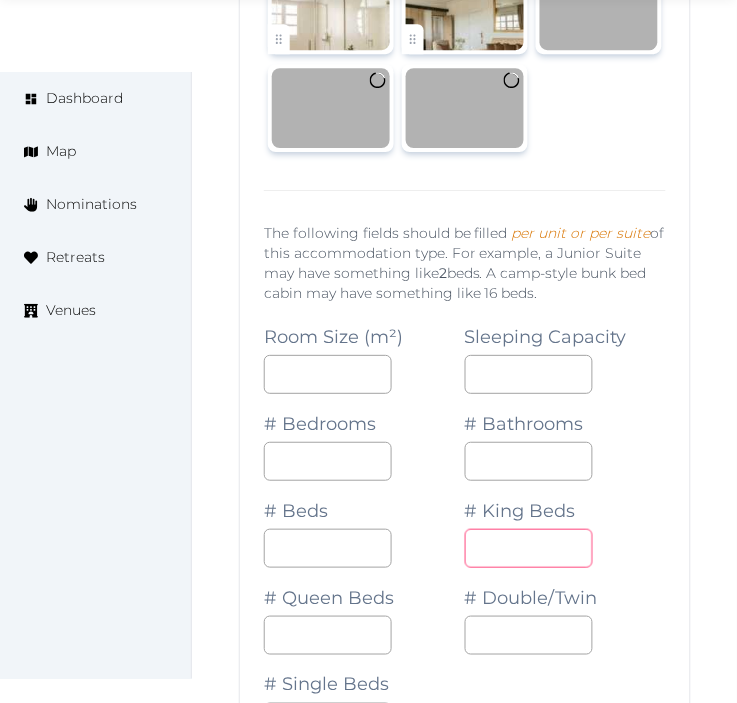 type on "*" 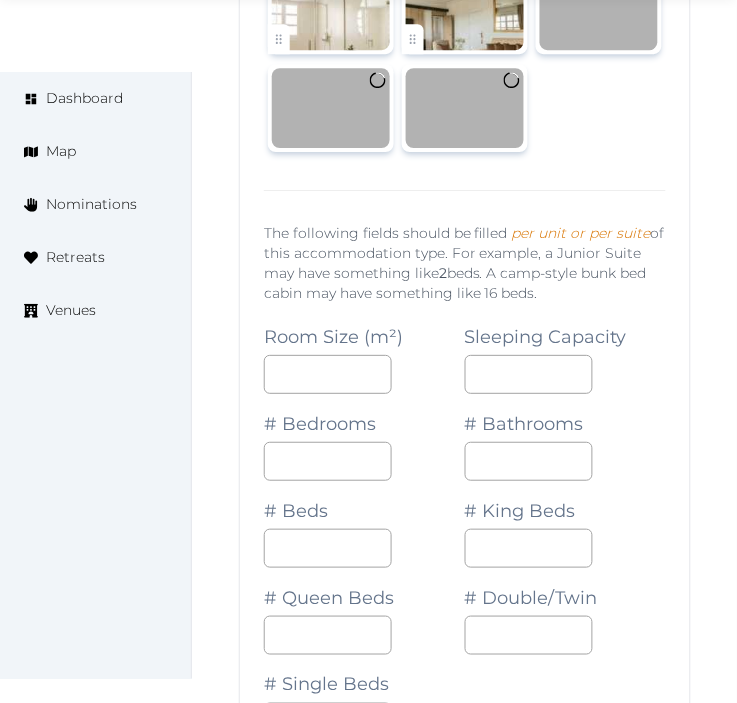 click on "# King Beds *" at bounding box center (565, 524) 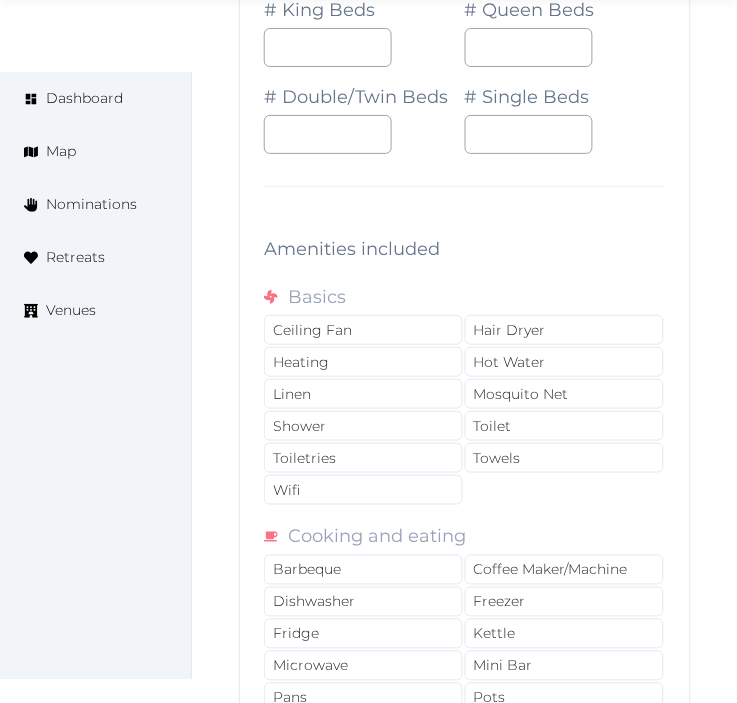 scroll, scrollTop: 3866, scrollLeft: 0, axis: vertical 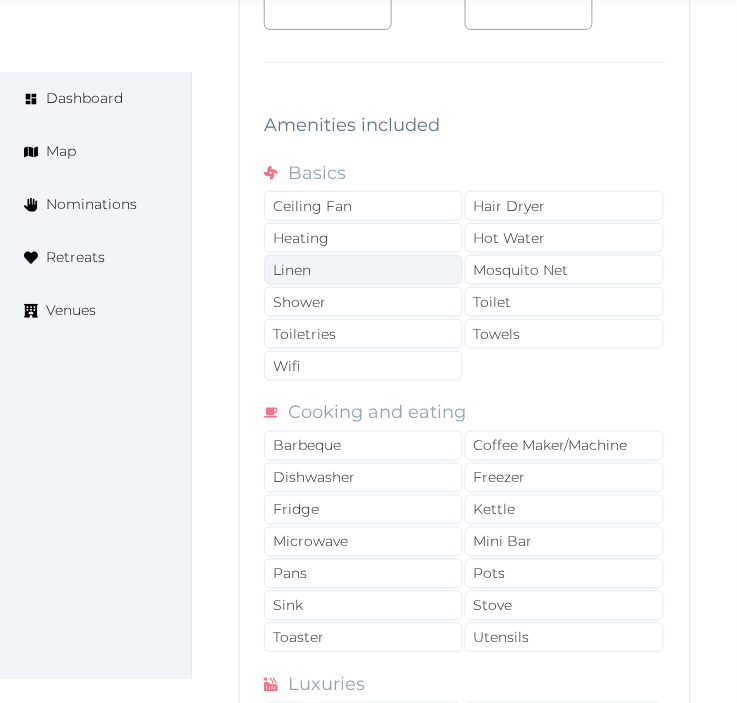 click on "Linen" at bounding box center [363, 270] 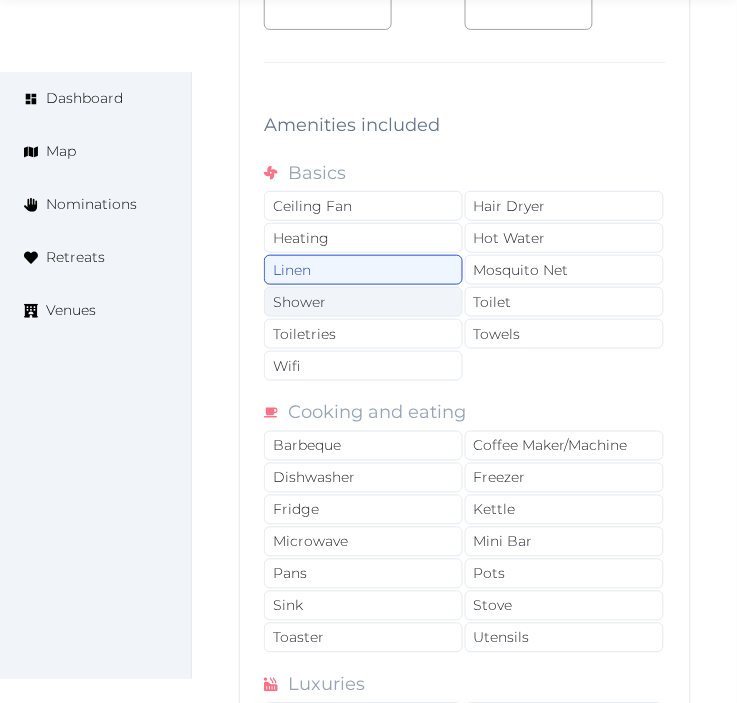 click on "Shower" at bounding box center (363, 302) 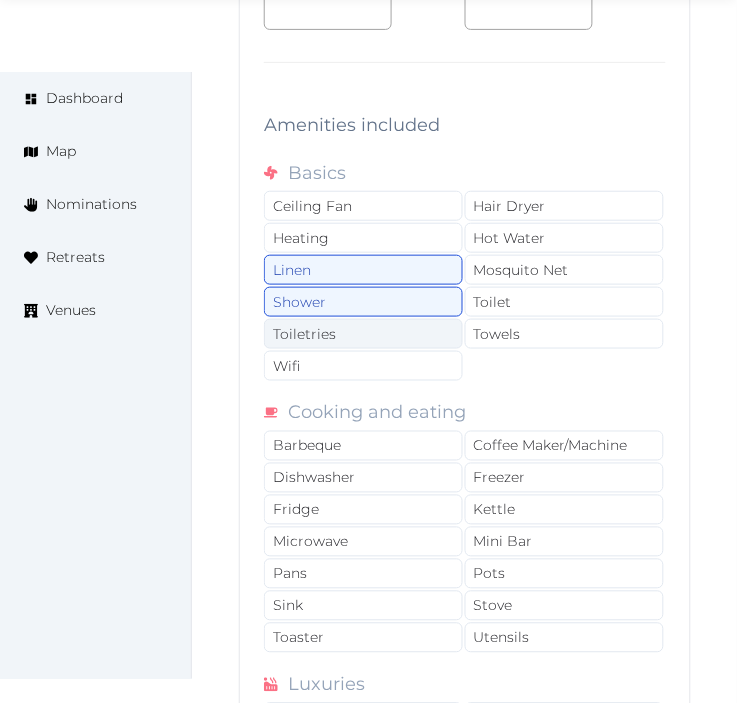 click on "Toiletries" at bounding box center (363, 334) 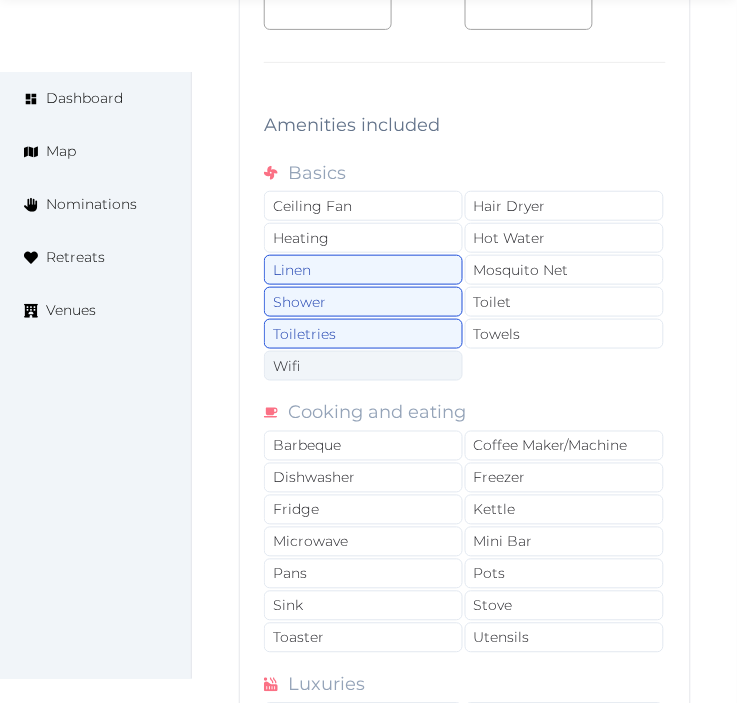 click on "Wifi" at bounding box center [363, 366] 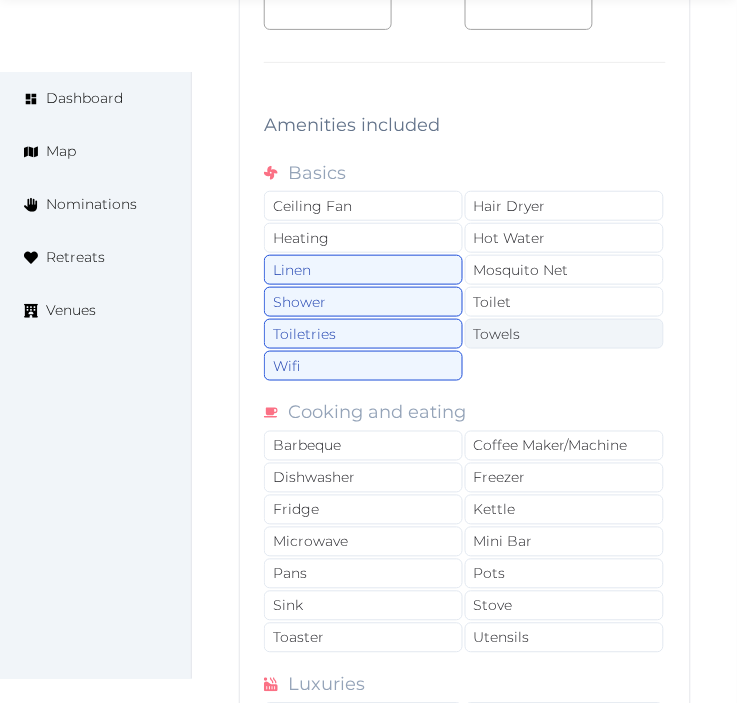 click on "Towels" at bounding box center (564, 334) 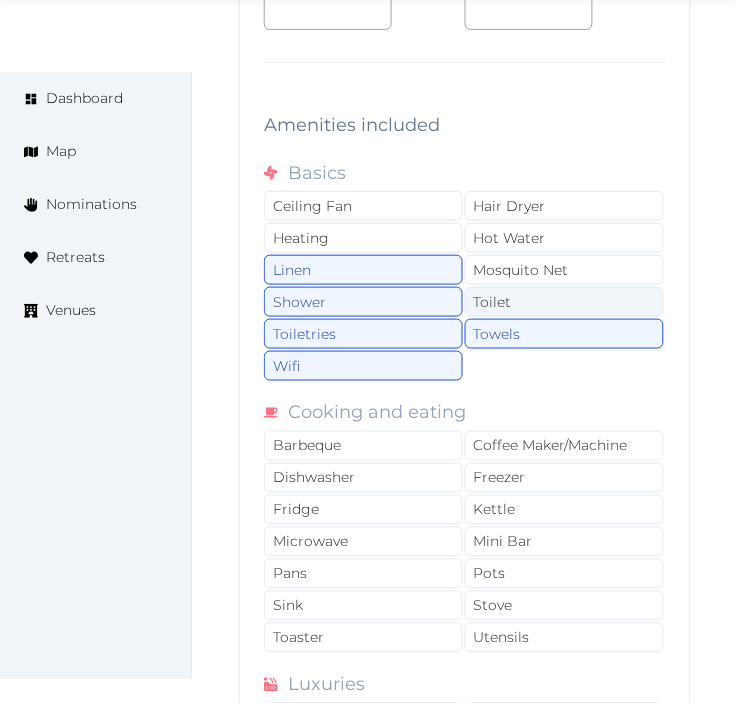 click on "Toilet" at bounding box center (564, 302) 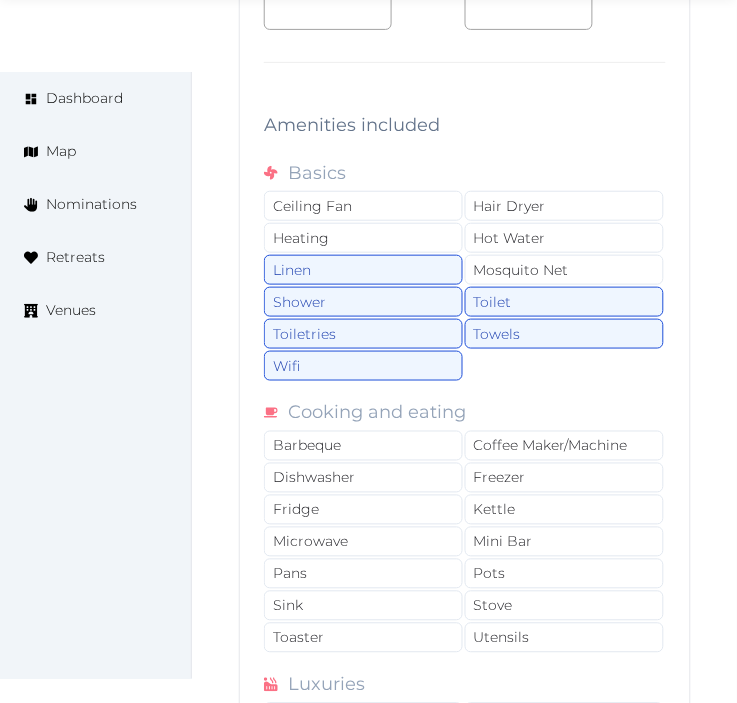 drag, startPoint x: 504, startPoint y: 445, endPoint x: 708, endPoint y: 480, distance: 206.98068 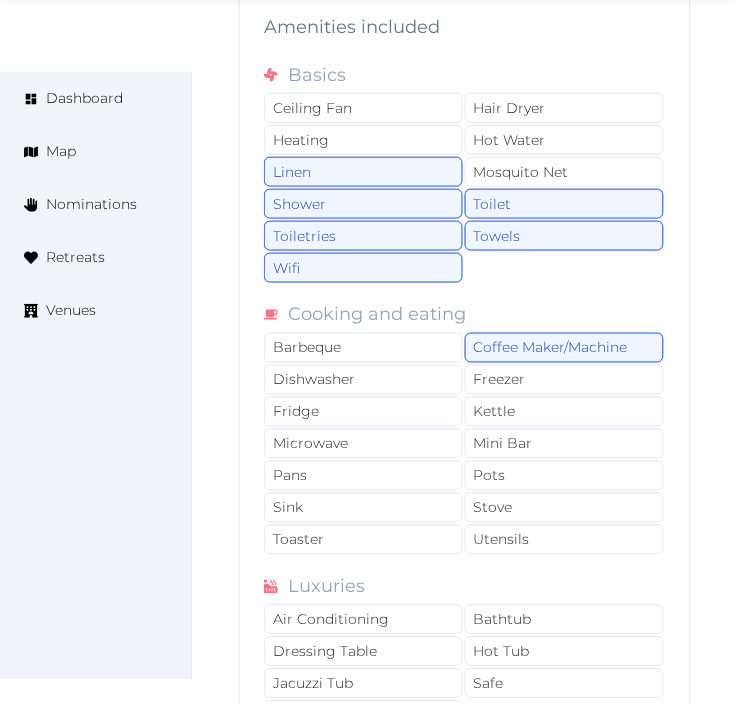 scroll, scrollTop: 4088, scrollLeft: 0, axis: vertical 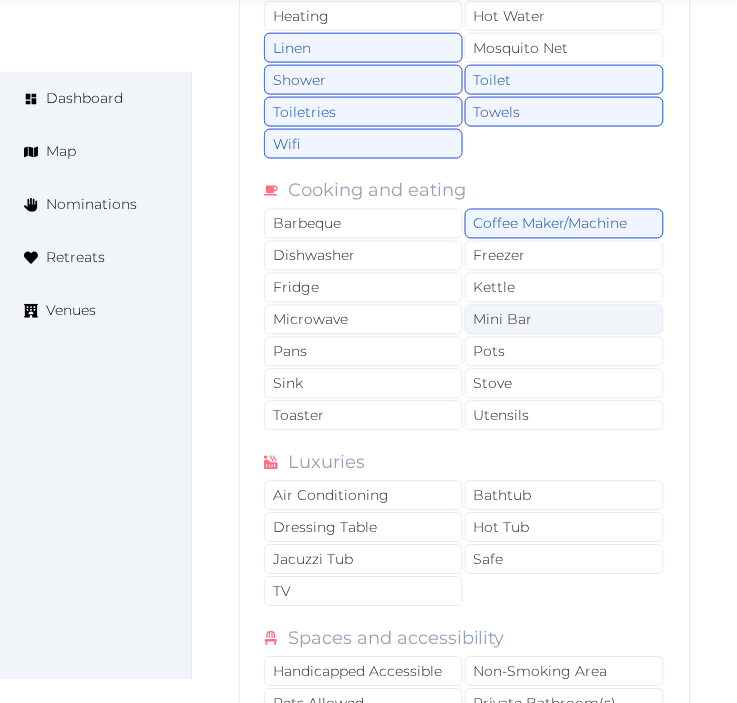 click on "Mini Bar" at bounding box center [564, 320] 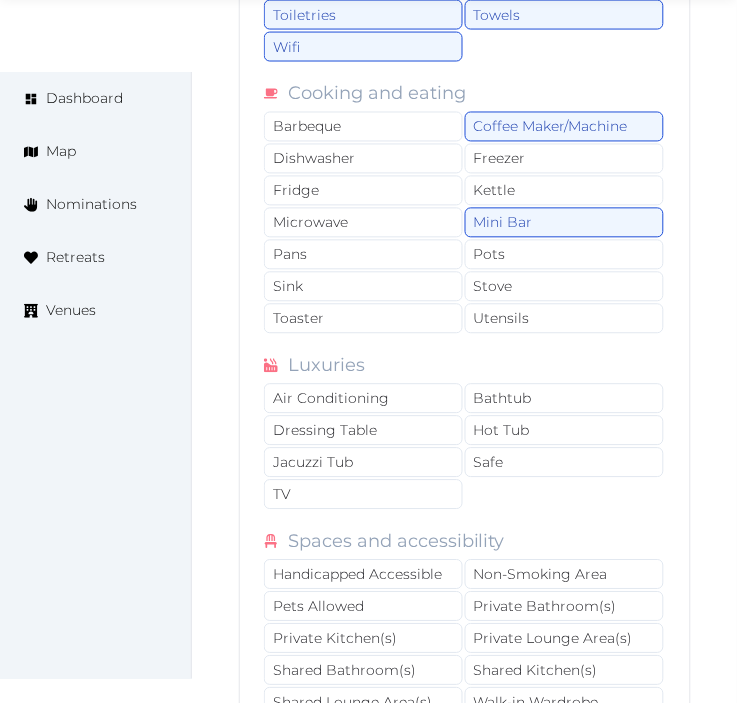 scroll, scrollTop: 4311, scrollLeft: 0, axis: vertical 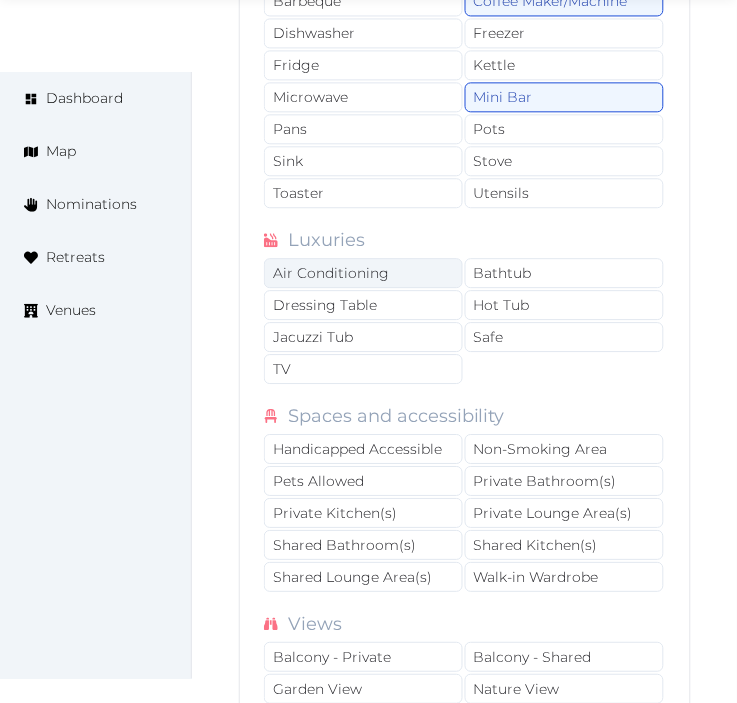 click on "Air Conditioning" at bounding box center [363, 273] 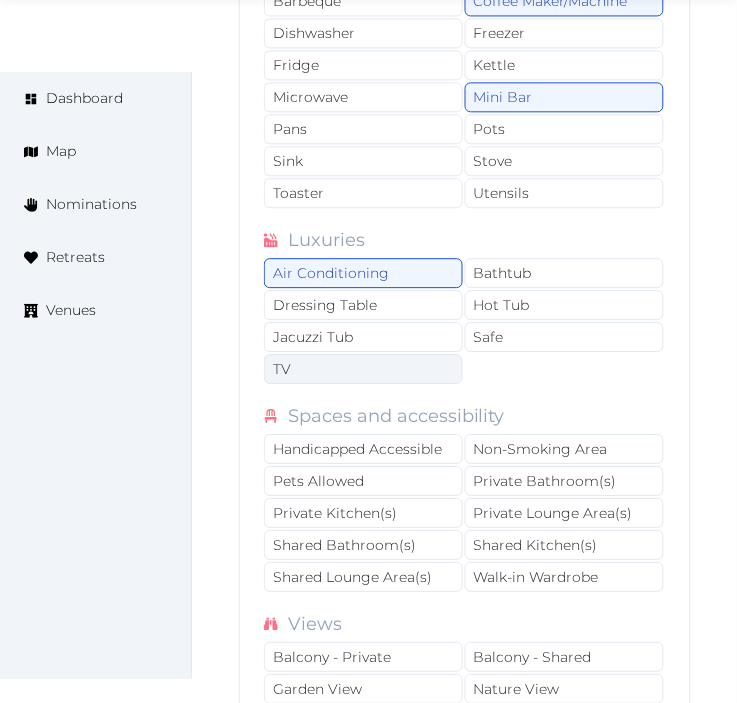 click on "TV" at bounding box center [363, 369] 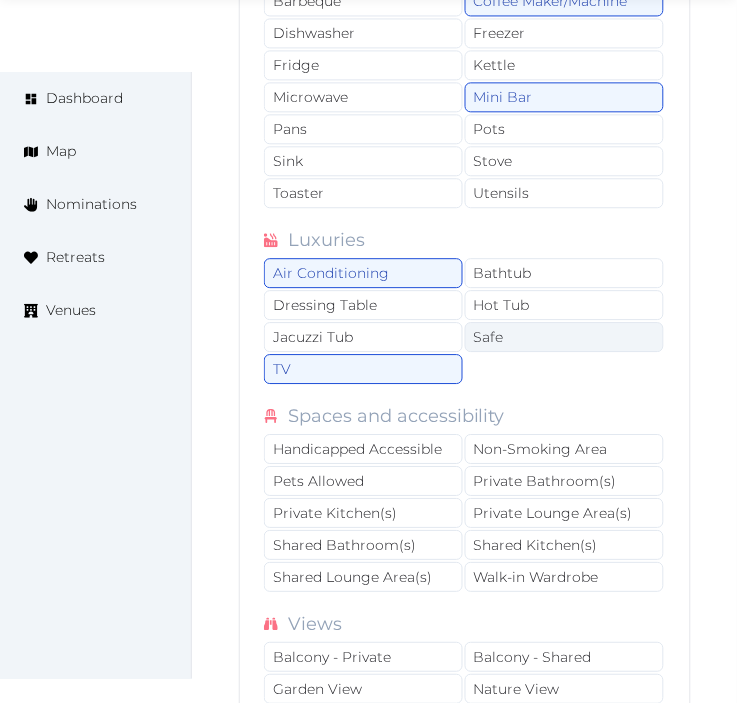 click on "Safe" at bounding box center [564, 337] 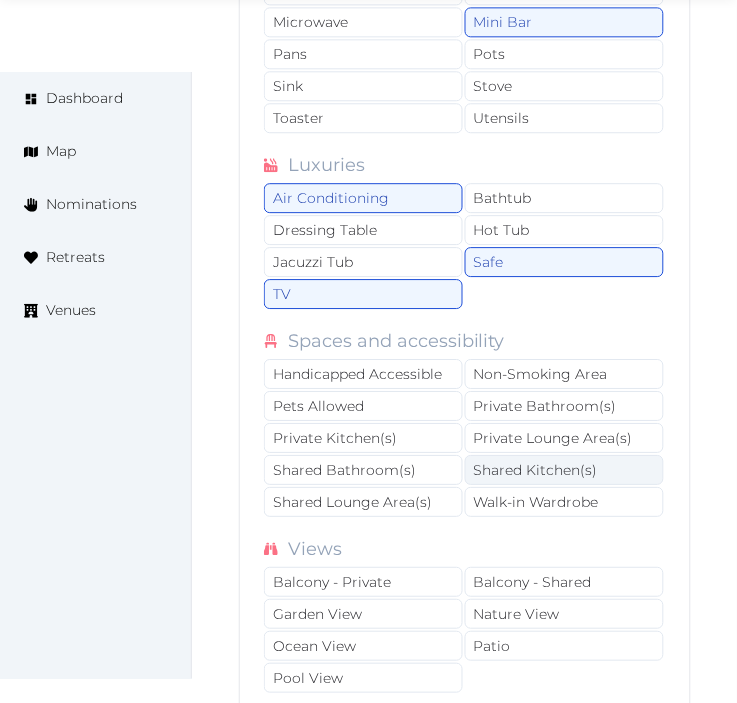 scroll, scrollTop: 4422, scrollLeft: 0, axis: vertical 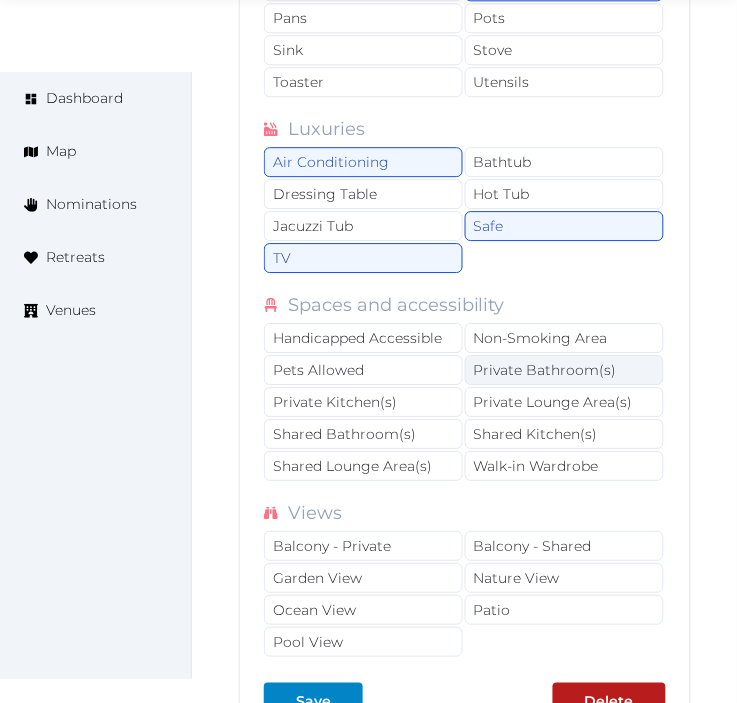 click on "Private Bathroom(s)" at bounding box center [564, 370] 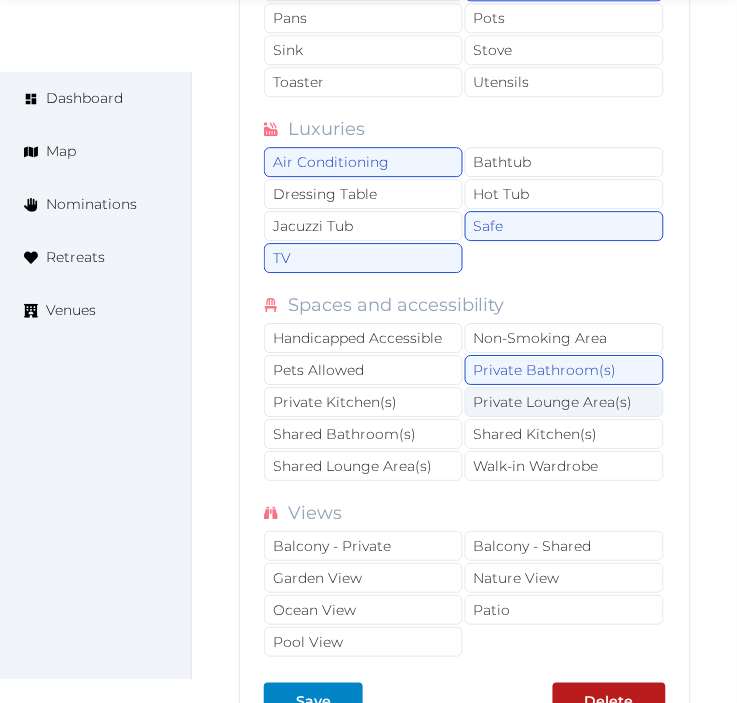 click on "Private Lounge Area(s)" at bounding box center [564, 402] 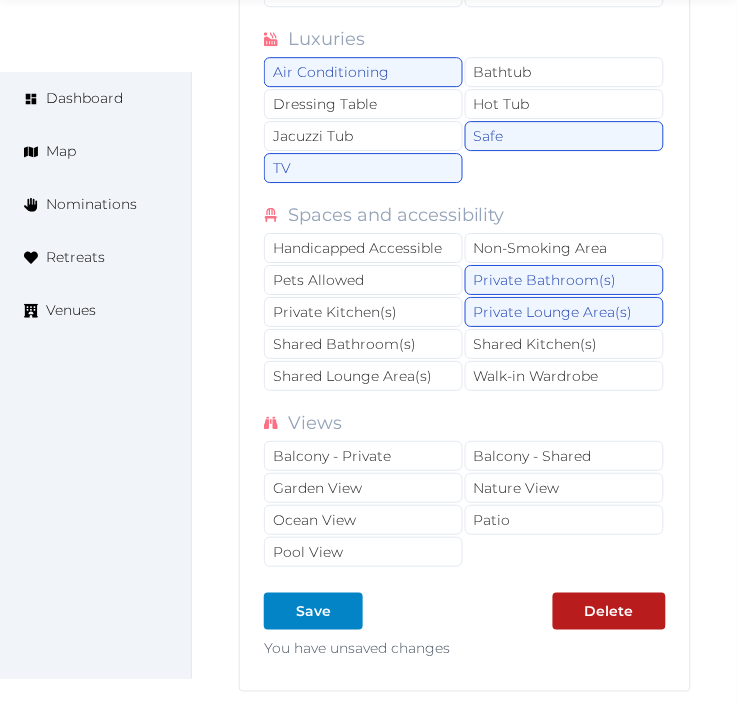 scroll, scrollTop: 4644, scrollLeft: 0, axis: vertical 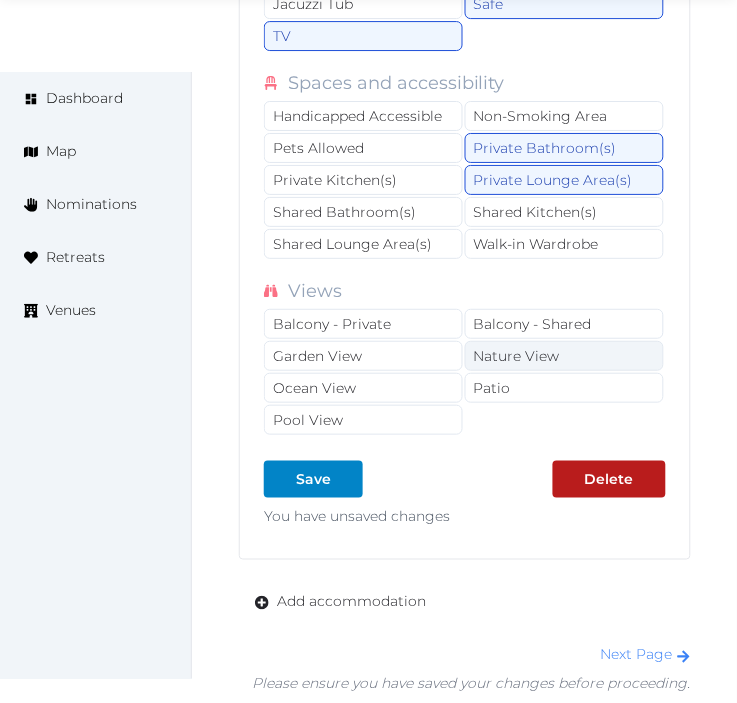 click on "Nature View" at bounding box center [564, 356] 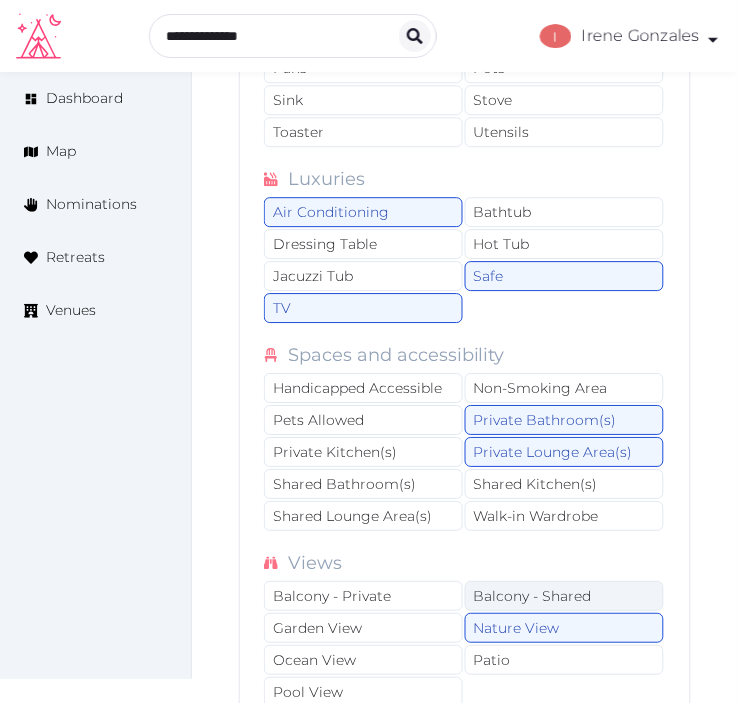 scroll, scrollTop: 4311, scrollLeft: 0, axis: vertical 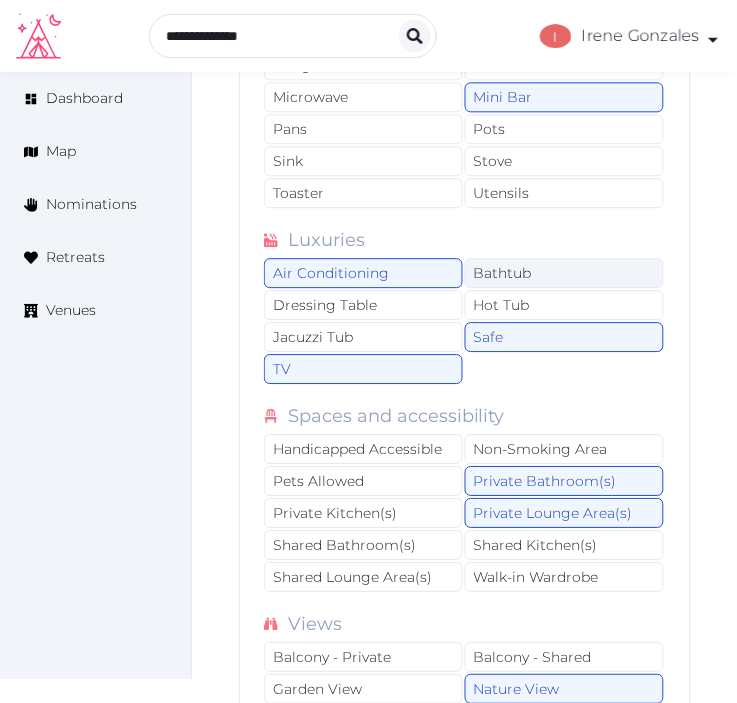 click on "Bathtub" at bounding box center [564, 273] 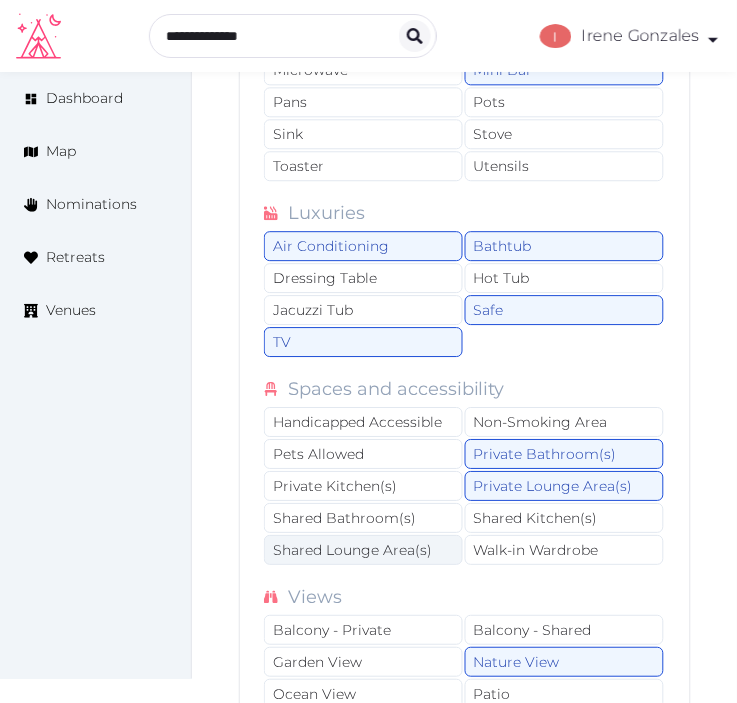 scroll, scrollTop: 4533, scrollLeft: 0, axis: vertical 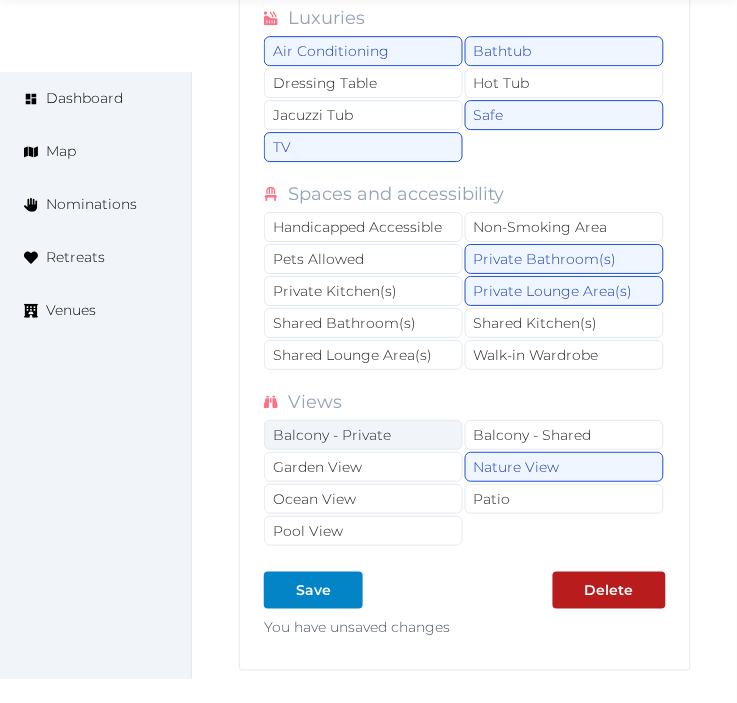click on "Balcony - Private" at bounding box center (363, 435) 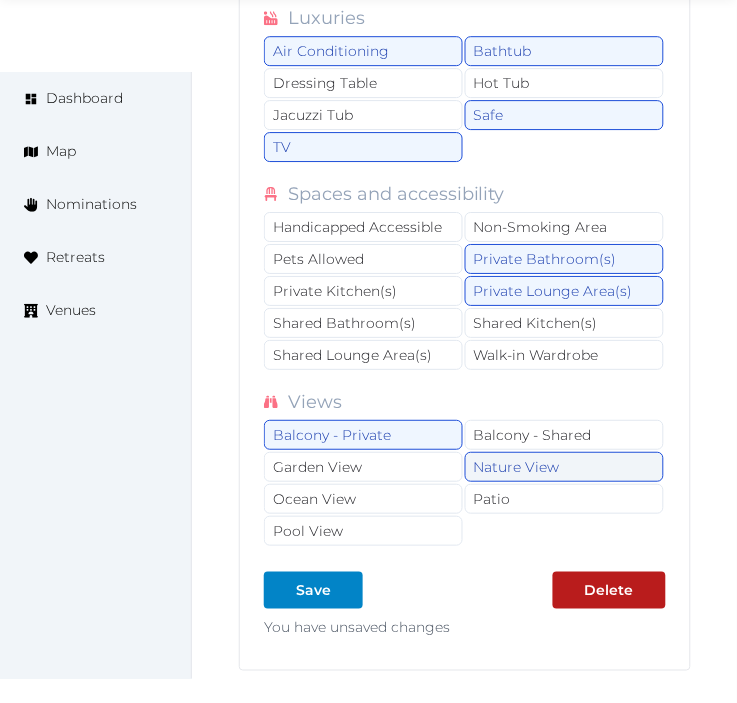 click on "Nature View" at bounding box center (564, 467) 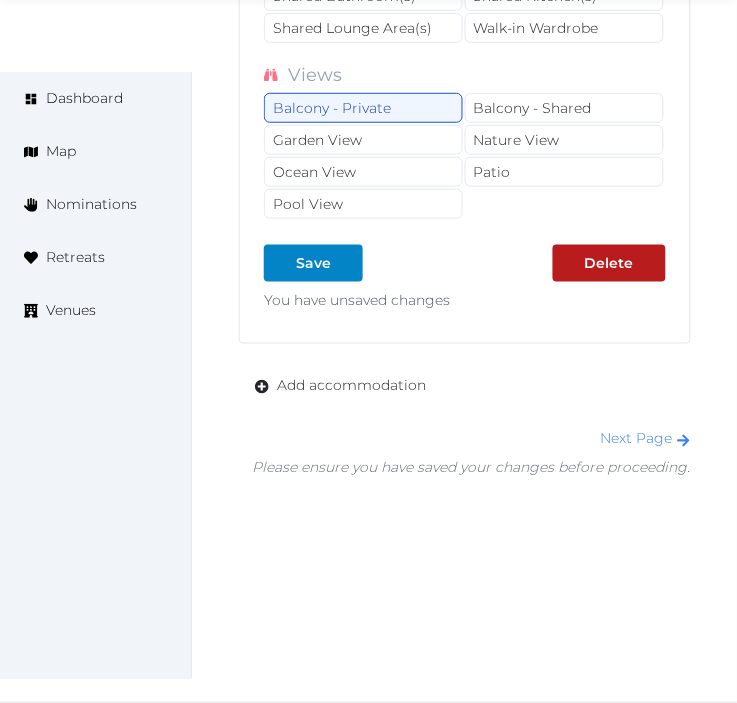 scroll, scrollTop: 4866, scrollLeft: 0, axis: vertical 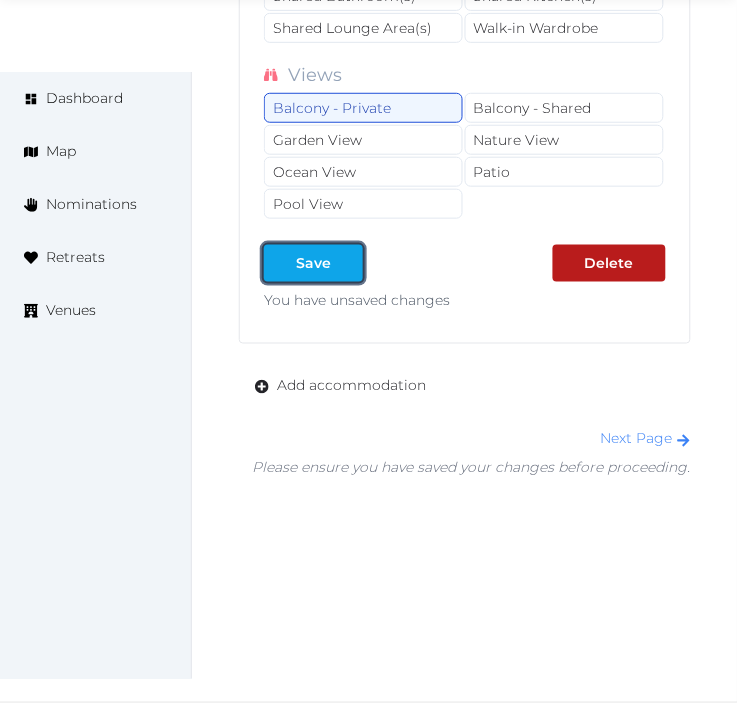 click on "Save" at bounding box center [313, 263] 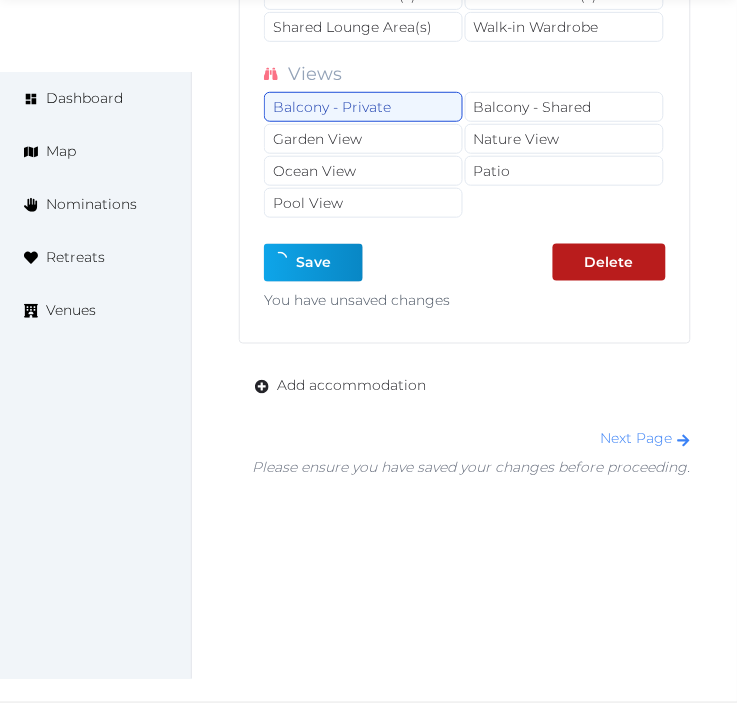 type on "*" 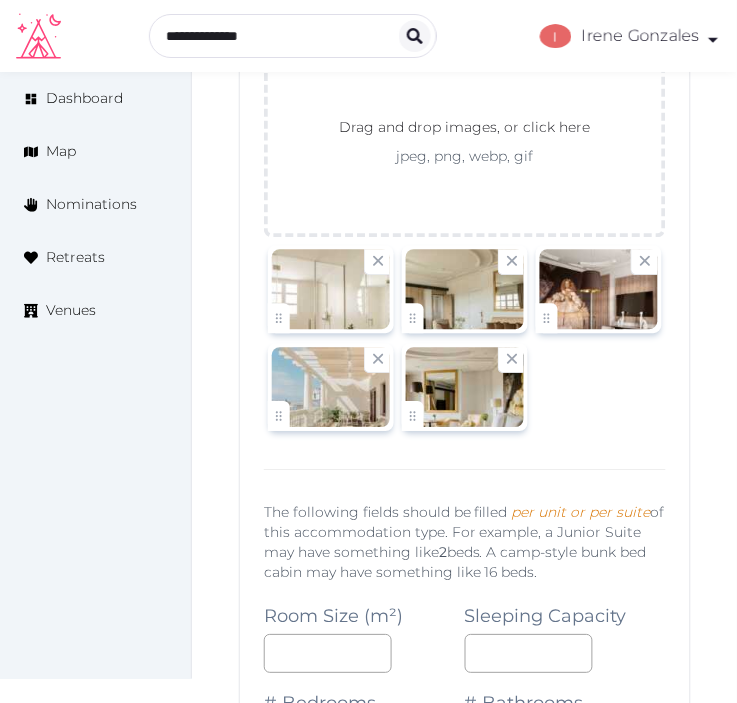 scroll, scrollTop: 2248, scrollLeft: 0, axis: vertical 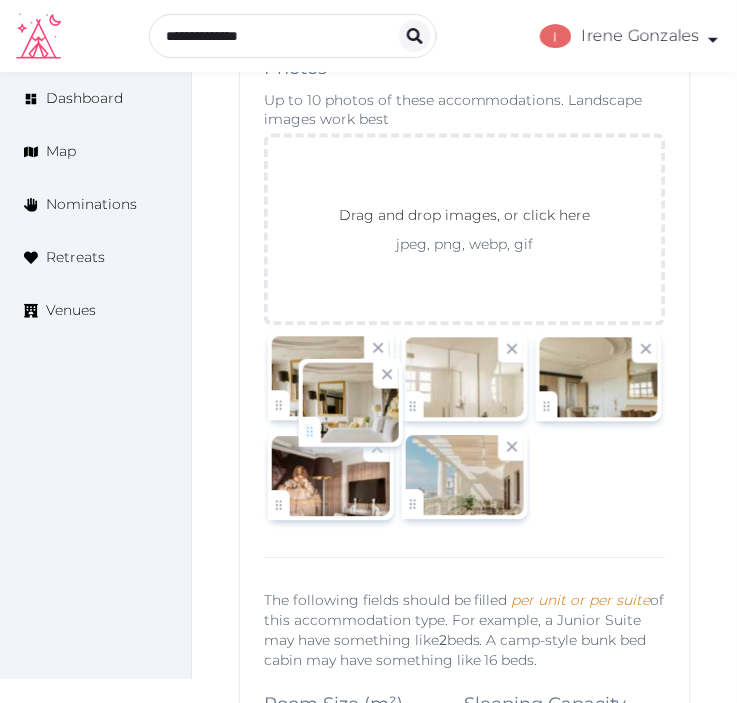 drag, startPoint x: 418, startPoint y: 501, endPoint x: 315, endPoint y: 426, distance: 127.41271 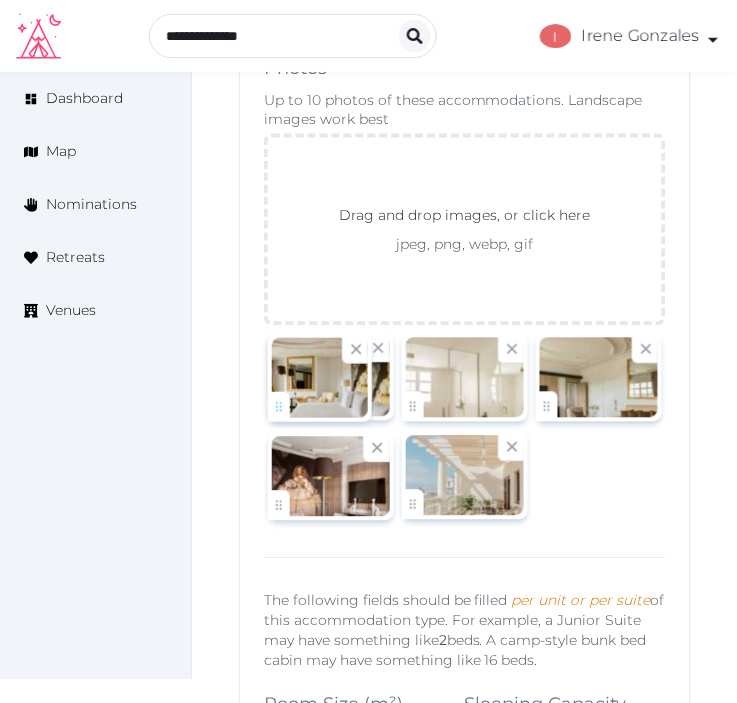 click on "Irene Gonzales   Account My Venue Listings My Retreats Logout      Dashboard Map Nominations Retreats Venues Edit venue 38 %  complete Fill out all the fields in your listing to increase its completion percentage.   A higher completion percentage will make your listing more attractive and result in better matches. Palacio de los Duques Gran Meliá   View  listing   Open    Close CRM Lead Basic details Pricing and policies Retreat spaces Meeting spaces Accommodations Amenities Food and dining Activities and experiences Location Environment Types of retreats Brochures Notes Ownership Administration Activity This venue is live and visible to the public Mark draft Archive Venue owned by Catherine Mesina jerinechase@gmail.com Copy ownership transfer link Share this link with any user to transfer ownership of this venue. Users without accounts will be directed to register. Copy update link Copy recommended link Copy shortlist link Number of beds" at bounding box center (368, 501) 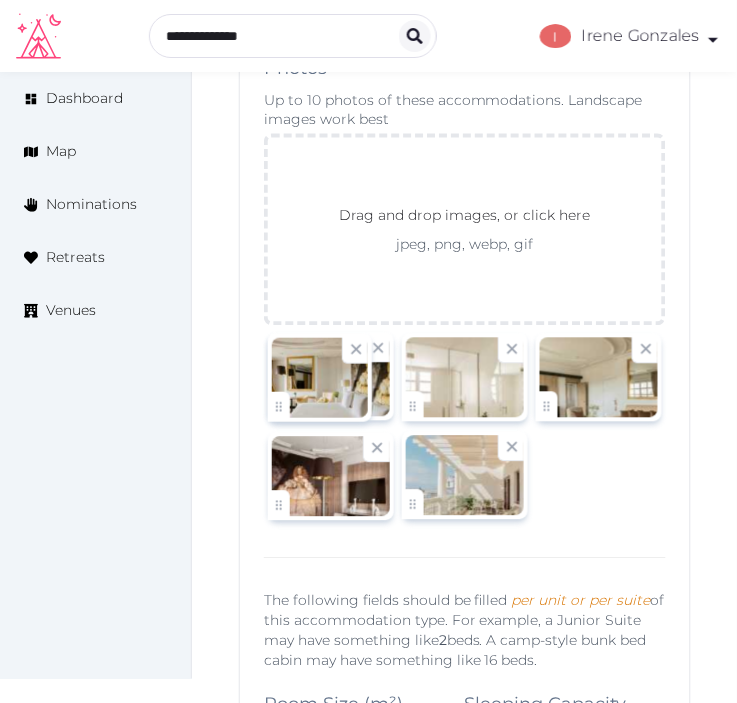 scroll, scrollTop: 2276, scrollLeft: 0, axis: vertical 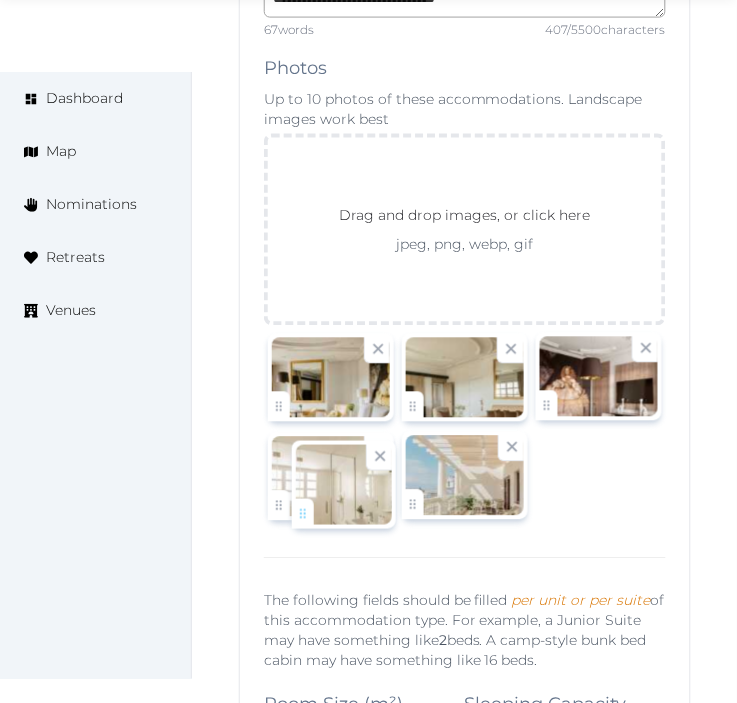 drag, startPoint x: 408, startPoint y: 405, endPoint x: 281, endPoint y: 515, distance: 168.01488 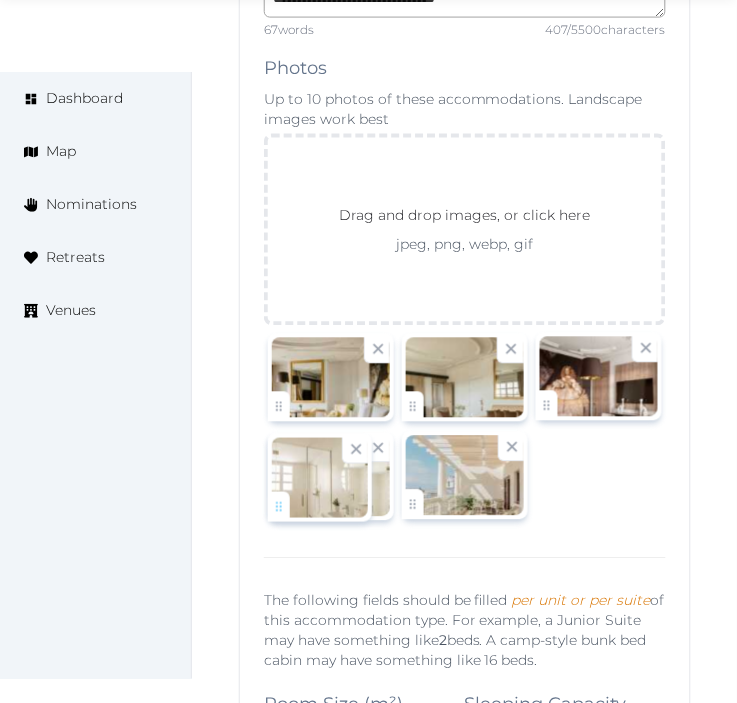 click on "Irene Gonzales   Account My Venue Listings My Retreats Logout      Dashboard Map Nominations Retreats Venues Edit venue 38 %  complete Fill out all the fields in your listing to increase its completion percentage.   A higher completion percentage will make your listing more attractive and result in better matches. Palacio de los Duques Gran Meliá   View  listing   Open    Close CRM Lead Basic details Pricing and policies Retreat spaces Meeting spaces Accommodations Amenities Food and dining Activities and experiences Location Environment Types of retreats Brochures Notes Ownership Administration Activity This venue is live and visible to the public Mark draft Archive Venue owned by Catherine Mesina jerinechase@gmail.com Copy ownership transfer link Share this link with any user to transfer ownership of this venue. Users without accounts will be directed to register. Copy update link Copy recommended link Copy shortlist link Number of beds" at bounding box center [368, 505] 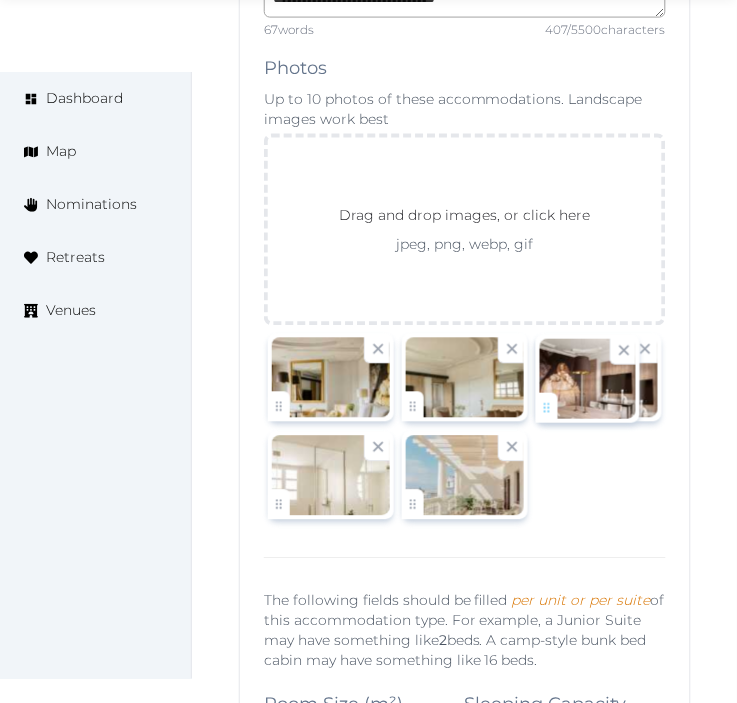 drag, startPoint x: 550, startPoint y: 397, endPoint x: 497, endPoint y: 405, distance: 53.600372 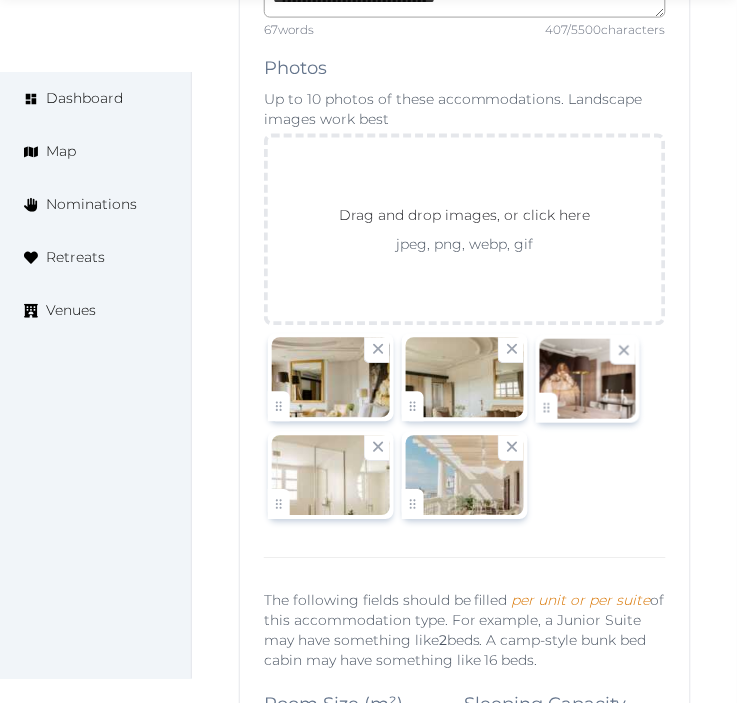 drag, startPoint x: 497, startPoint y: 405, endPoint x: 440, endPoint y: 397, distance: 57.558666 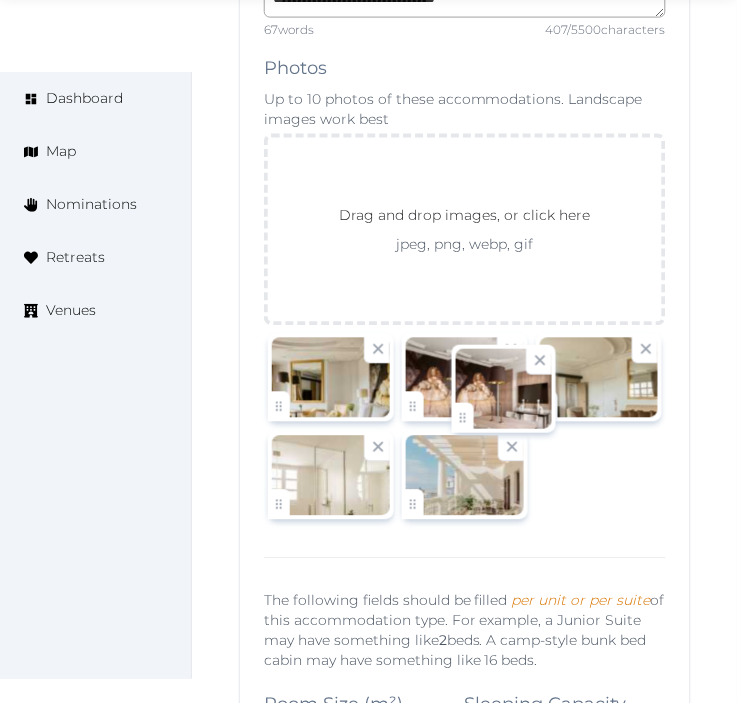 drag, startPoint x: 542, startPoint y: 403, endPoint x: 445, endPoint y: 416, distance: 97.867256 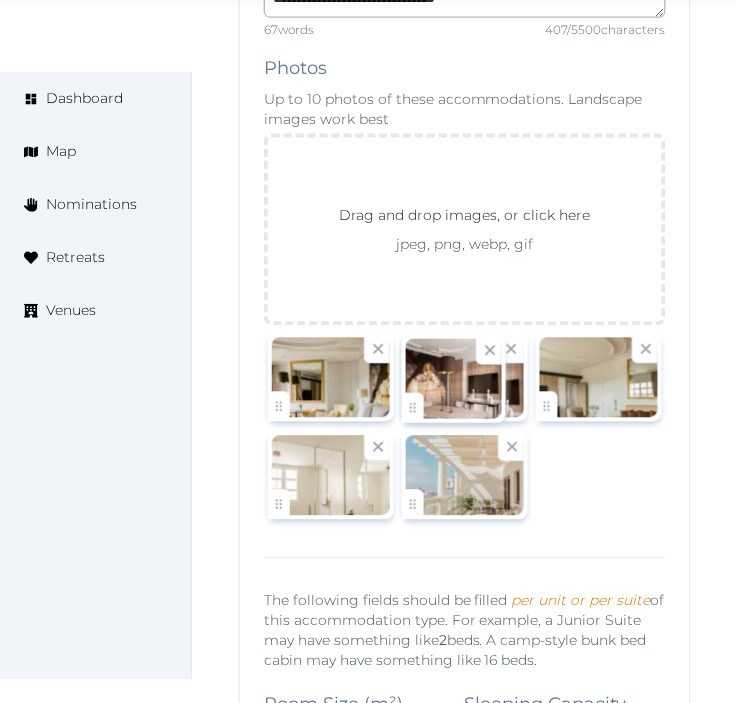 click on "Irene Gonzales   Account My Venue Listings My Retreats Logout      Dashboard Map Nominations Retreats Venues Edit venue 38 %  complete Fill out all the fields in your listing to increase its completion percentage.   A higher completion percentage will make your listing more attractive and result in better matches. Palacio de los Duques Gran Meliá   View  listing   Open    Close CRM Lead Basic details Pricing and policies Retreat spaces Meeting spaces Accommodations Amenities Food and dining Activities and experiences Location Environment Types of retreats Brochures Notes Ownership Administration Activity This venue is live and visible to the public Mark draft Archive Venue owned by Catherine Mesina jerinechase@gmail.com Copy ownership transfer link Share this link with any user to transfer ownership of this venue. Users without accounts will be directed to register. Copy update link Copy recommended link Copy shortlist link Number of beds" at bounding box center [368, 505] 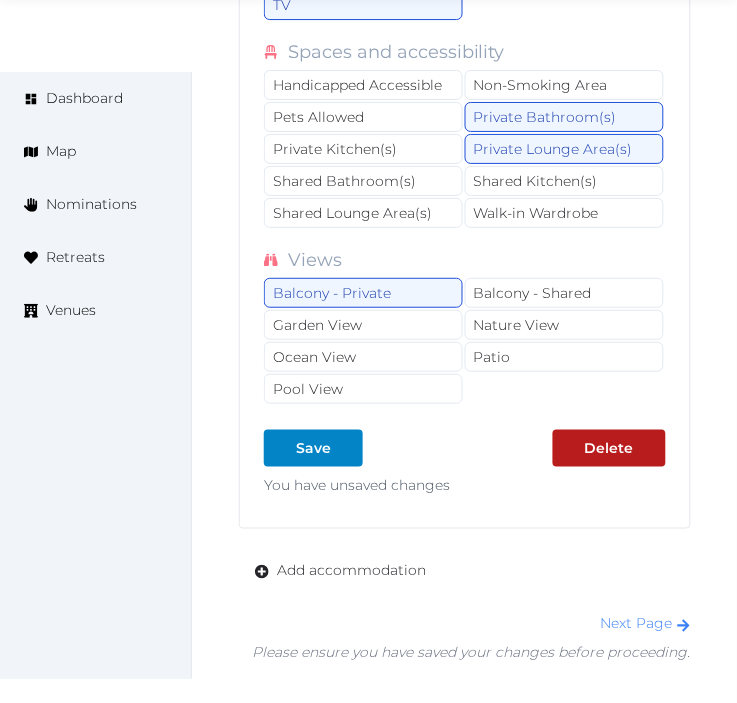 scroll, scrollTop: 4832, scrollLeft: 0, axis: vertical 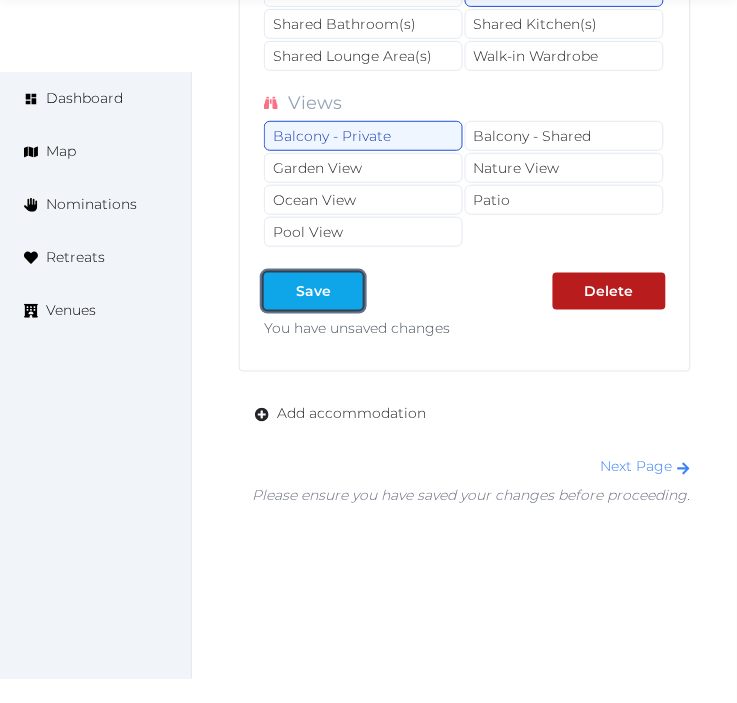 click on "Save" at bounding box center [313, 291] 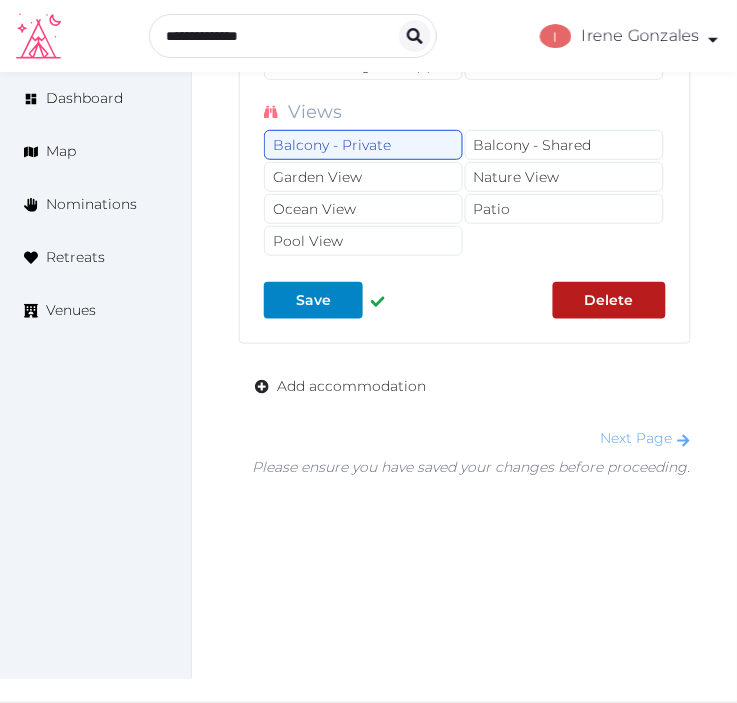 scroll, scrollTop: 4803, scrollLeft: 0, axis: vertical 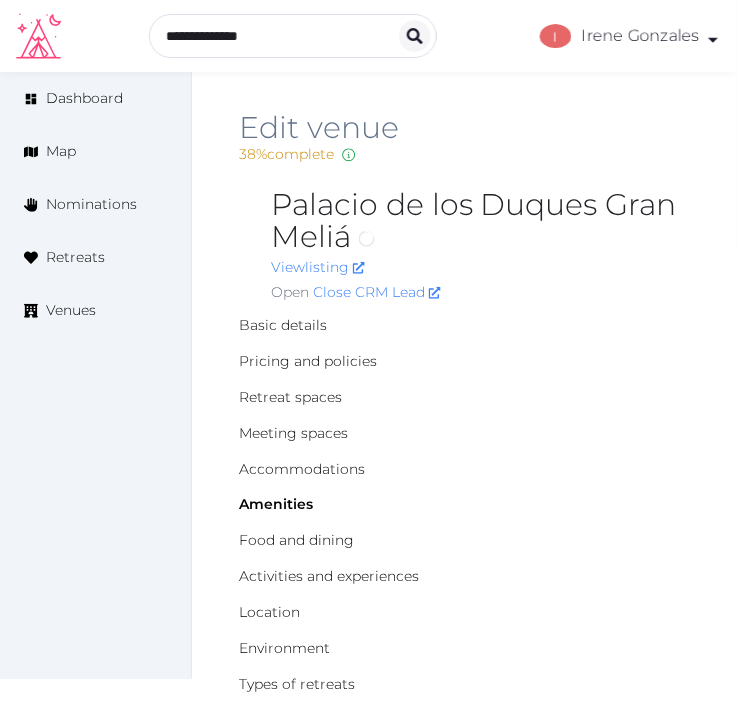 drag, startPoint x: 664, startPoint y: 253, endPoint x: 654, endPoint y: 277, distance: 26 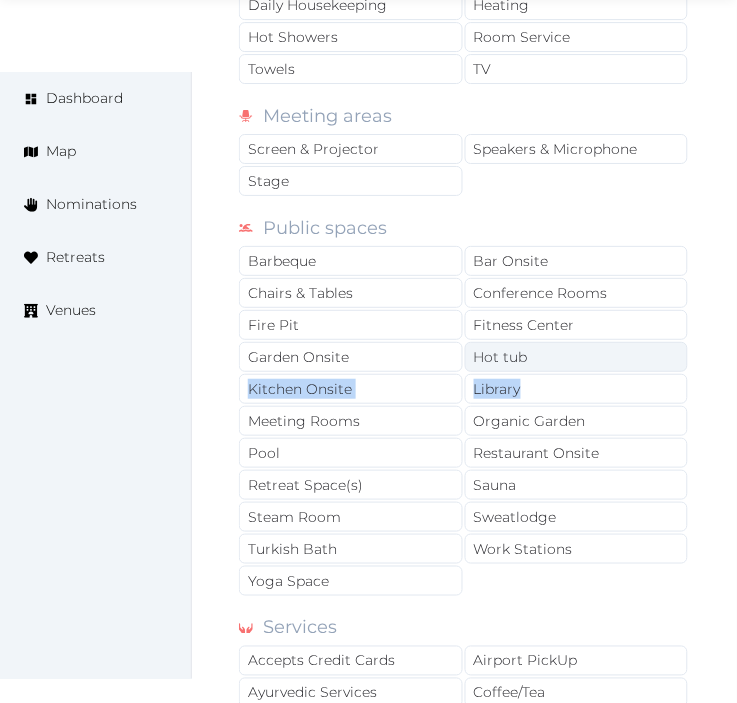 drag, startPoint x: 571, startPoint y: 377, endPoint x: 520, endPoint y: 352, distance: 56.797886 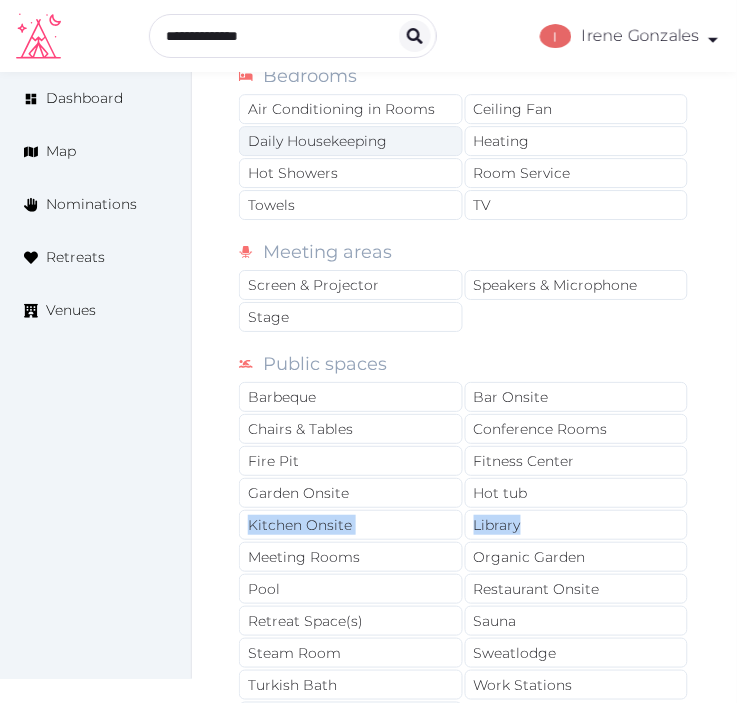 scroll, scrollTop: 1444, scrollLeft: 0, axis: vertical 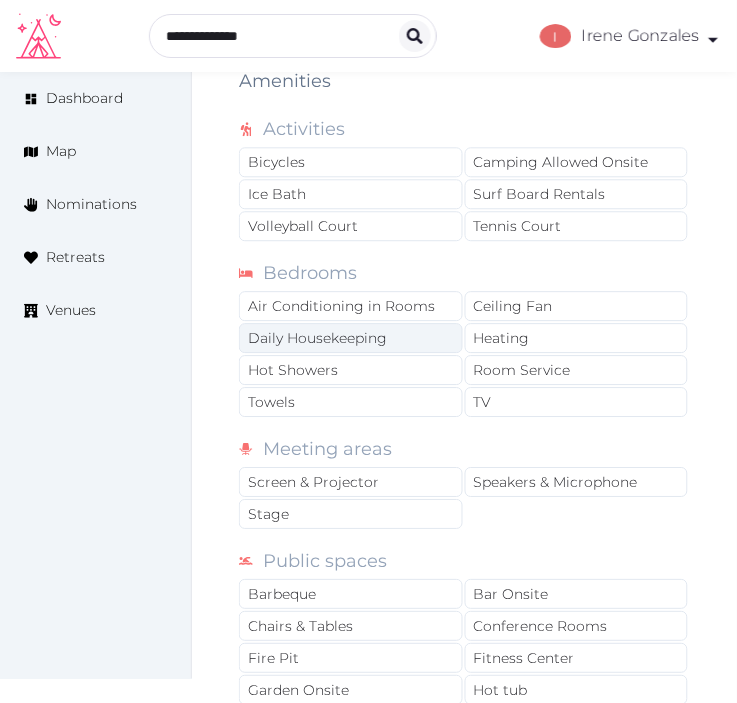 drag, startPoint x: 374, startPoint y: 303, endPoint x: 386, endPoint y: 333, distance: 32.31099 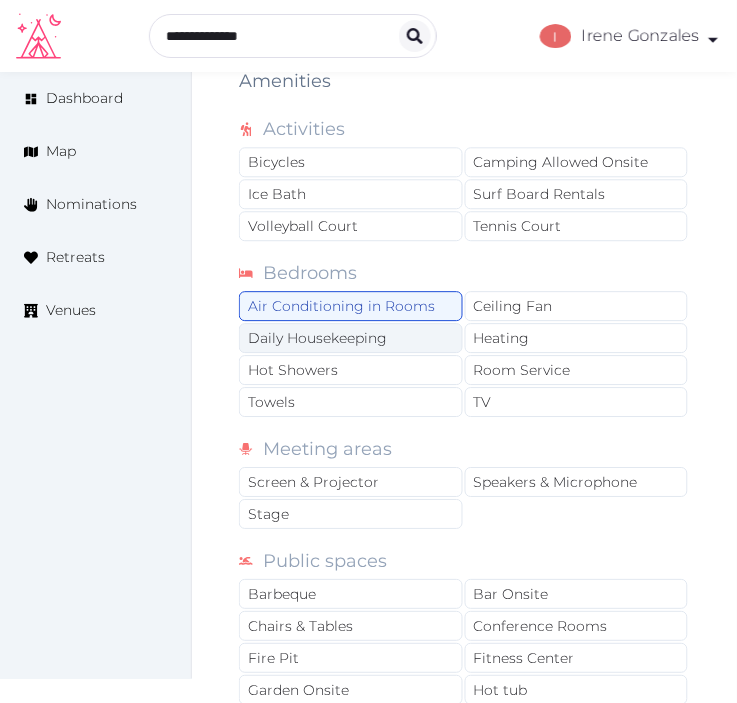 drag, startPoint x: 386, startPoint y: 333, endPoint x: 390, endPoint y: 348, distance: 15.524175 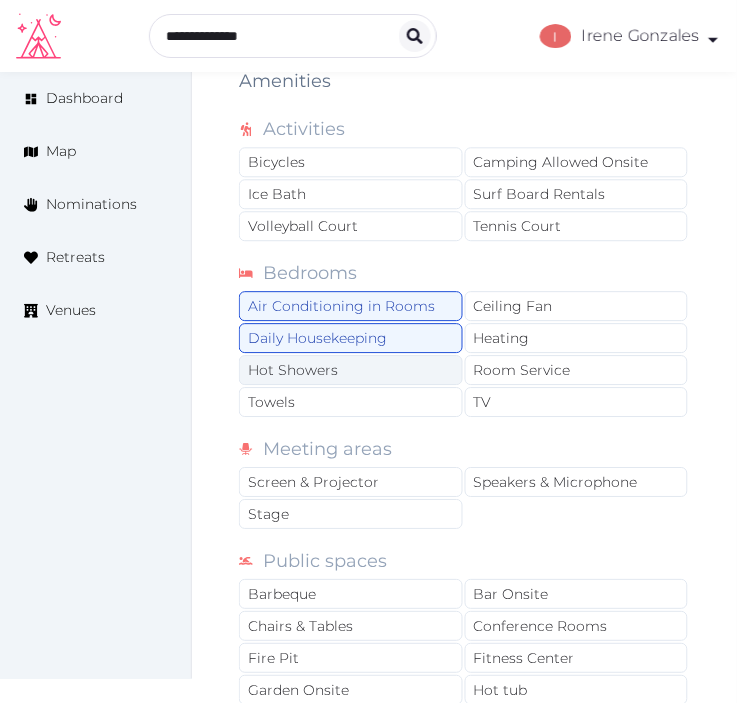 click on "Hot Showers" at bounding box center (351, 370) 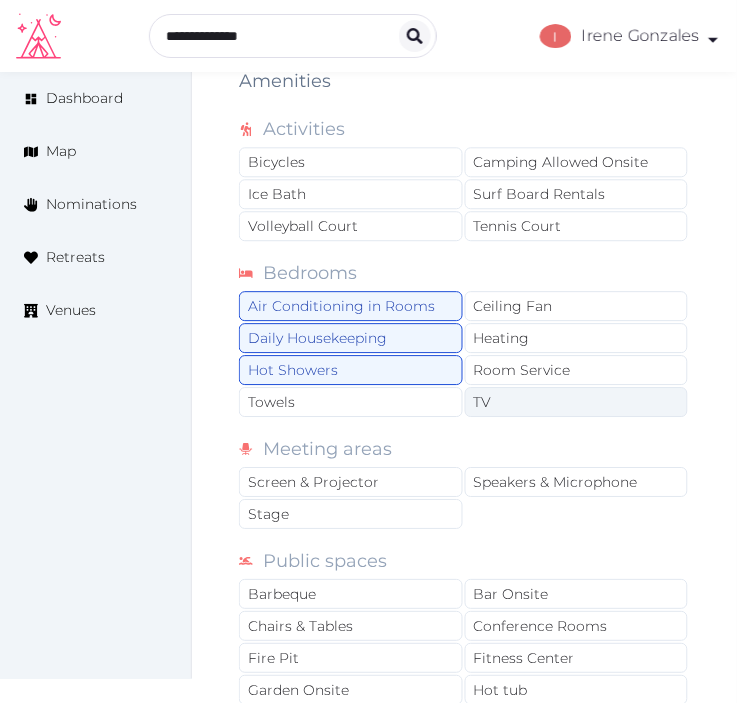 drag, startPoint x: 400, startPoint y: 403, endPoint x: 481, endPoint y: 401, distance: 81.02469 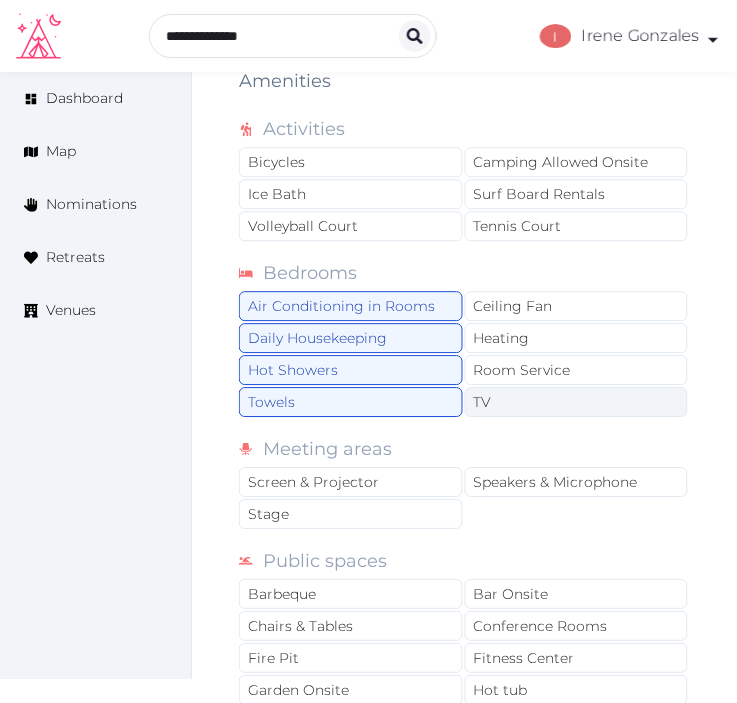 click on "TV" at bounding box center (577, 402) 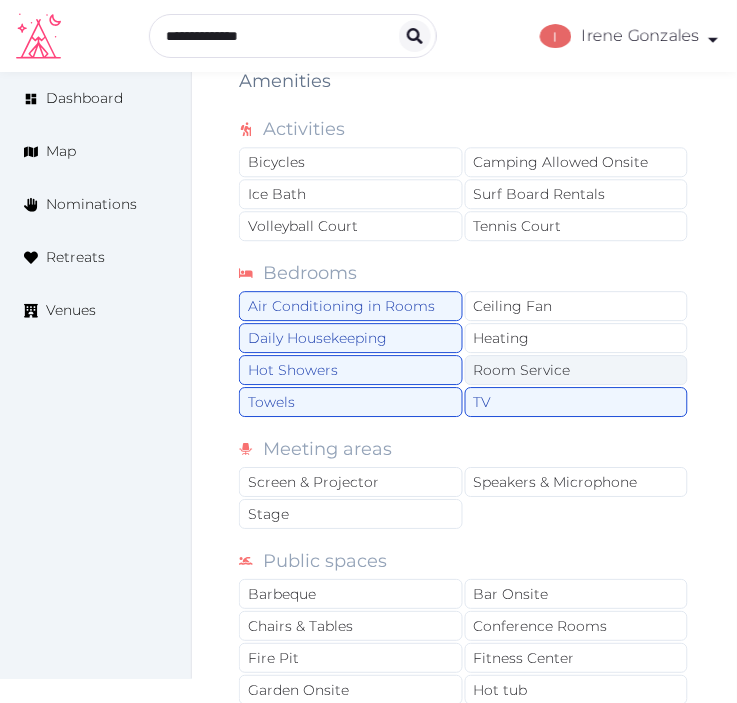 click on "Room Service" at bounding box center [577, 370] 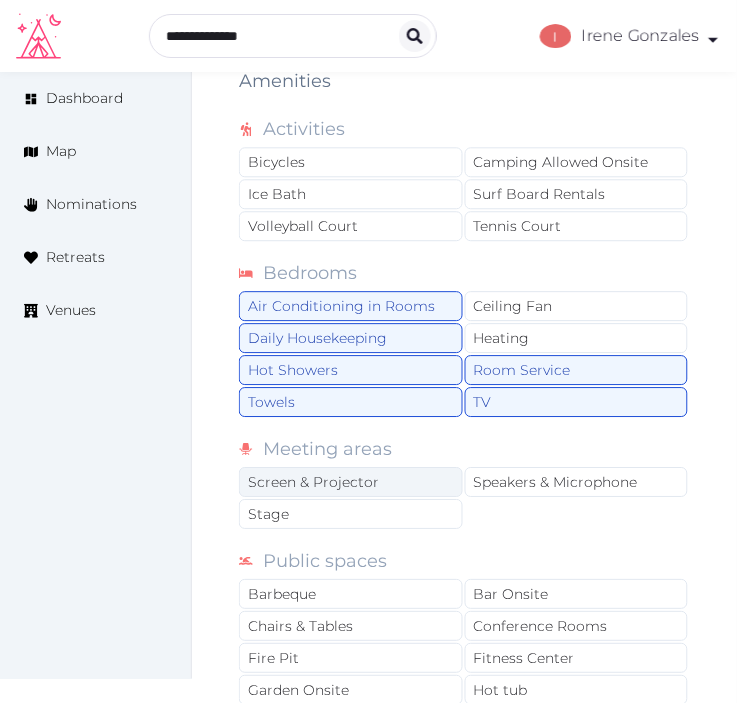 click on "Screen & Projector" at bounding box center [351, 482] 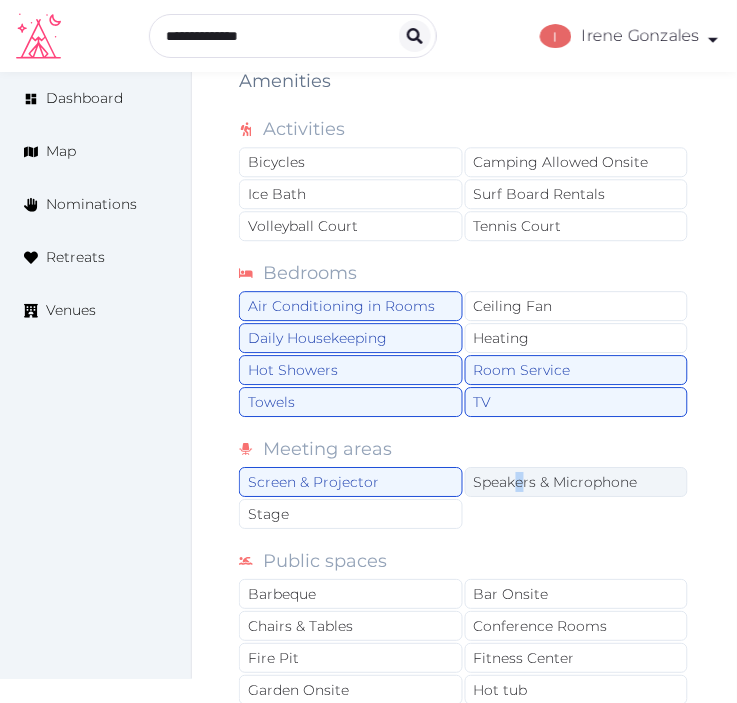 click on "Speakers & Microphone" at bounding box center (577, 482) 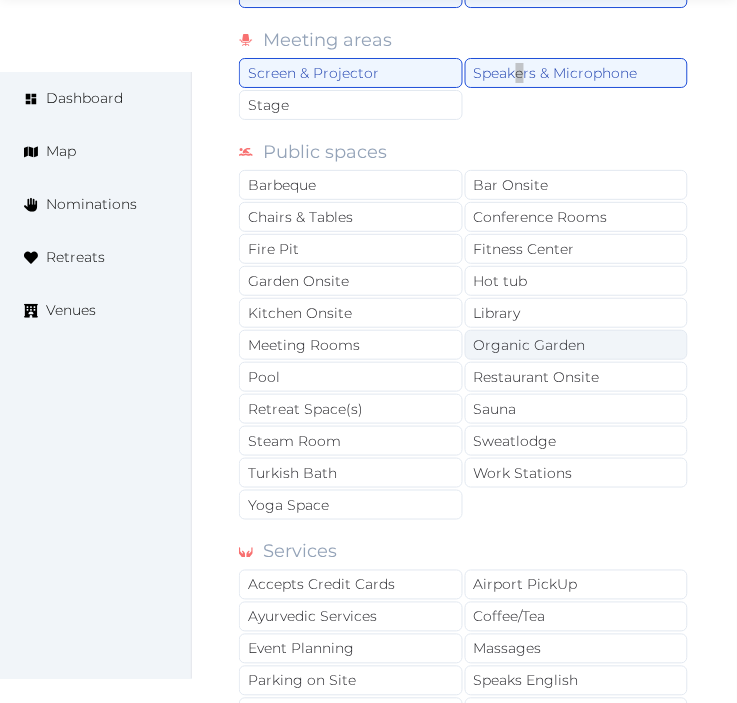 scroll, scrollTop: 1888, scrollLeft: 0, axis: vertical 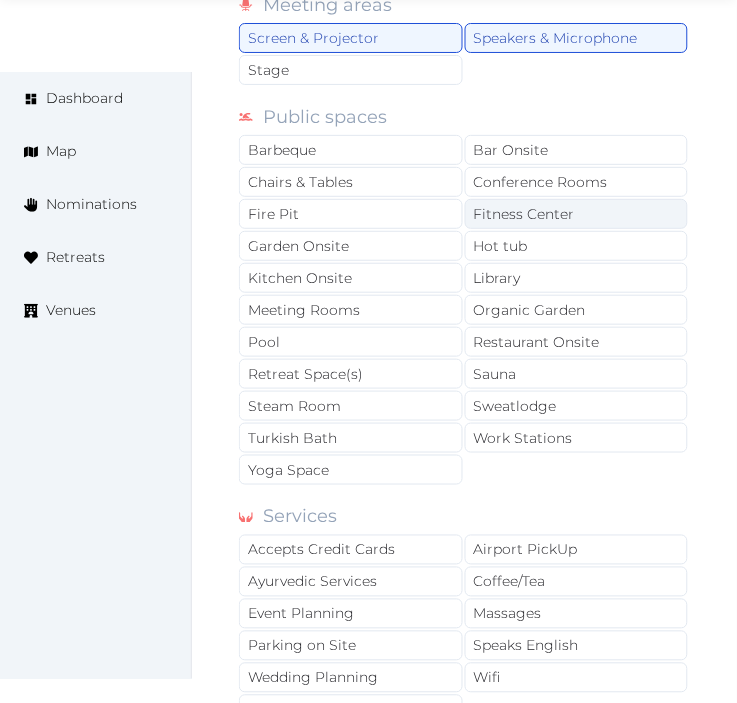 click on "Fitness Center" at bounding box center [577, 214] 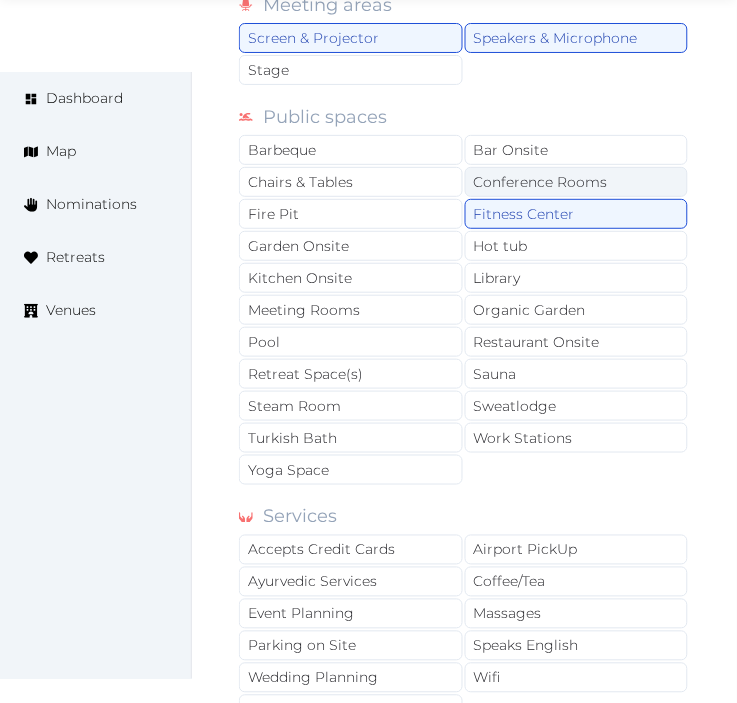 click on "Conference Rooms" at bounding box center (577, 182) 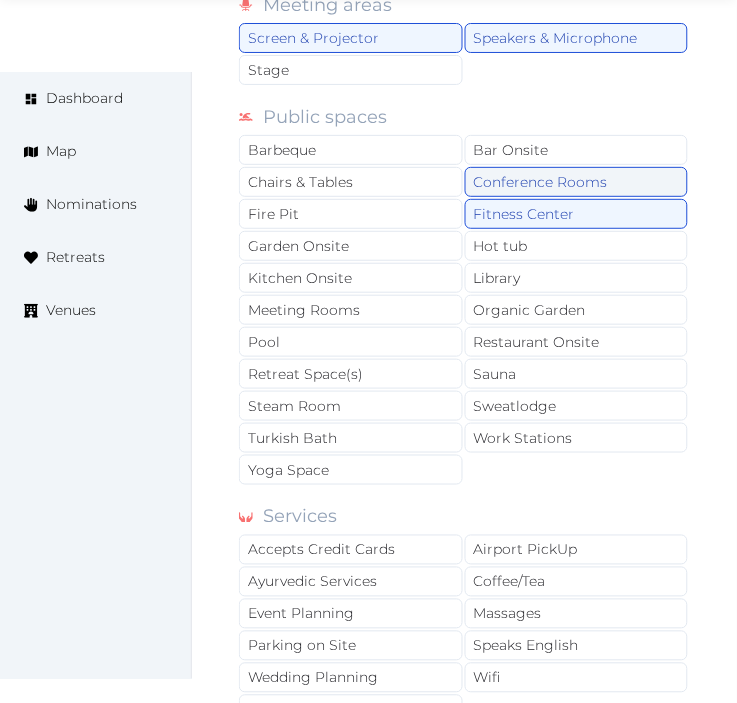 click on "Conference Rooms" at bounding box center (577, 182) 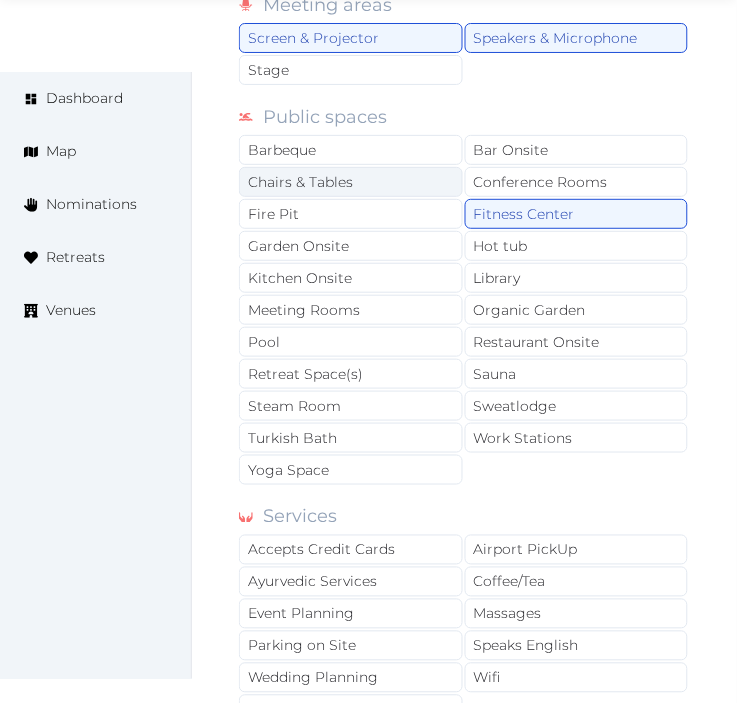 click on "Chairs & Tables" at bounding box center (351, 182) 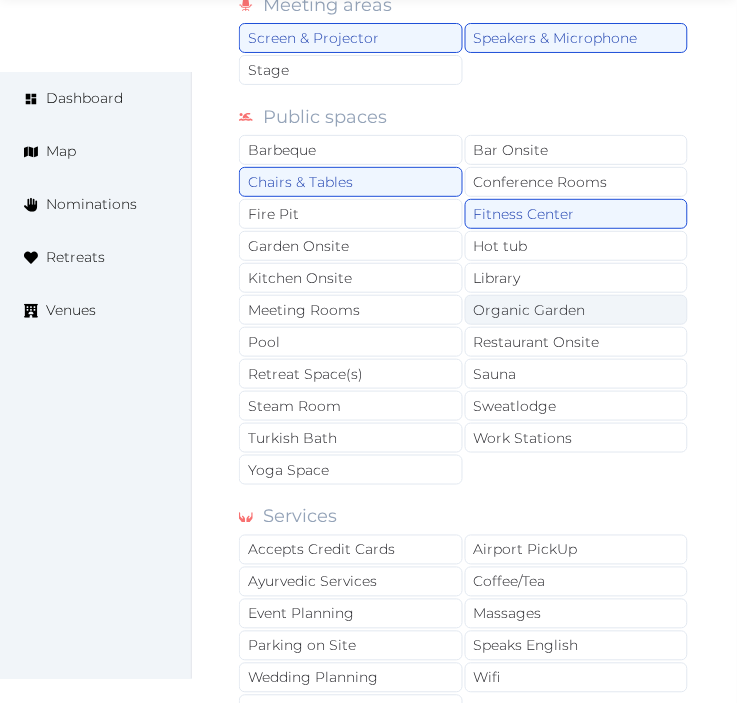 drag, startPoint x: 482, startPoint y: 338, endPoint x: 510, endPoint y: 324, distance: 31.304953 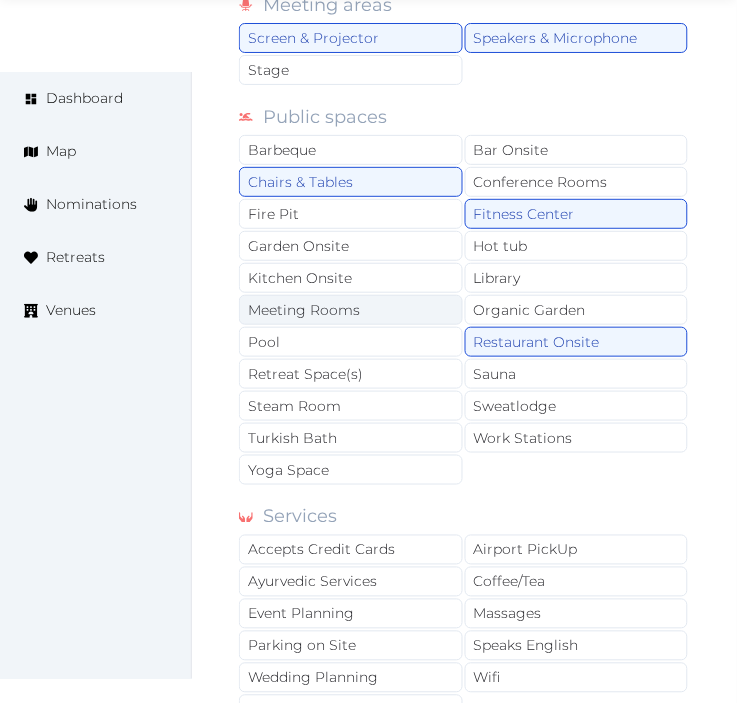 click on "Meeting Rooms" at bounding box center [351, 310] 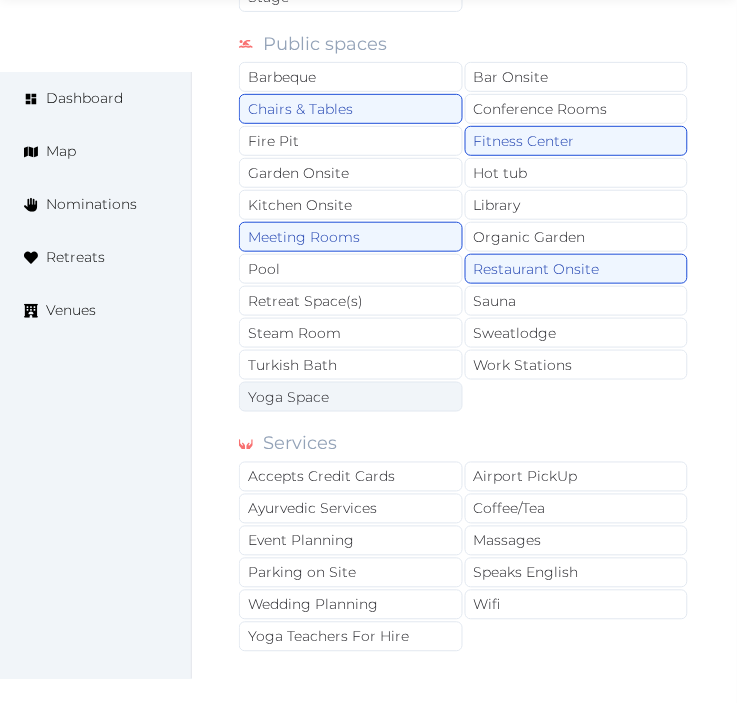 scroll, scrollTop: 2000, scrollLeft: 0, axis: vertical 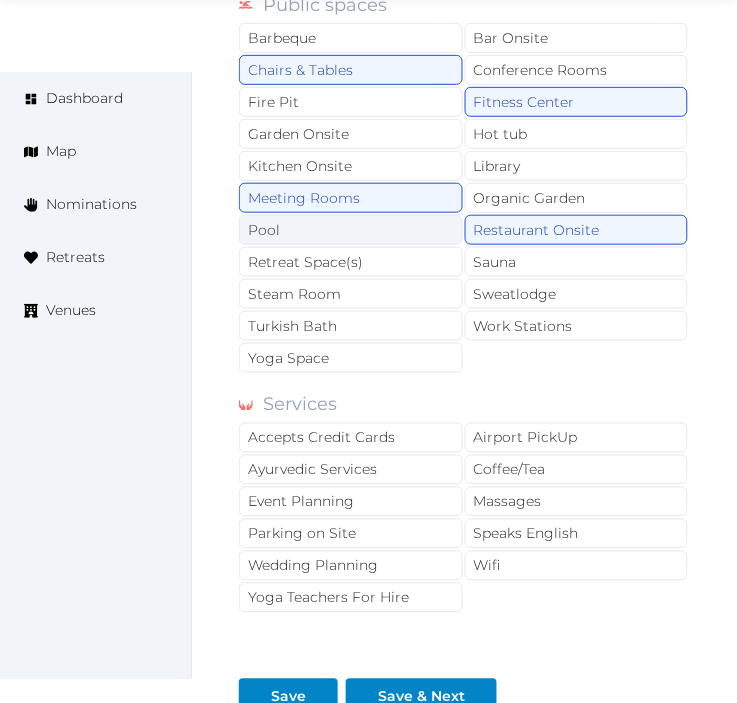 click on "Pool" at bounding box center [351, 230] 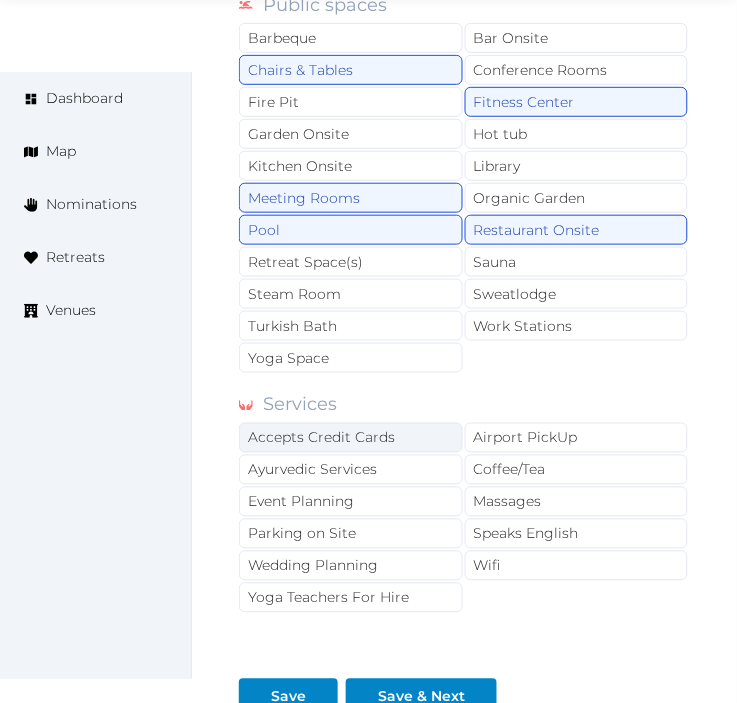 scroll, scrollTop: 2111, scrollLeft: 0, axis: vertical 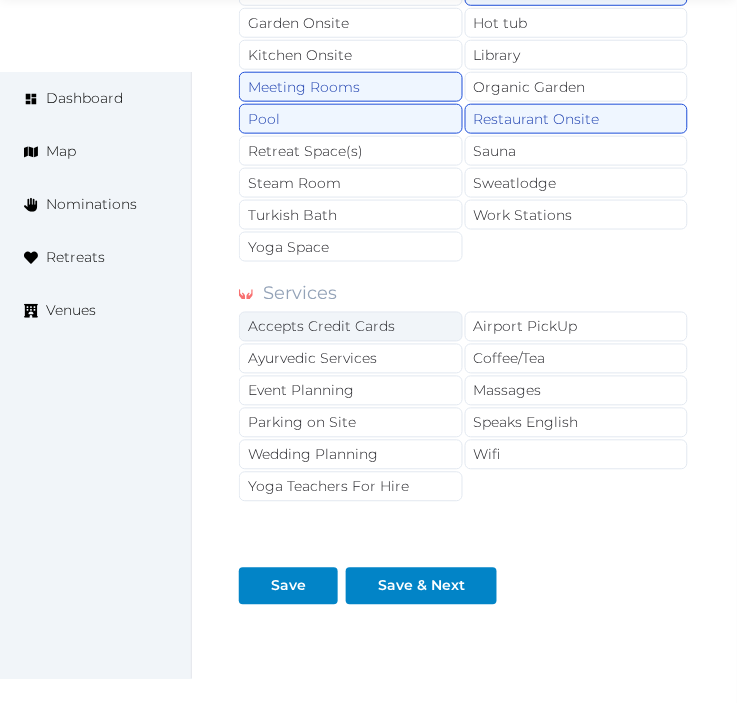 click on "Accepts Credit Cards" at bounding box center [351, 327] 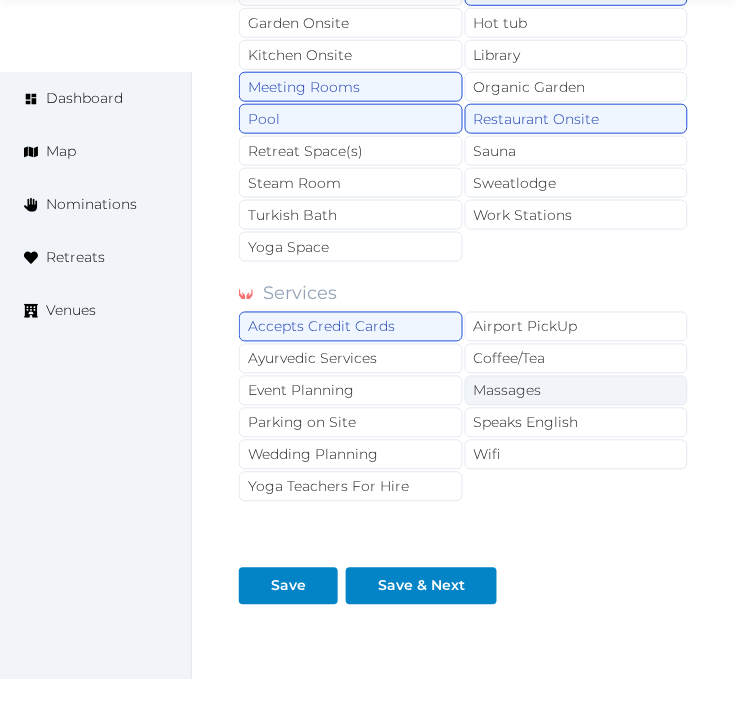 drag, startPoint x: 500, startPoint y: 371, endPoint x: 497, endPoint y: 388, distance: 17.262676 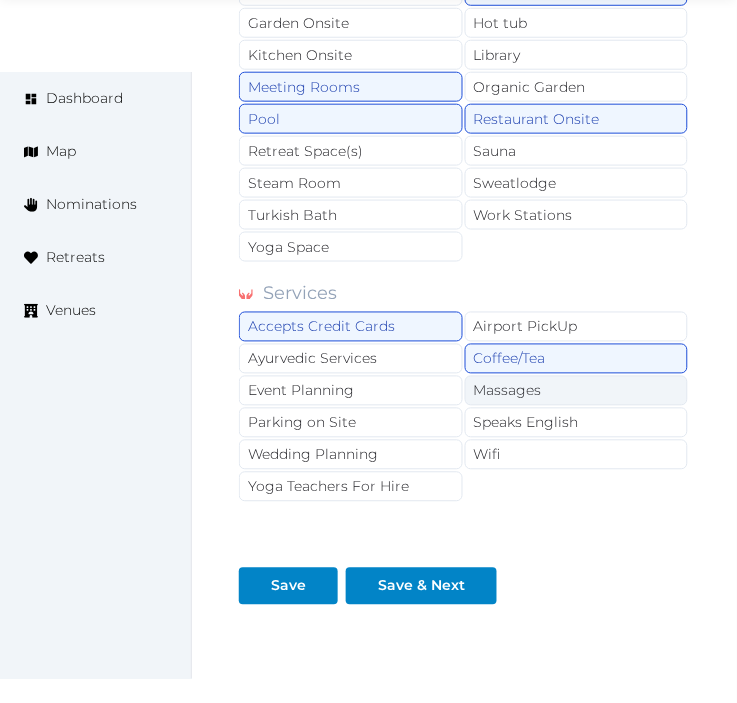click on "Massages" at bounding box center (577, 391) 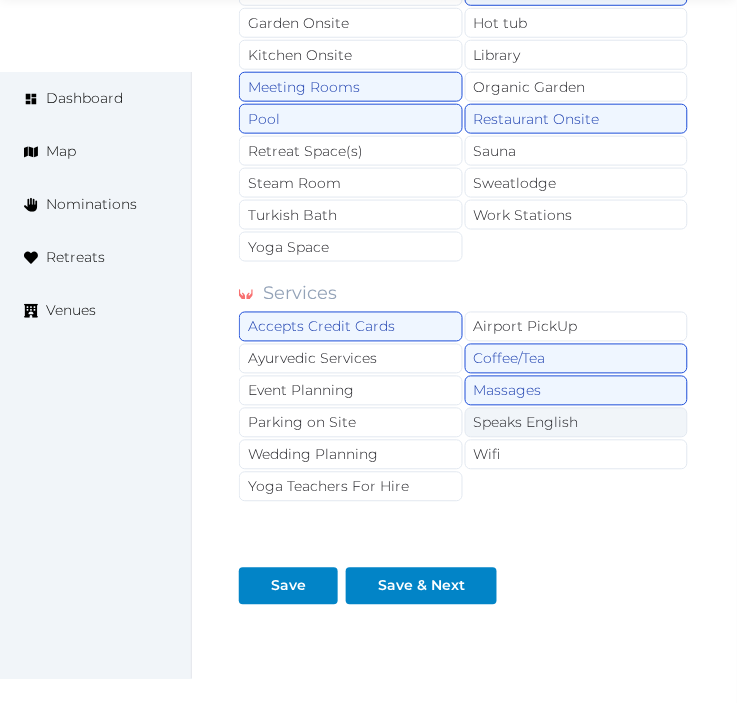 click on "Speaks English" at bounding box center (577, 423) 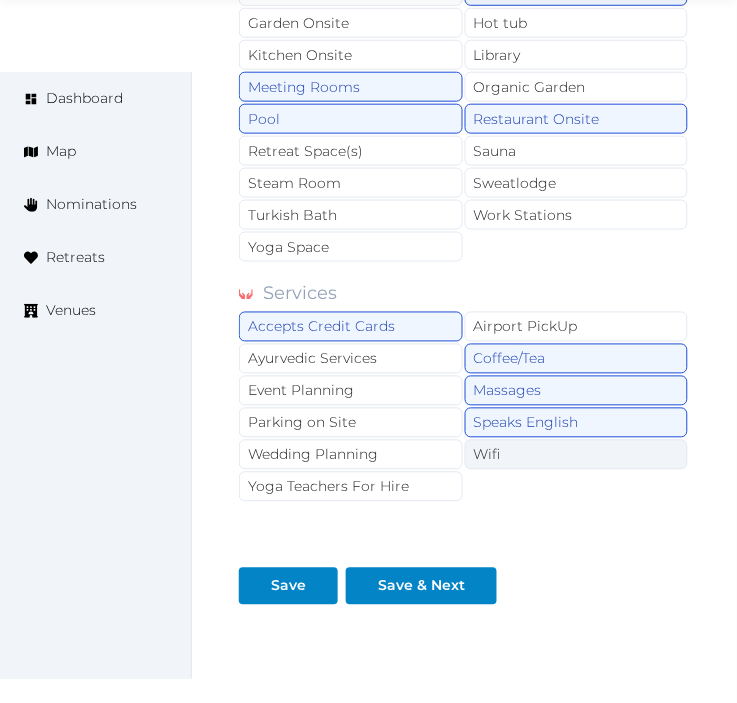 click on "Wifi" at bounding box center (577, 455) 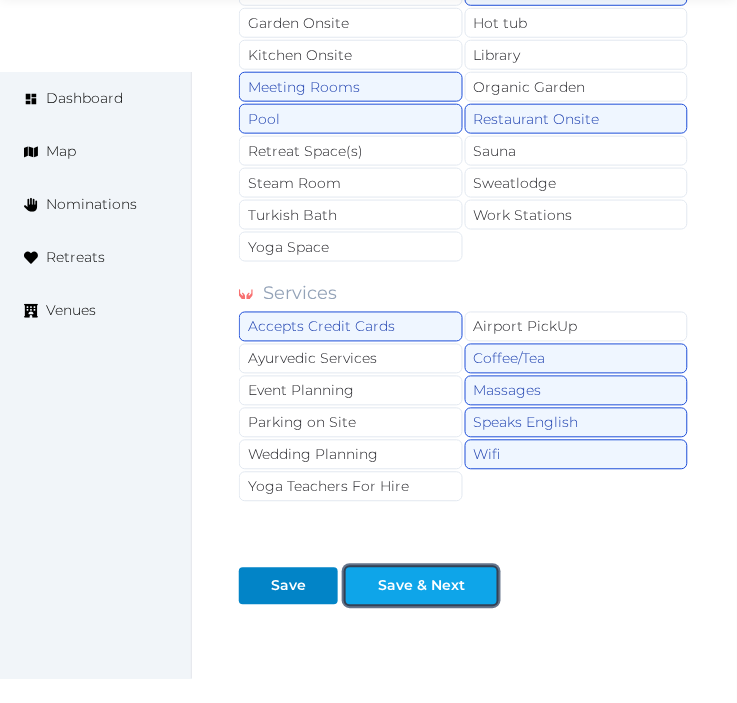 click on "Save & Next" at bounding box center [421, 586] 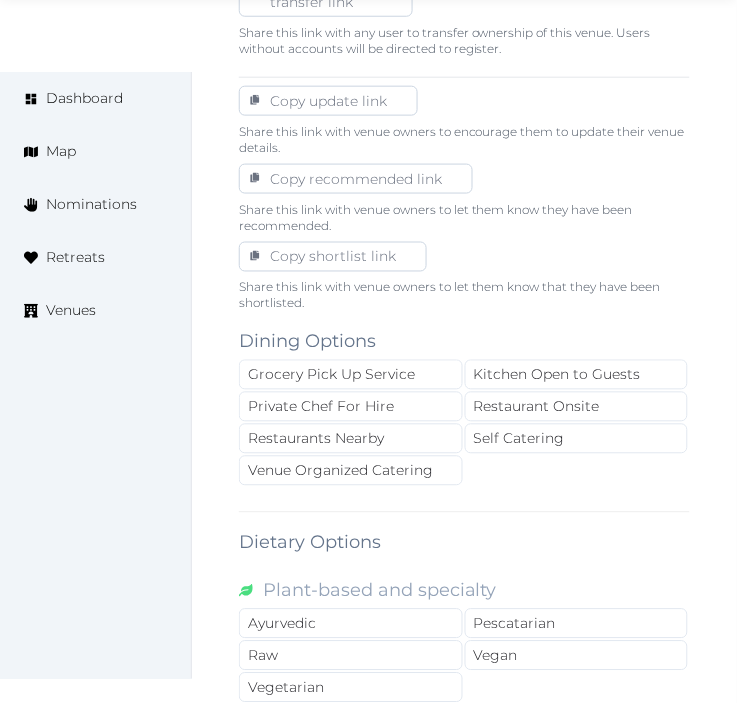 scroll, scrollTop: 1222, scrollLeft: 0, axis: vertical 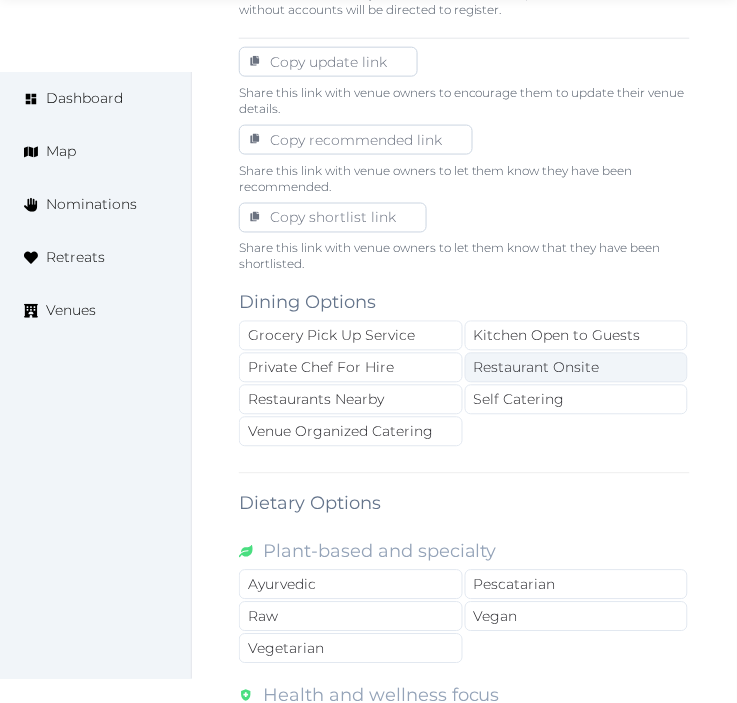 click on "Restaurant Onsite" at bounding box center [577, 368] 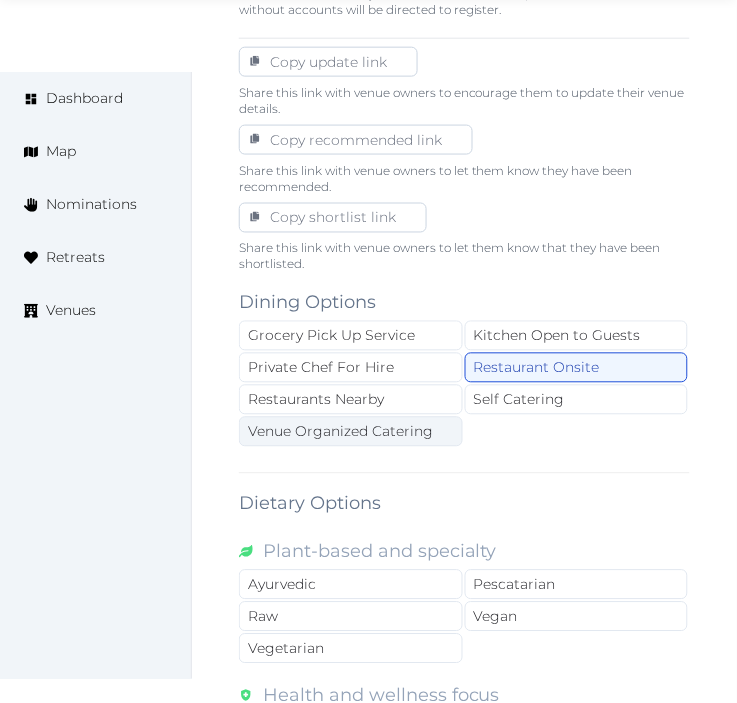 click on "Venue Organized Catering" at bounding box center (351, 432) 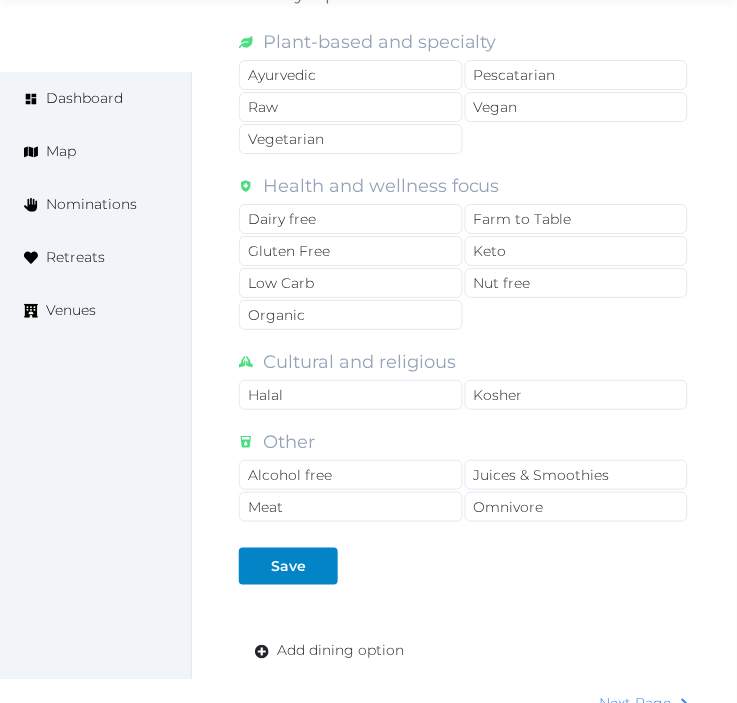 scroll, scrollTop: 1888, scrollLeft: 0, axis: vertical 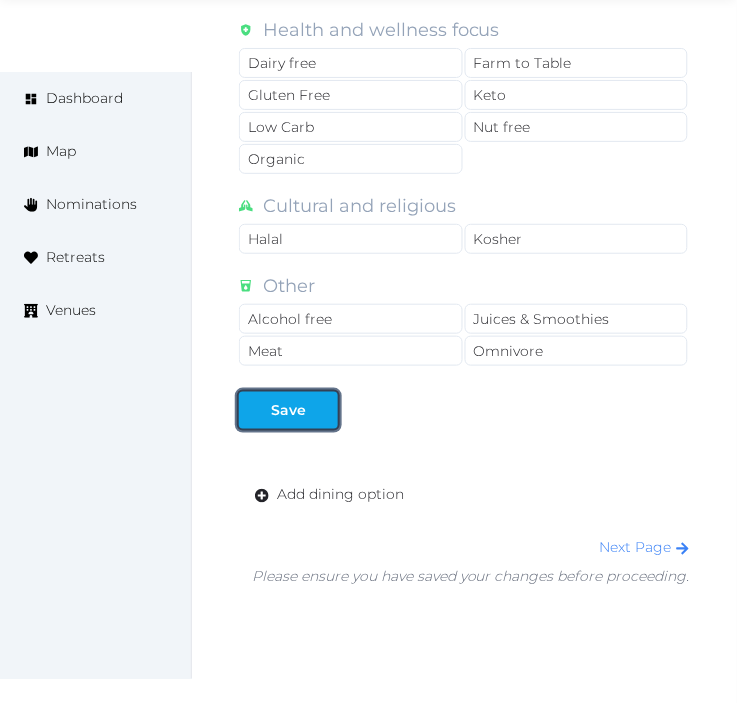 click on "Save" at bounding box center (288, 410) 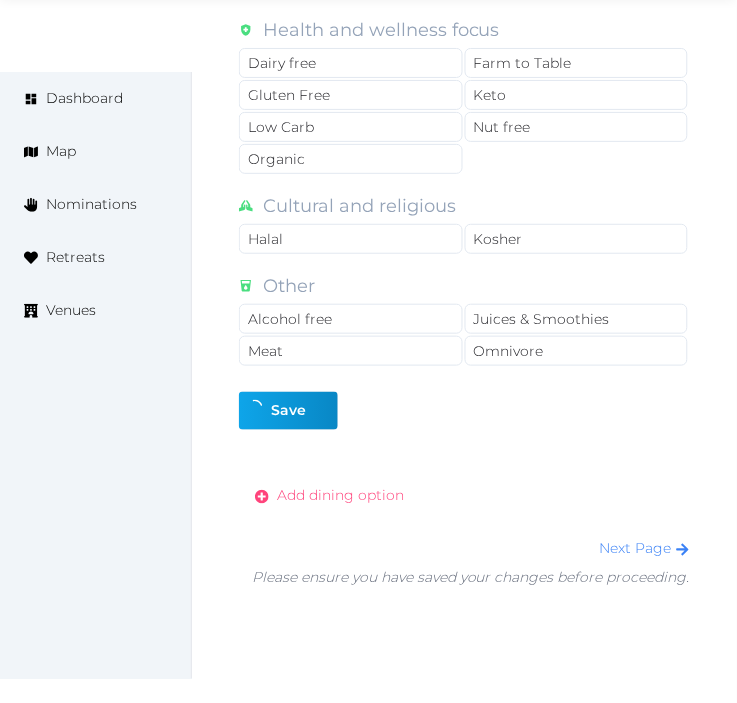 click on "Add dining option" at bounding box center [340, 496] 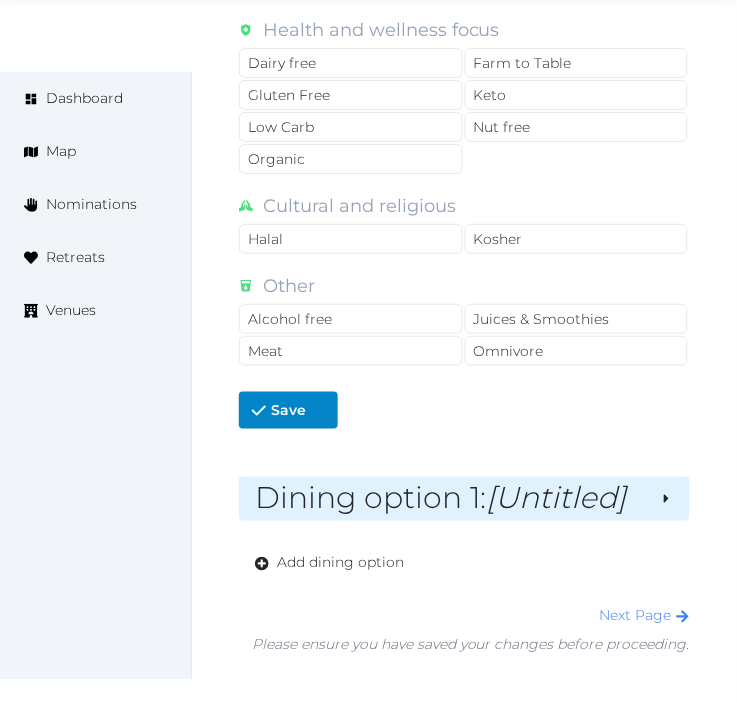 drag, startPoint x: 481, startPoint y: 494, endPoint x: 478, endPoint y: 506, distance: 12.369317 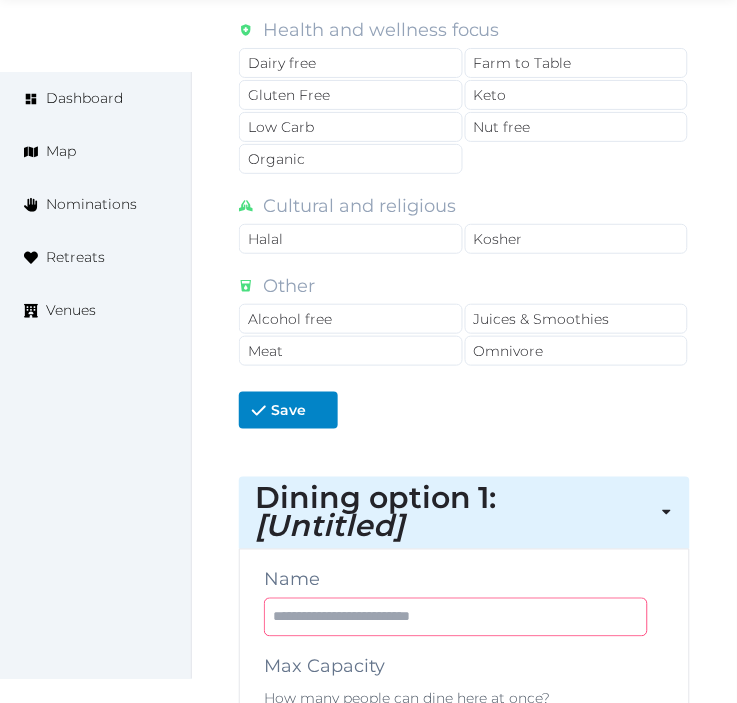 click on "Name Max Capacity How many people can dine here at once? Description Dining Options Grocery Pick Up Service Kitchen Open to Guests Private Chef For Hire Restaurant Onsite Restaurants Nearby Self Catering Venue Organized Catering Dietary Options Plant-based and specialty Ayurvedic Pescatarian Raw Vegan Vegetarian Health and wellness focus Dairy free Farm to Table Gluten Free Keto Low Carb Nut free Organic Cultural and religious Halal Kosher Other Alcohol free Juices & Smoothies Meat Omnivore Photos Up to 10 photos of this dining option. Landscape images work best Drag and drop images, or click here jpeg, png, webp, gif
To pick up a draggable item, press the space bar.
While dragging, use the arrow keys to move the item.
Press space again to drop the item in its new position, or press escape to cancel.
Save Delete" at bounding box center (464, 1304) 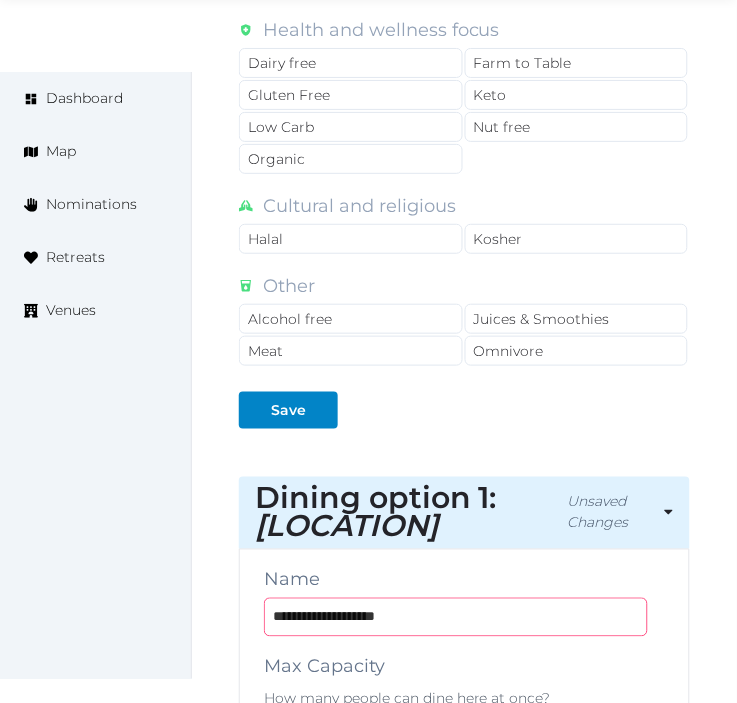 type on "**********" 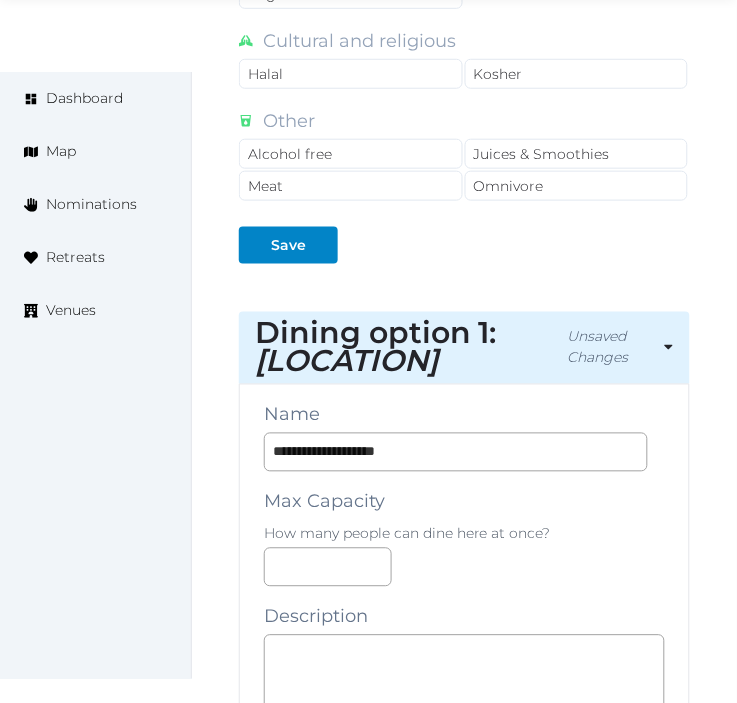 scroll, scrollTop: 2222, scrollLeft: 0, axis: vertical 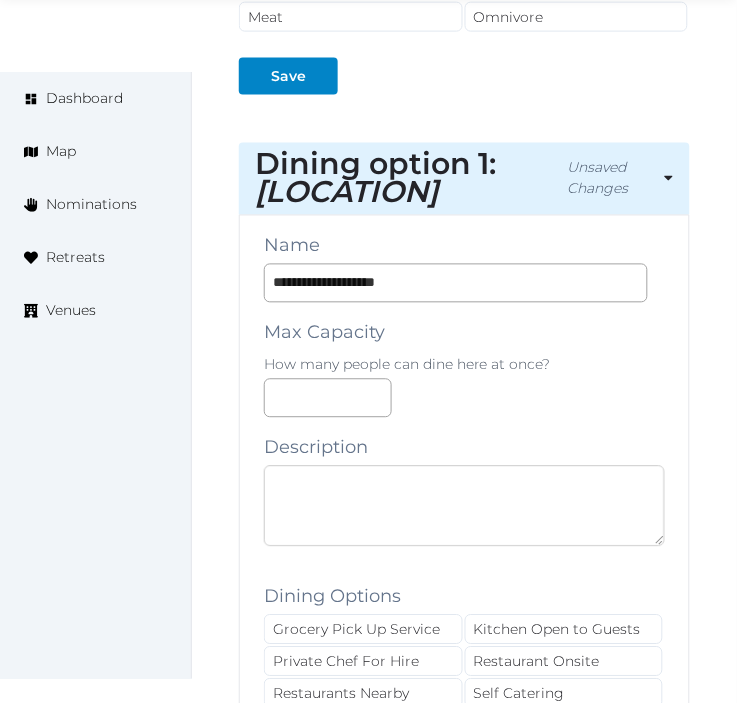 click at bounding box center [464, 506] 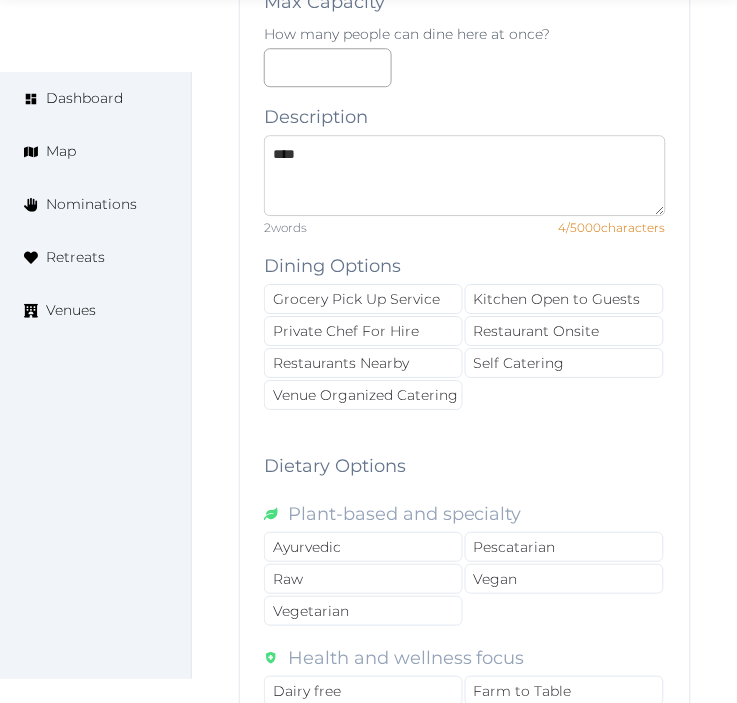 scroll, scrollTop: 2555, scrollLeft: 0, axis: vertical 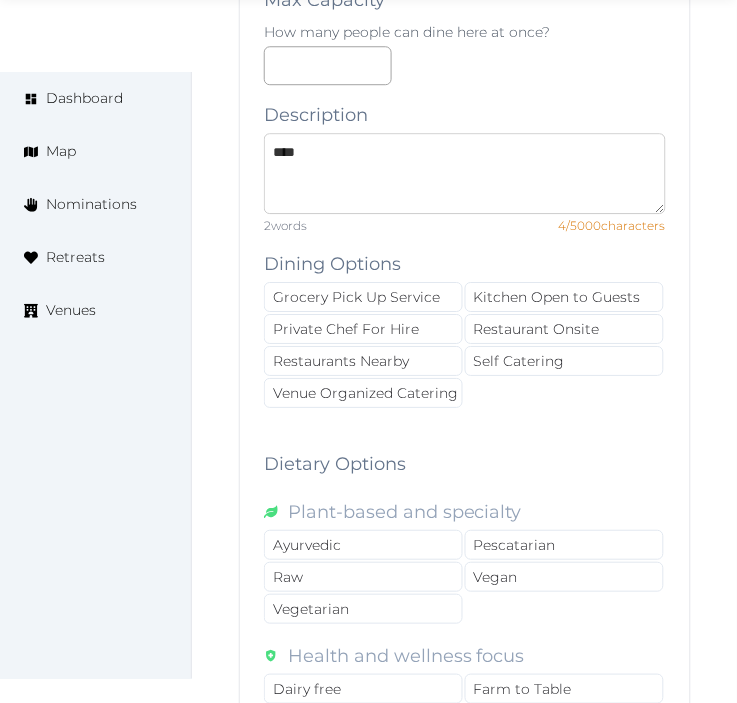 click on "***" at bounding box center [465, 173] 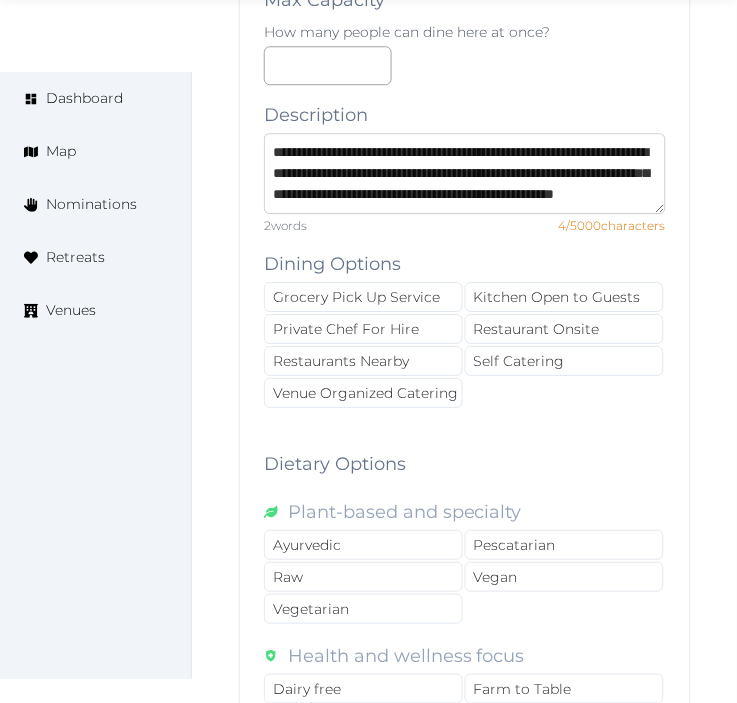 scroll, scrollTop: 52, scrollLeft: 0, axis: vertical 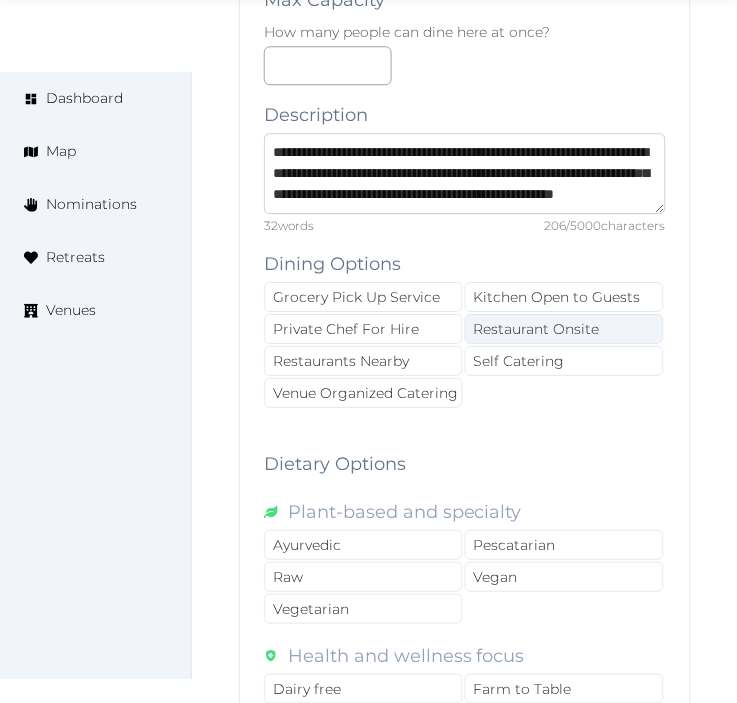 type on "**********" 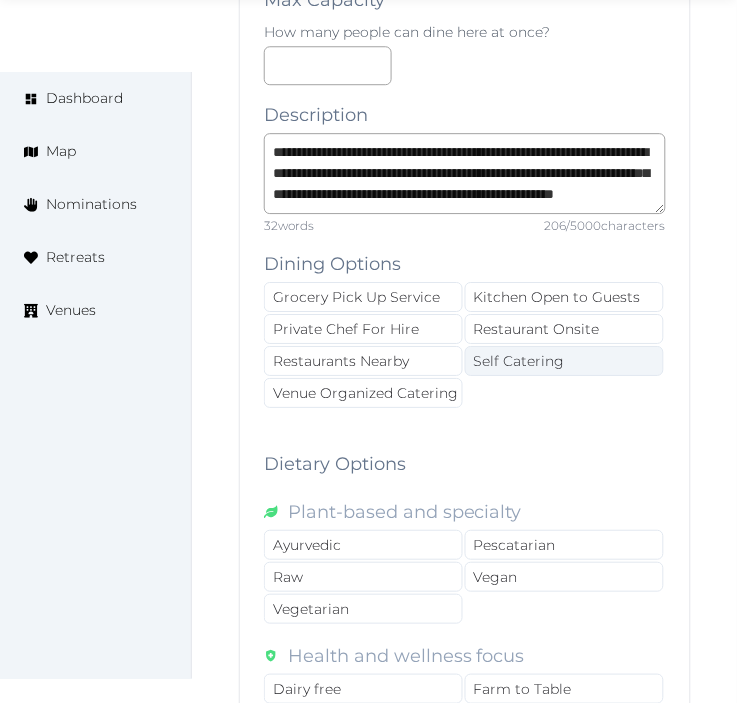 drag, startPoint x: 494, startPoint y: 337, endPoint x: 471, endPoint y: 362, distance: 33.970577 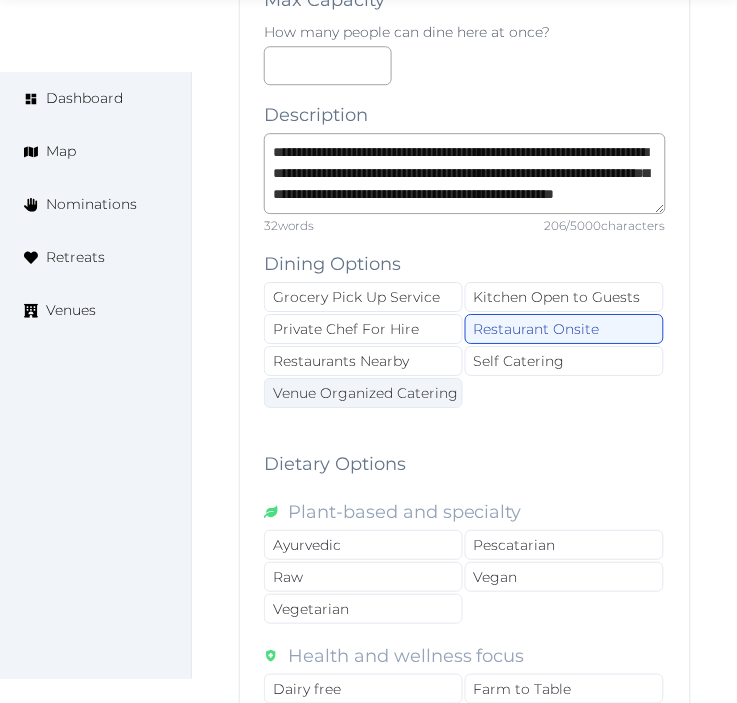 click on "Venue Organized Catering" at bounding box center [363, 393] 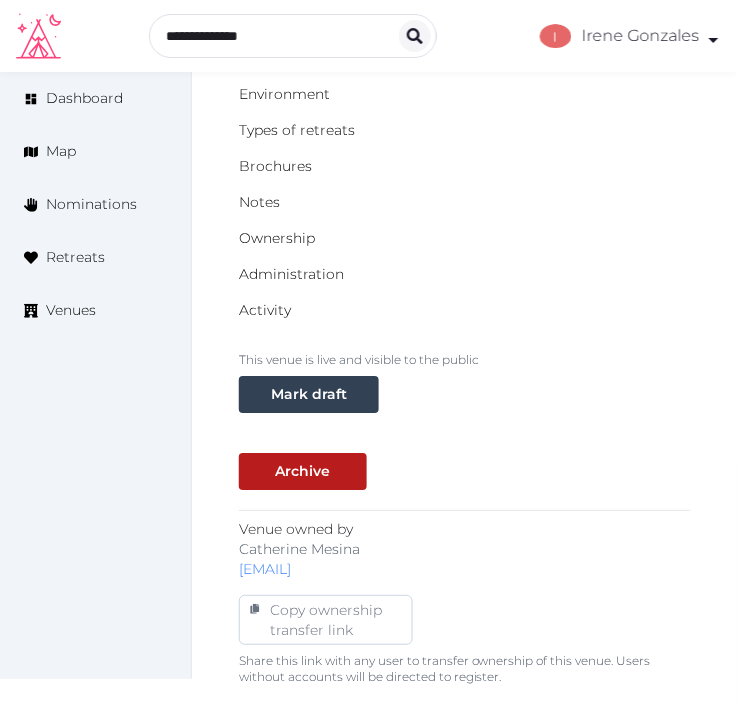 scroll, scrollTop: 0, scrollLeft: 0, axis: both 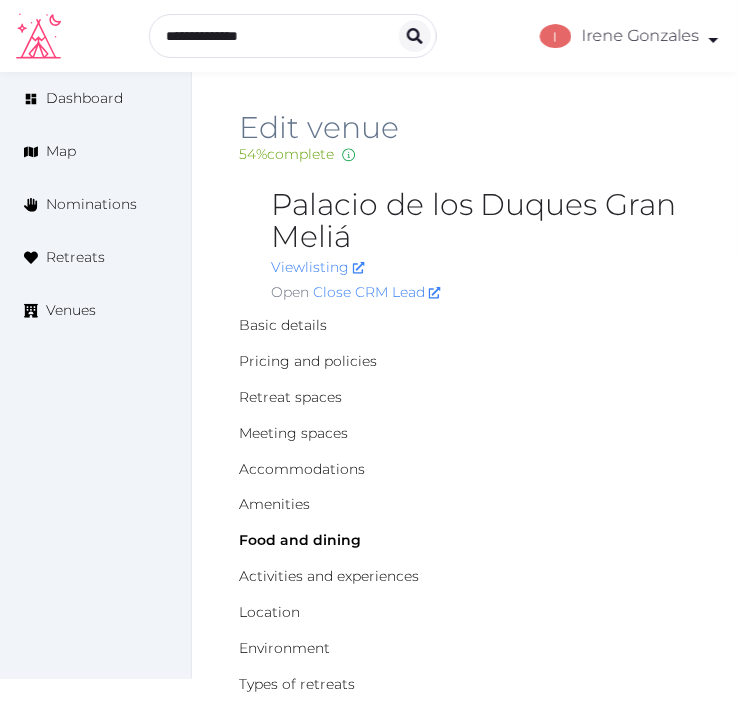 click on "Palacio de los Duques Gran Meliá" at bounding box center [480, 221] 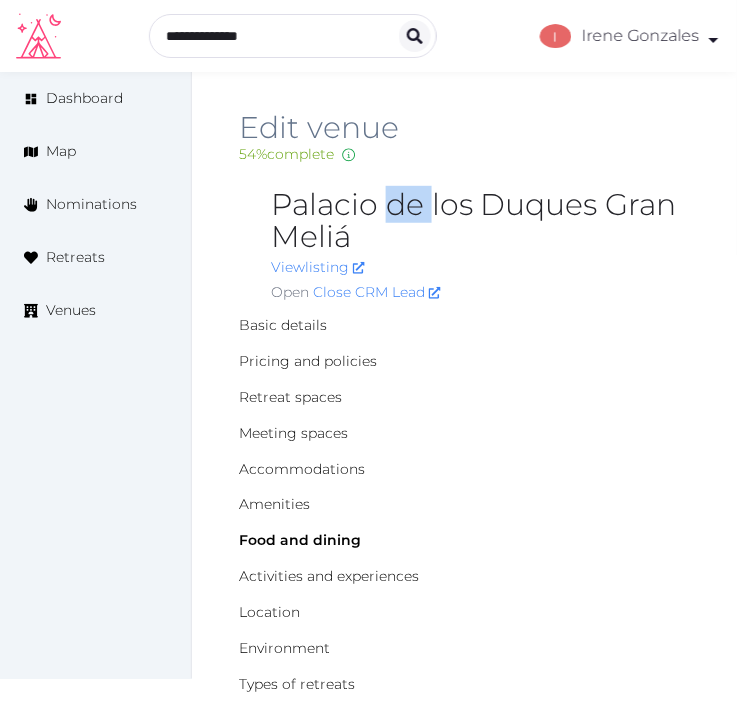 click on "Palacio de los Duques Gran Meliá" at bounding box center (480, 221) 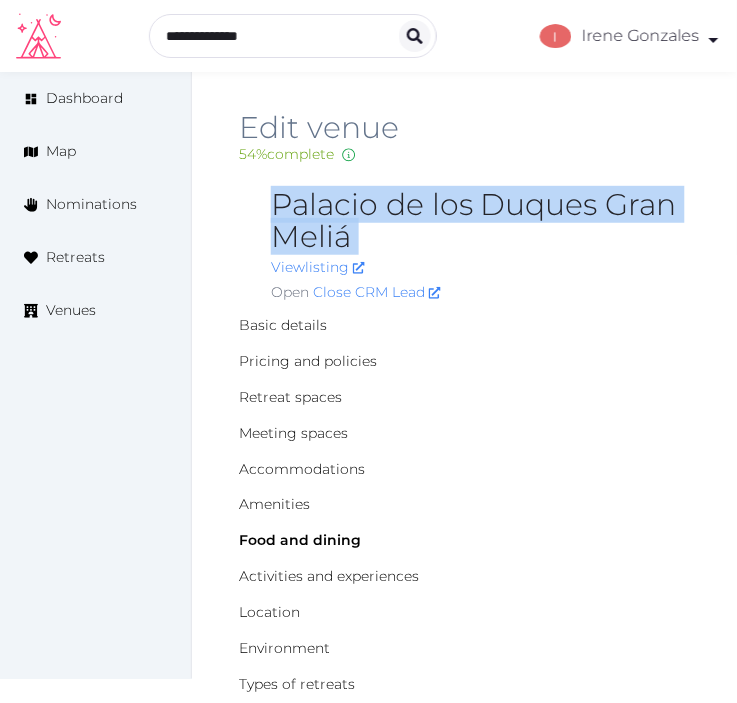 click on "Palacio de los Duques Gran Meliá" at bounding box center (480, 221) 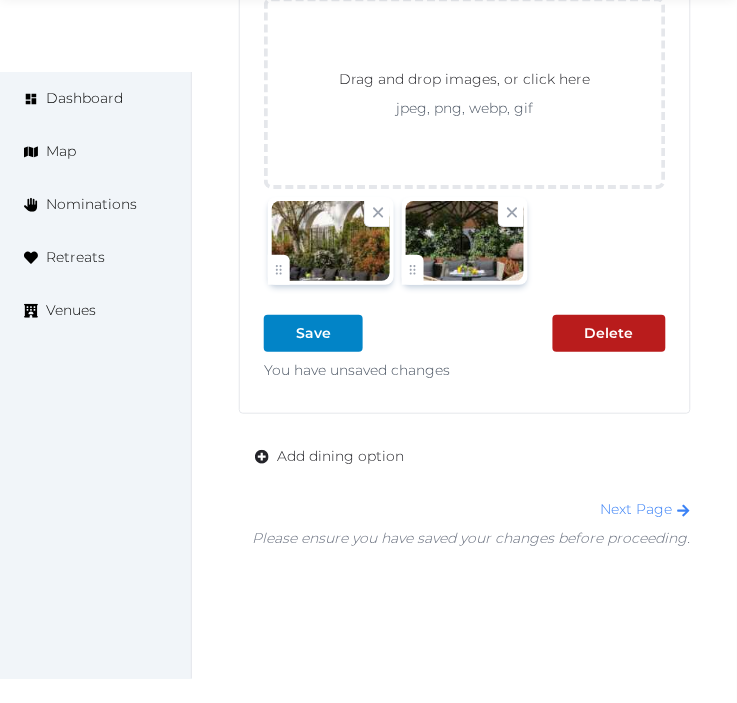 scroll, scrollTop: 3748, scrollLeft: 0, axis: vertical 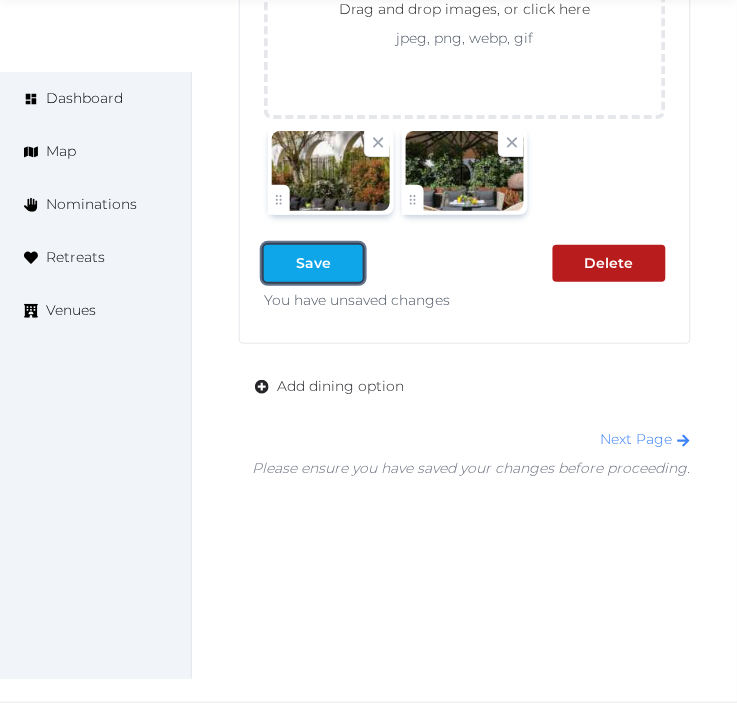 click at bounding box center [347, 263] 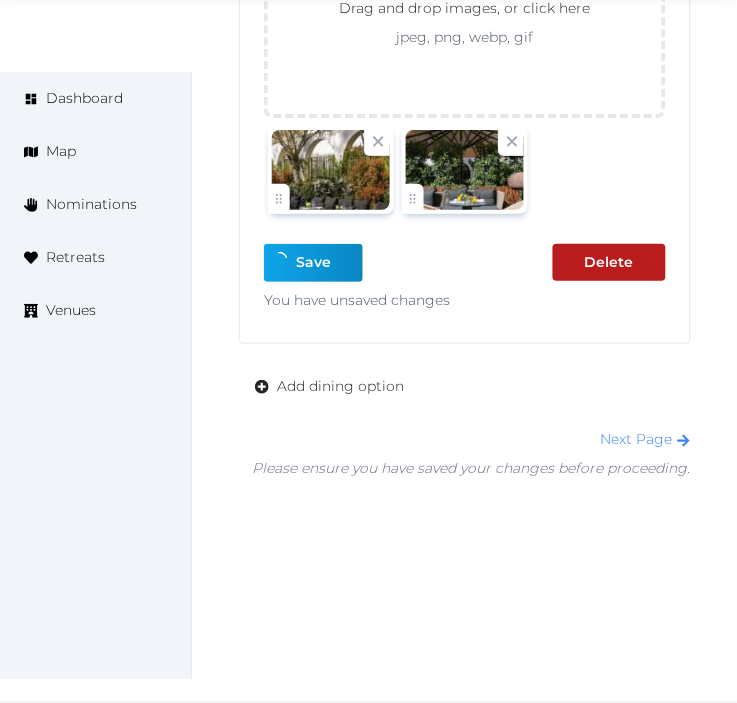 scroll, scrollTop: 3712, scrollLeft: 0, axis: vertical 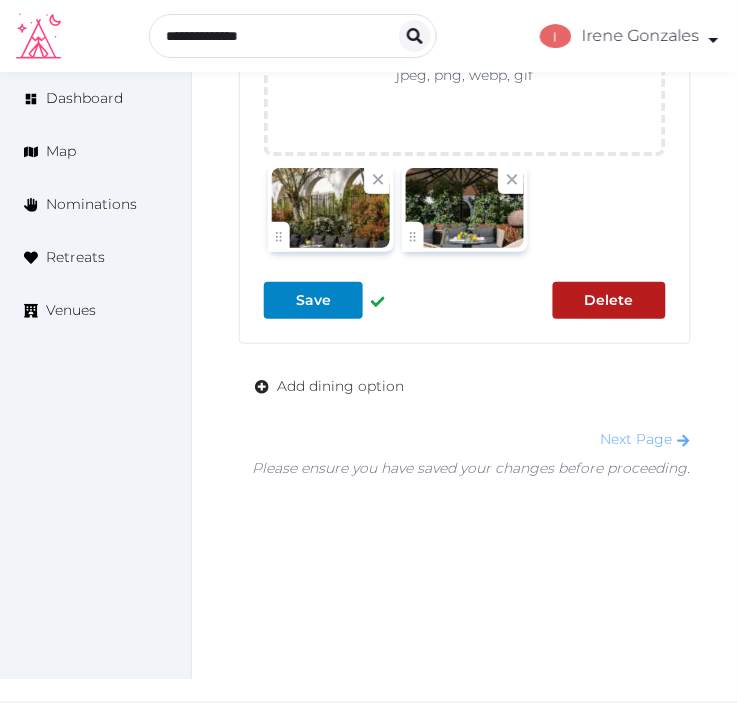 click on "Next Page" at bounding box center (646, 439) 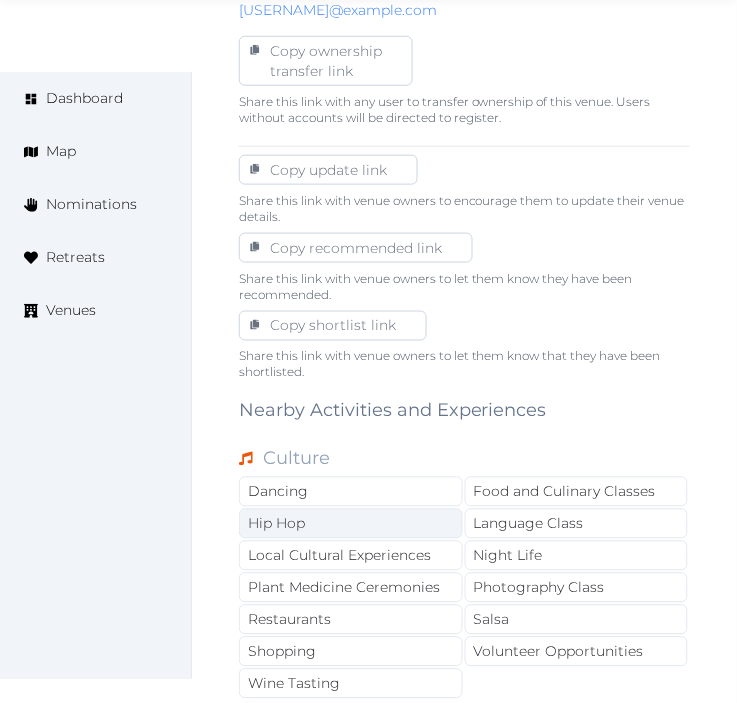 scroll, scrollTop: 1222, scrollLeft: 0, axis: vertical 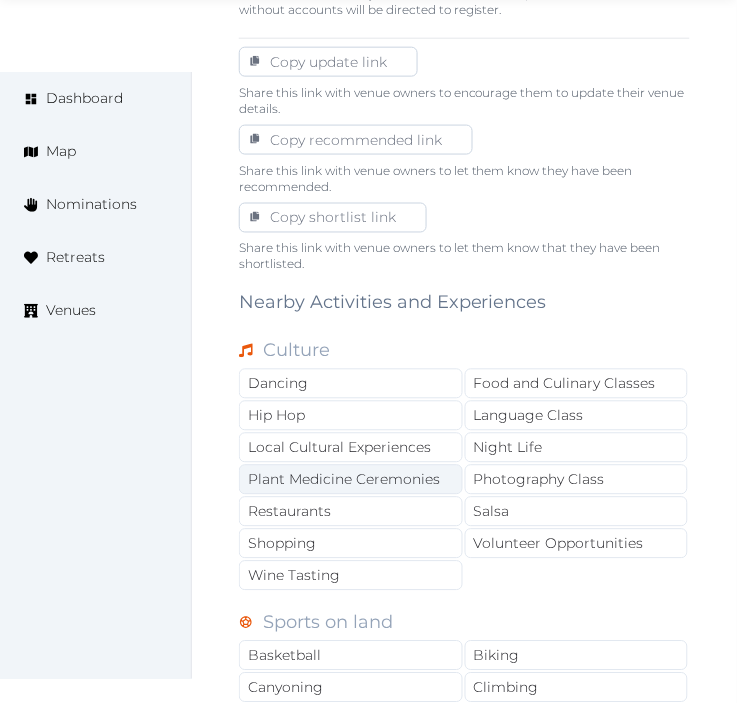 drag, startPoint x: 380, startPoint y: 440, endPoint x: 368, endPoint y: 480, distance: 41.761227 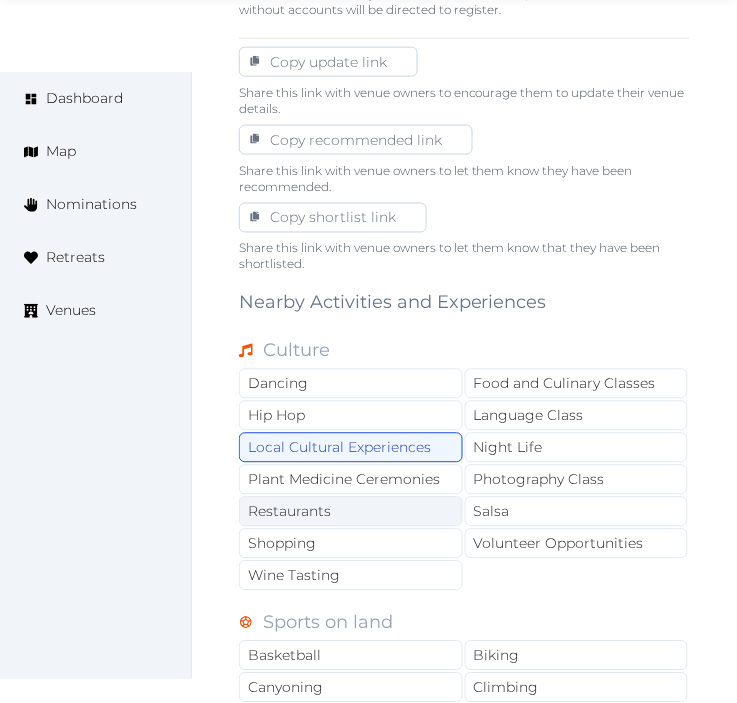click on "Restaurants" at bounding box center (351, 512) 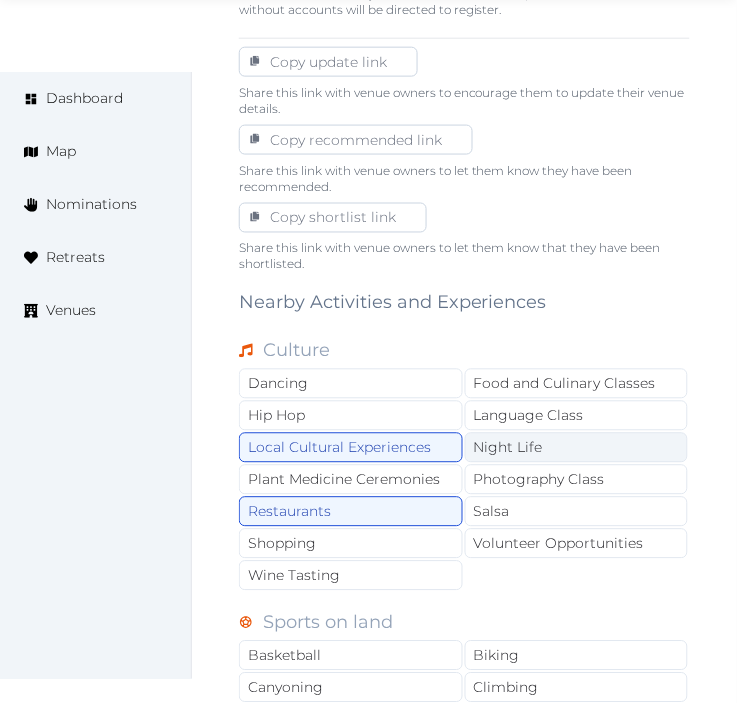 click on "Night Life" at bounding box center [577, 448] 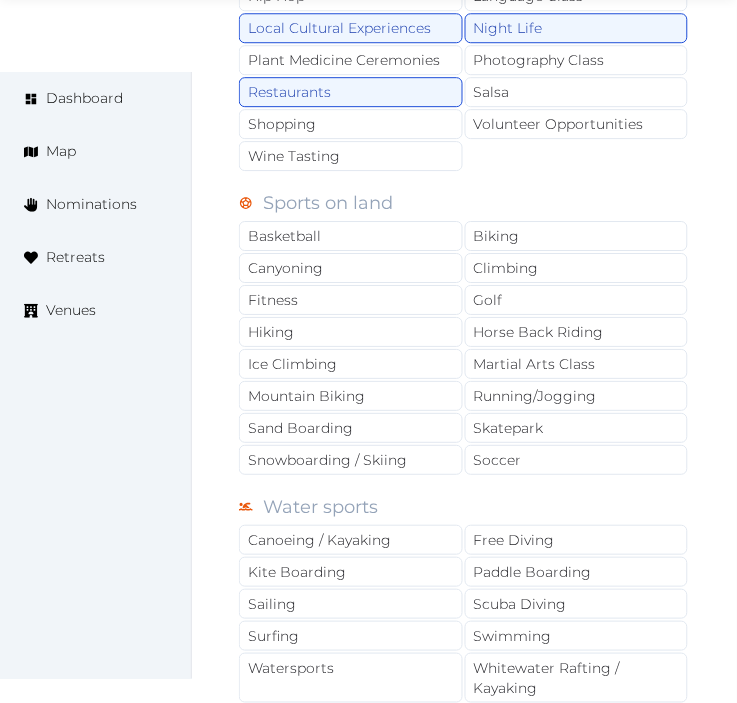scroll, scrollTop: 1666, scrollLeft: 0, axis: vertical 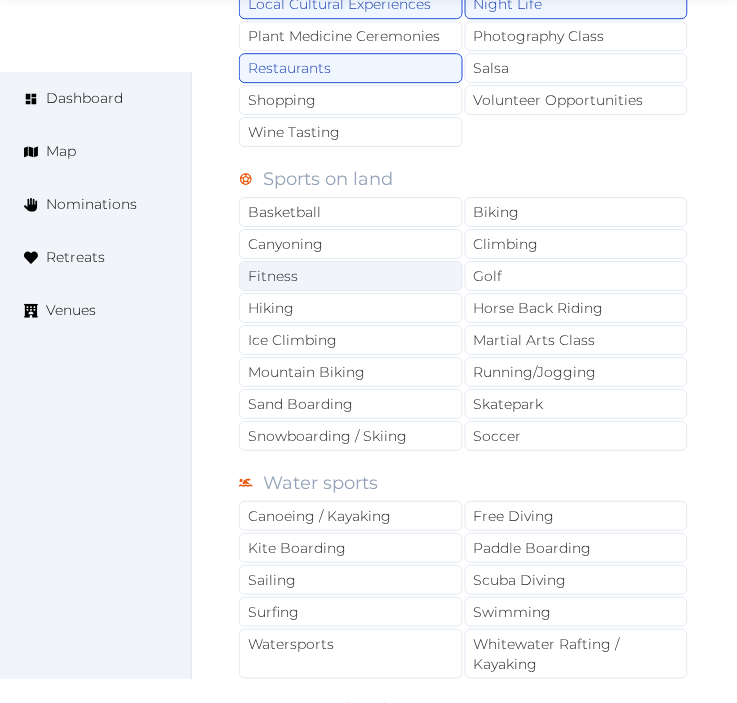 click on "Fitness" at bounding box center (351, 276) 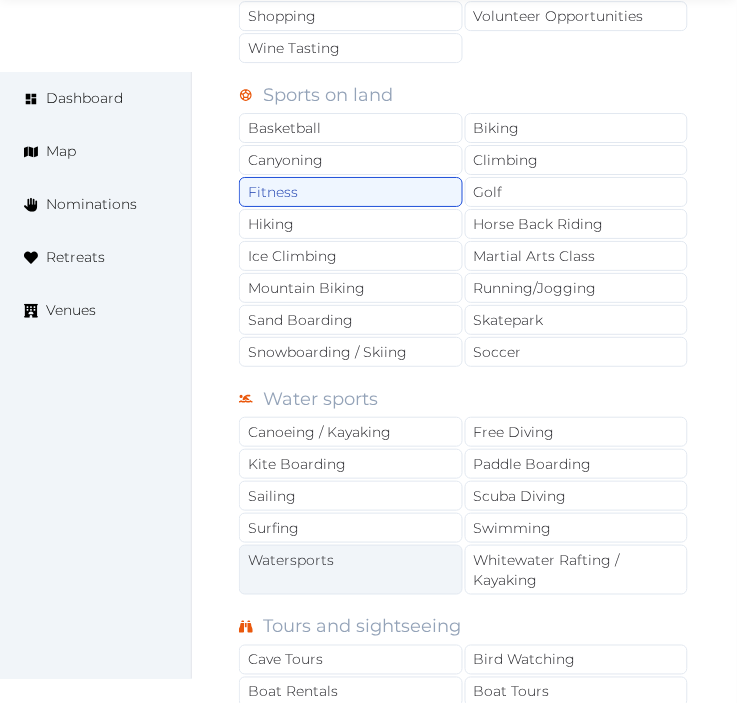 scroll, scrollTop: 1888, scrollLeft: 0, axis: vertical 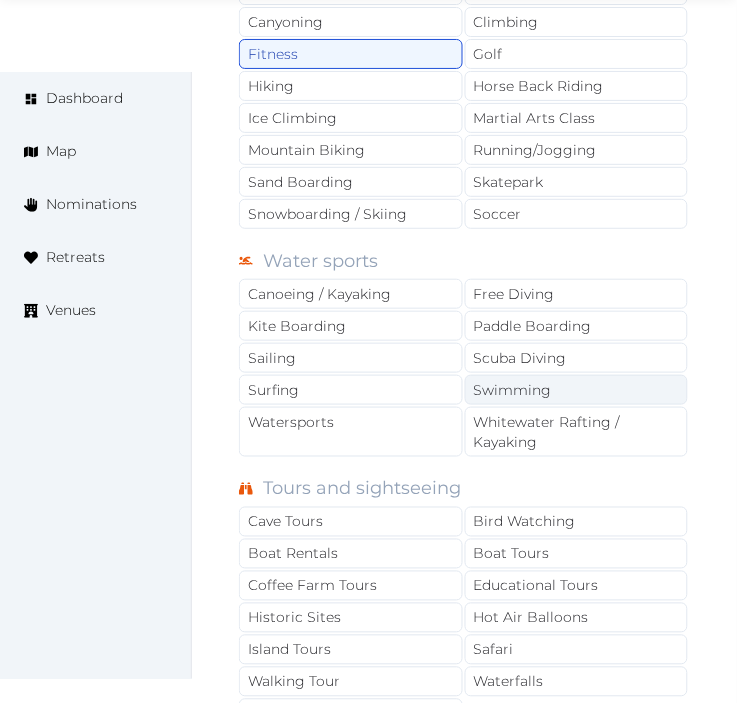 click on "Swimming" at bounding box center [577, 390] 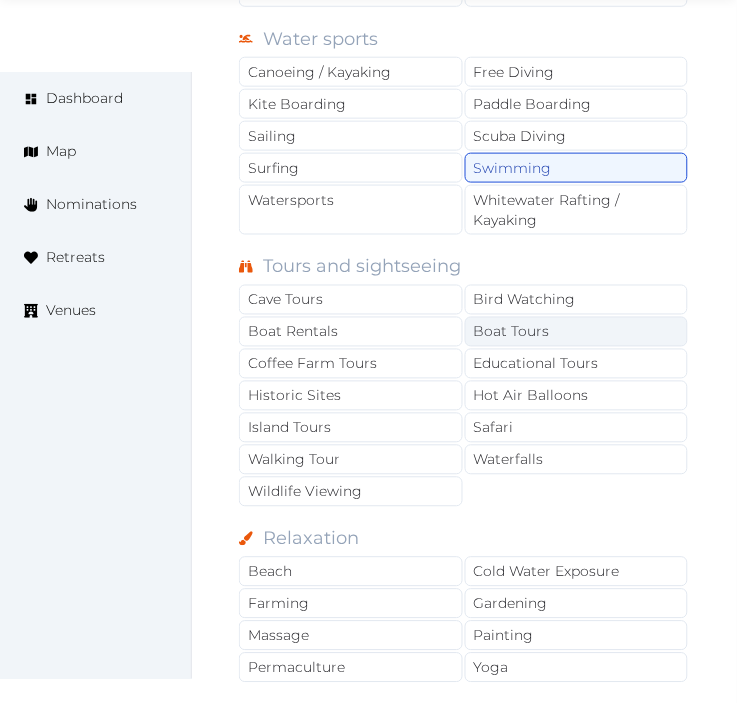 scroll, scrollTop: 2111, scrollLeft: 0, axis: vertical 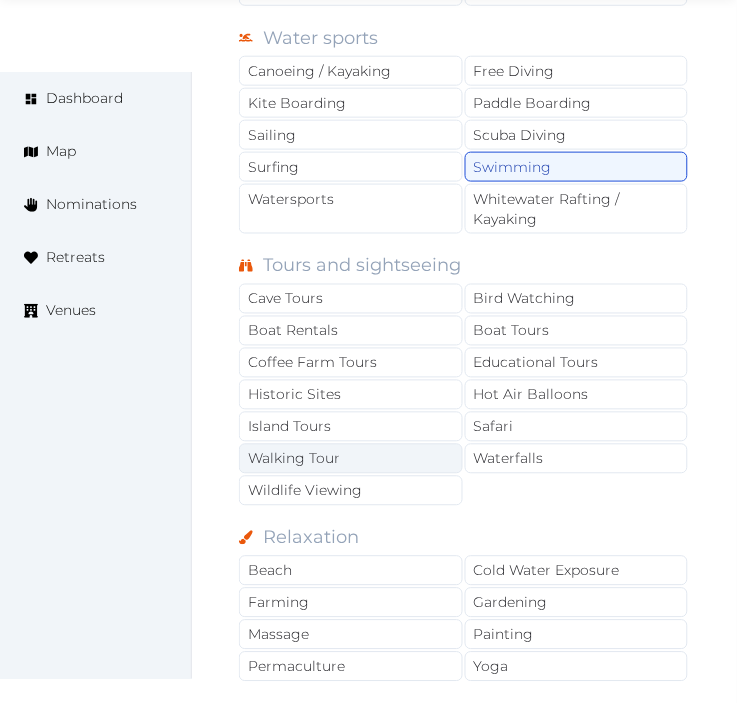 click on "Walking Tour" at bounding box center [351, 459] 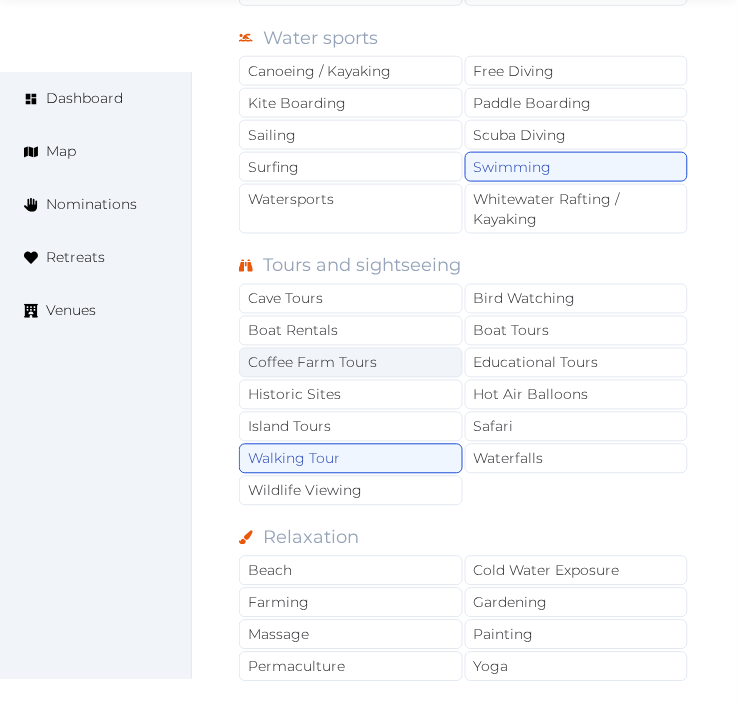 click on "Coffee Farm Tours" at bounding box center (351, 363) 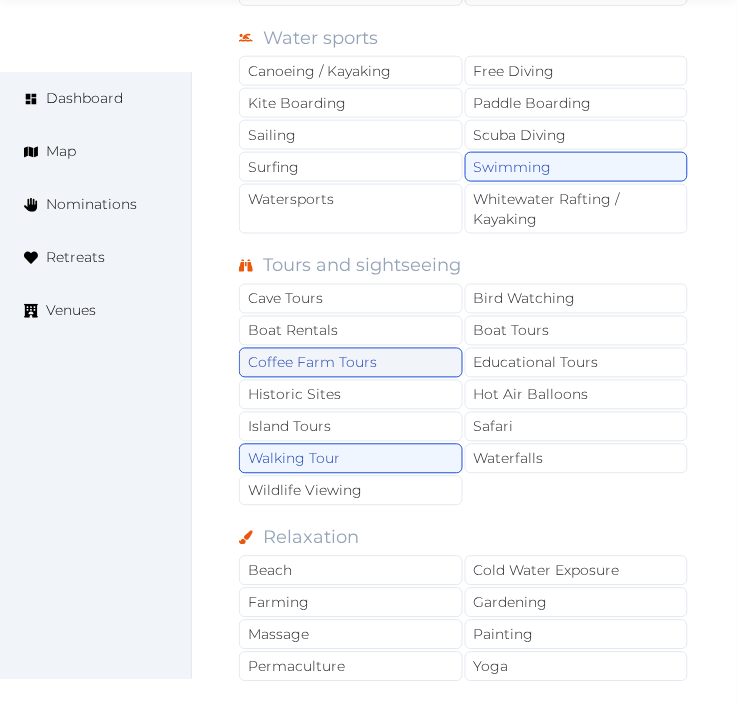 click on "Coffee Farm Tours" at bounding box center (351, 363) 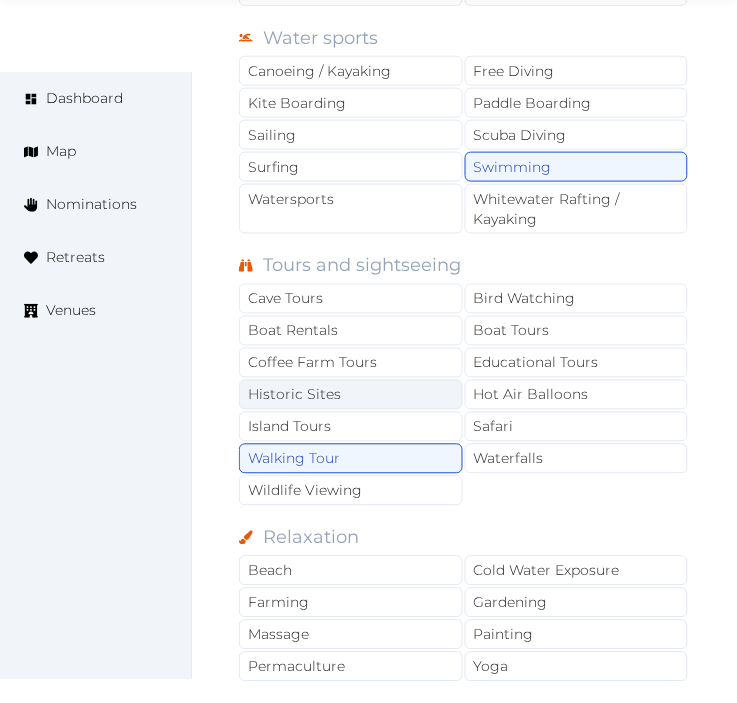 click on "Historic Sites" at bounding box center (351, 395) 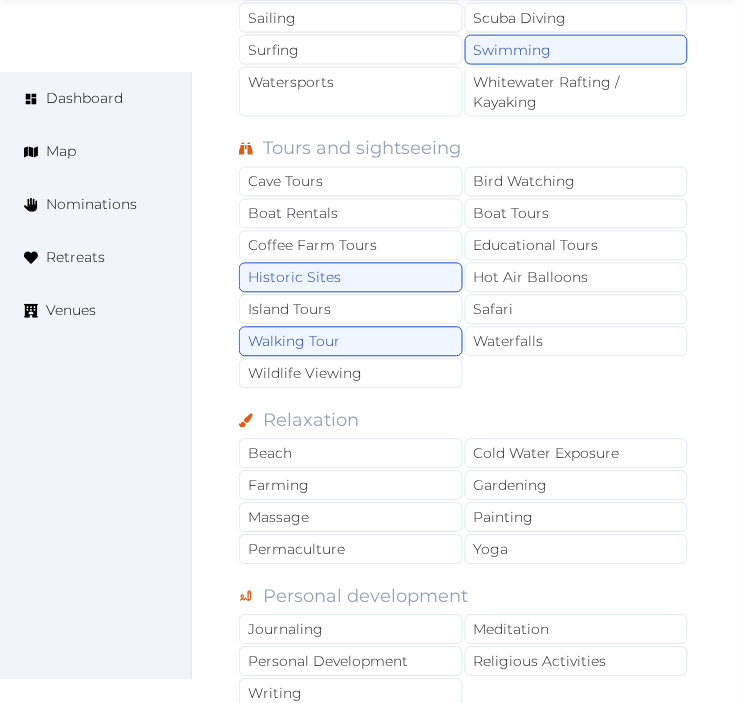 scroll, scrollTop: 2333, scrollLeft: 0, axis: vertical 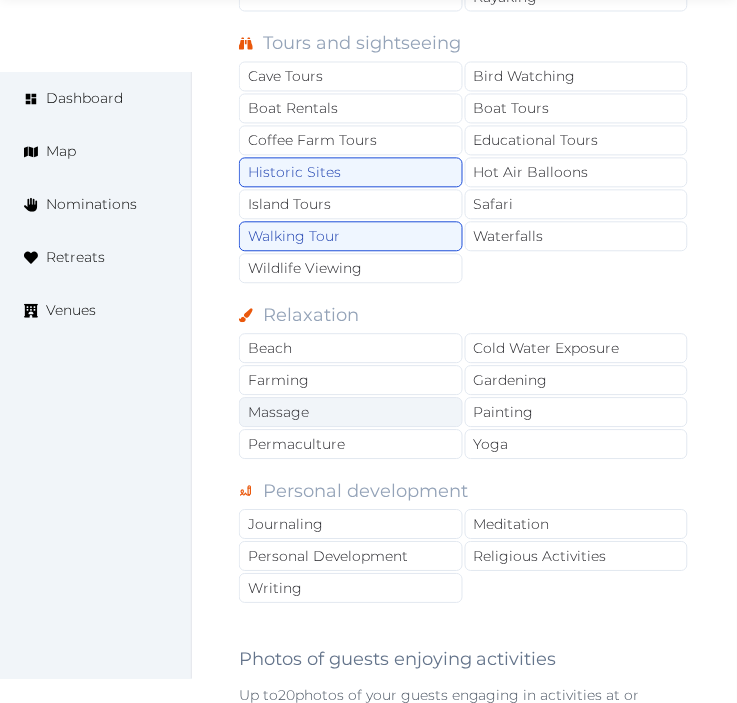 click on "Massage" at bounding box center (351, 413) 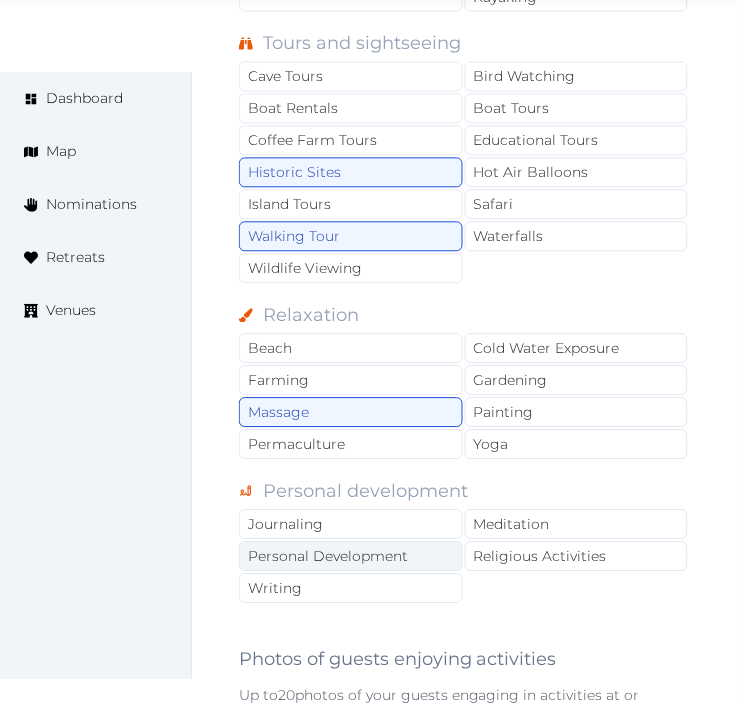 click on "Personal Development" at bounding box center (351, 557) 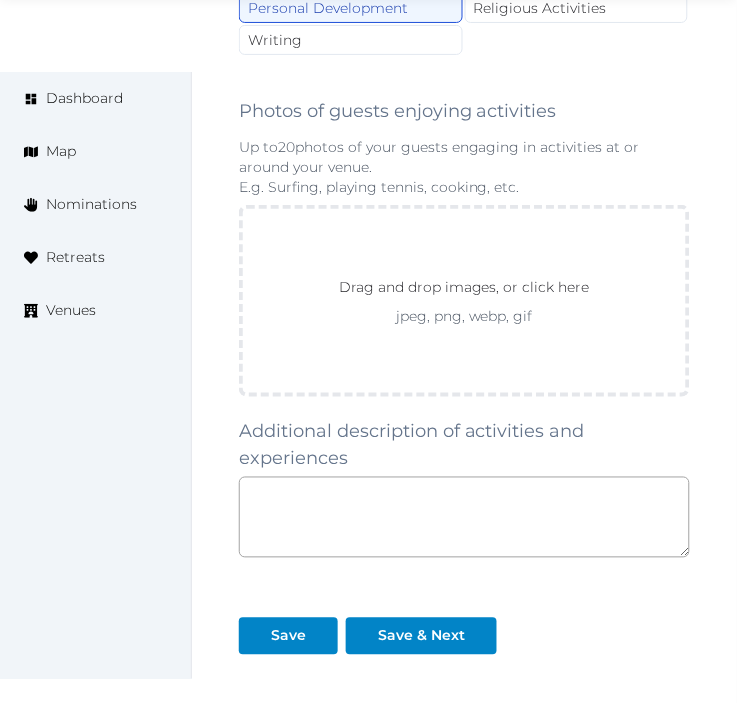 scroll, scrollTop: 3045, scrollLeft: 0, axis: vertical 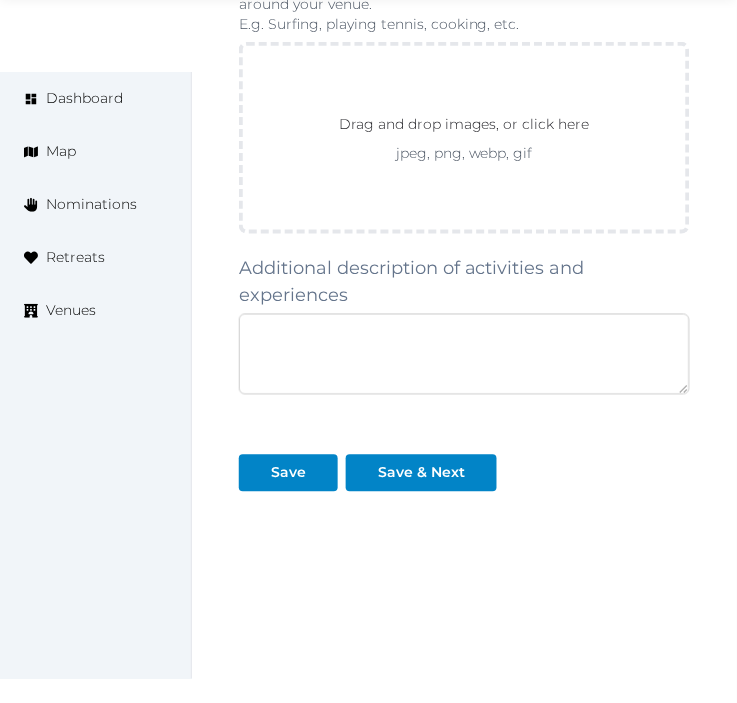 click at bounding box center [464, 354] 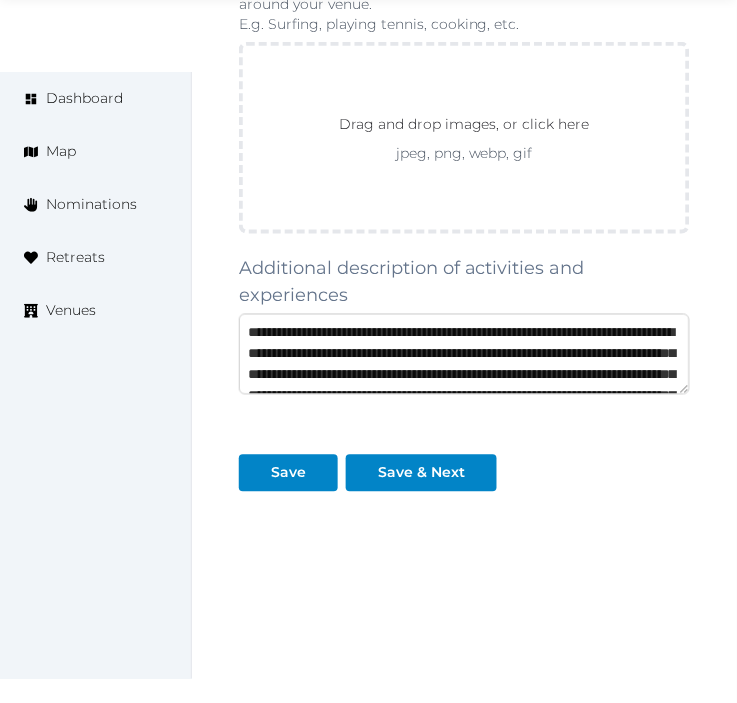 scroll, scrollTop: 115, scrollLeft: 0, axis: vertical 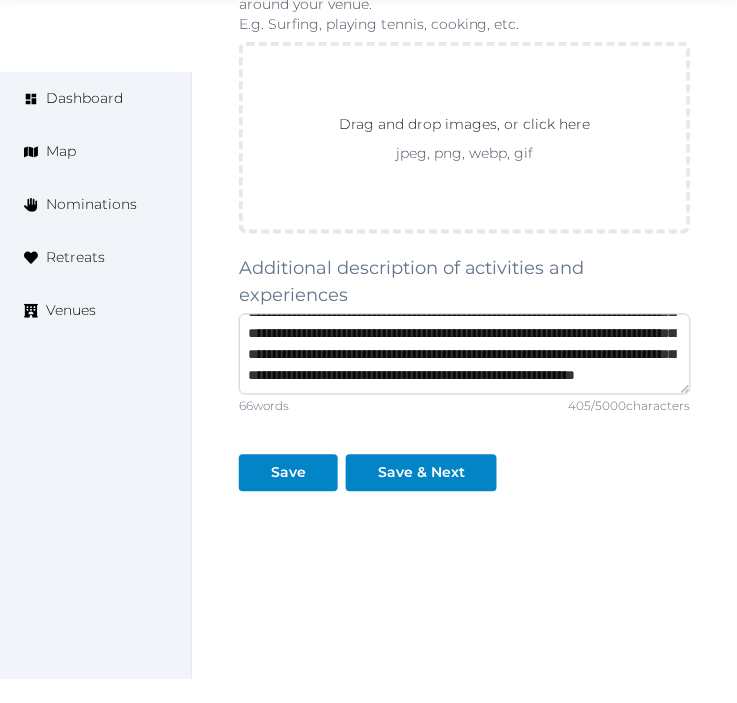 type on "**********" 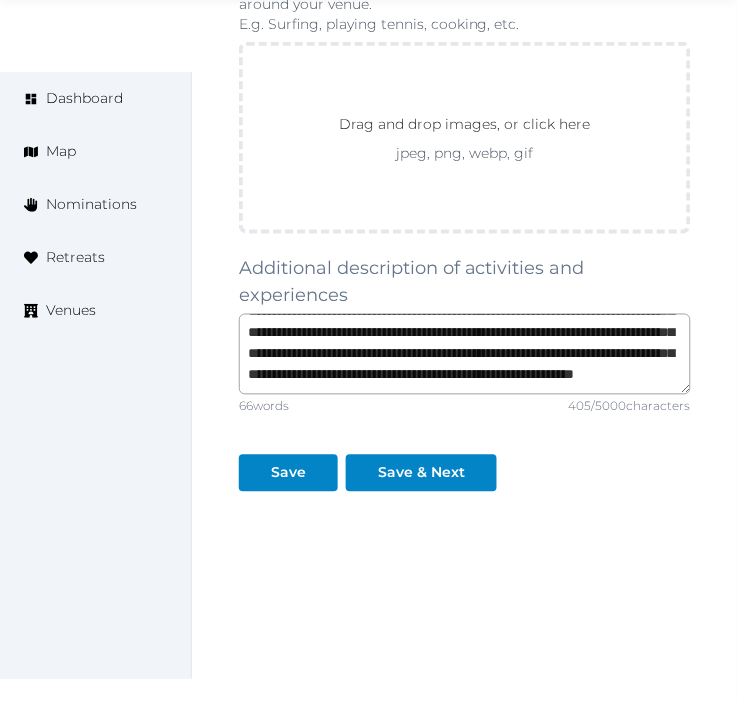 click on "Additional description of activities and experiences" at bounding box center [465, 282] 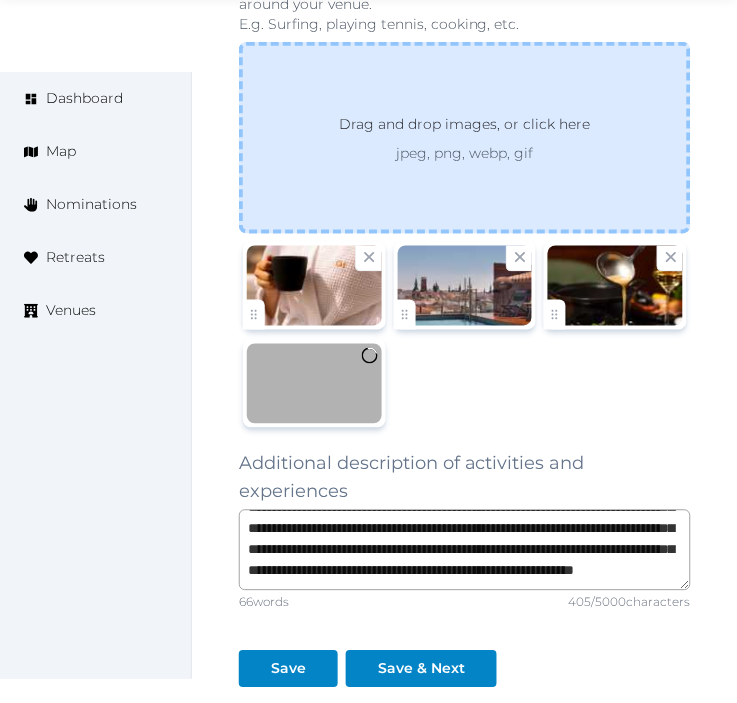 click on "jpeg, png, webp, gif" at bounding box center (464, 153) 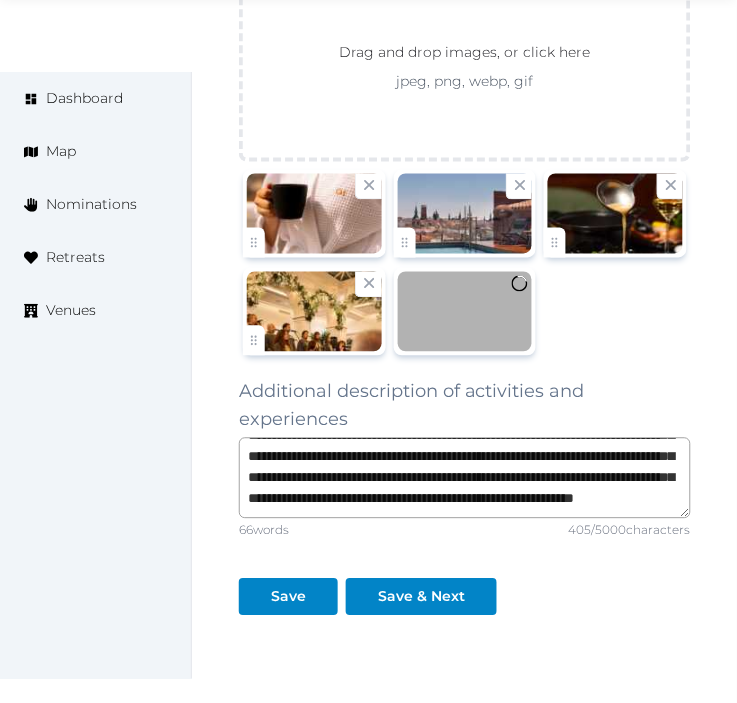 scroll, scrollTop: 3156, scrollLeft: 0, axis: vertical 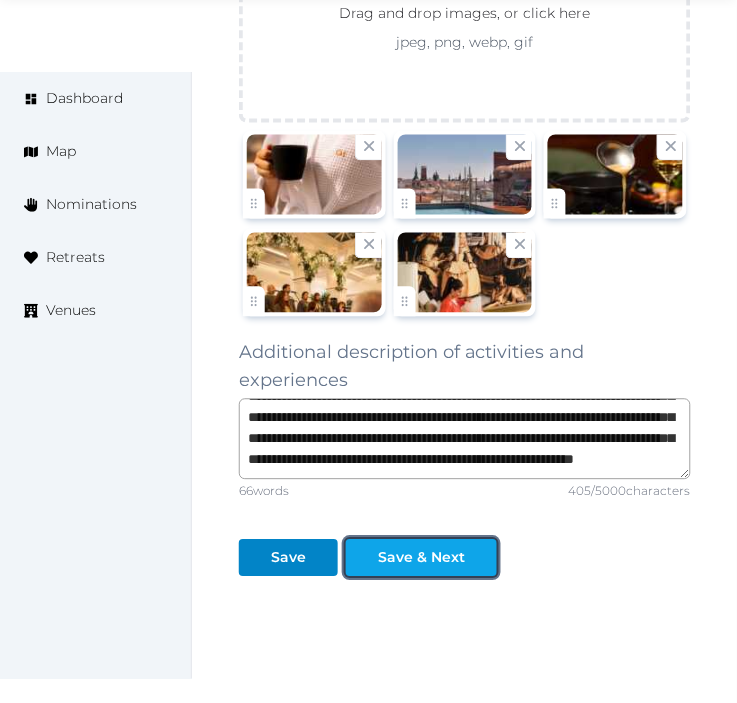 click on "Save & Next" at bounding box center (421, 558) 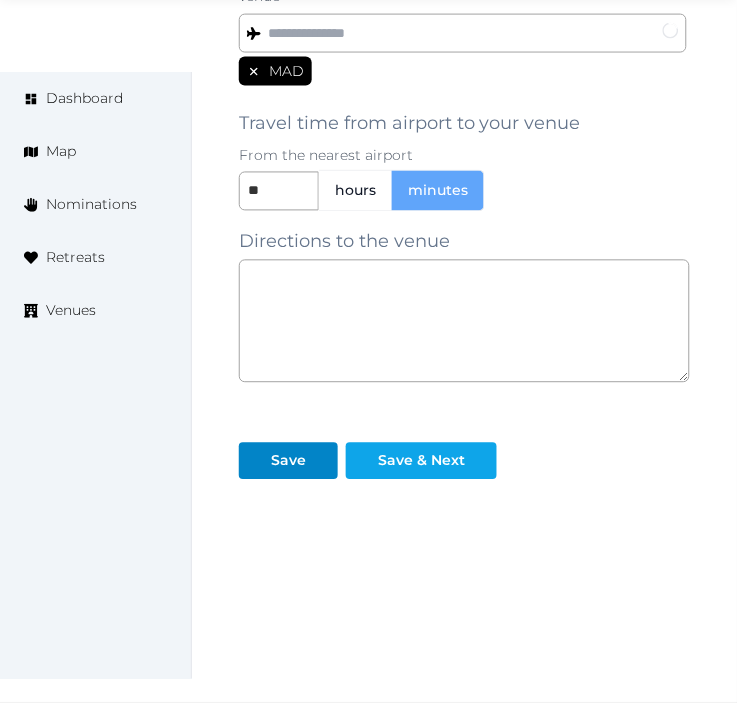 scroll, scrollTop: 1920, scrollLeft: 0, axis: vertical 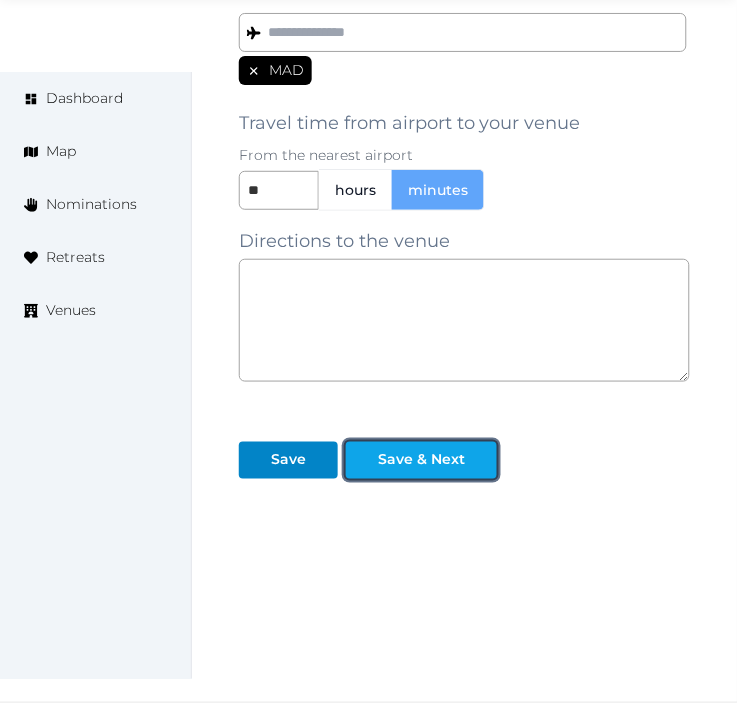 click on "Save & Next" at bounding box center (421, 460) 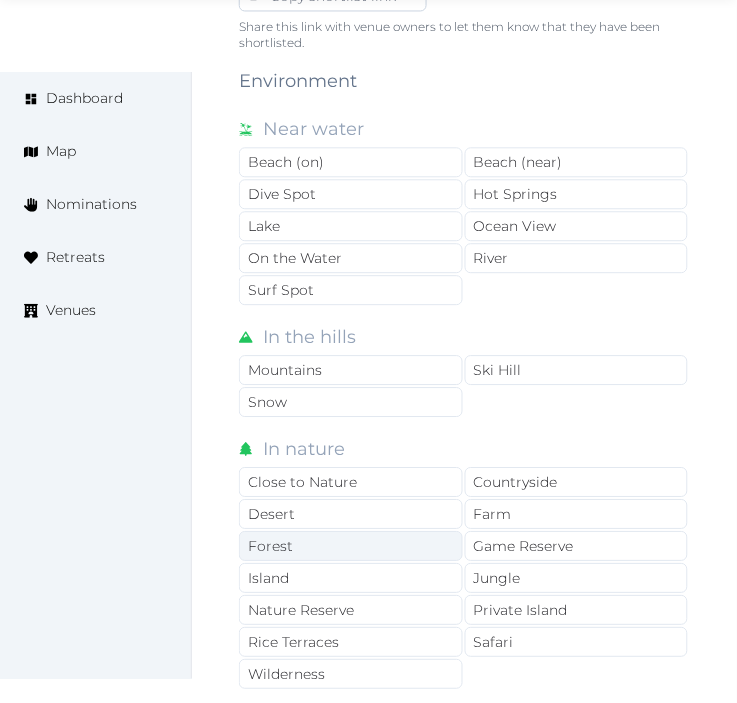 scroll, scrollTop: 1888, scrollLeft: 0, axis: vertical 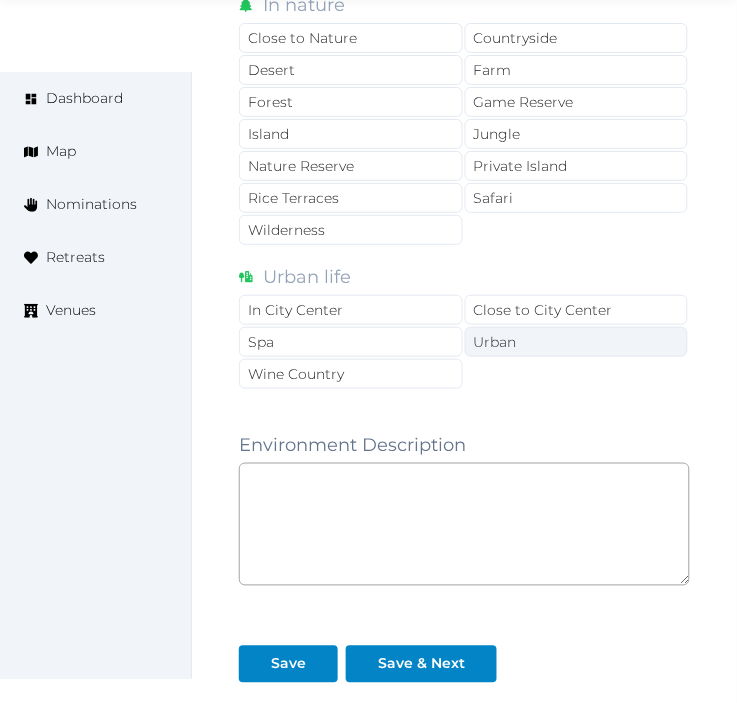 click on "Urban" at bounding box center [577, 342] 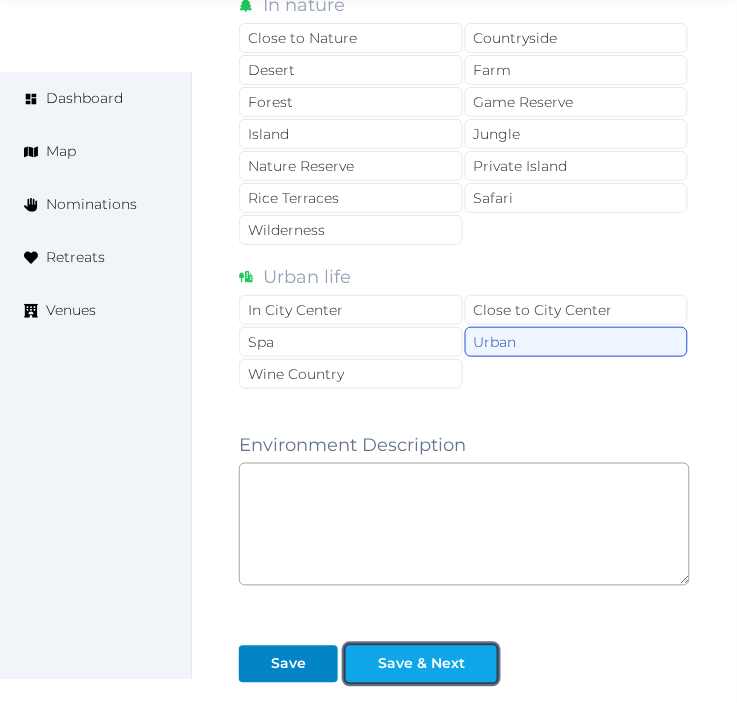 click on "Save & Next" at bounding box center [421, 664] 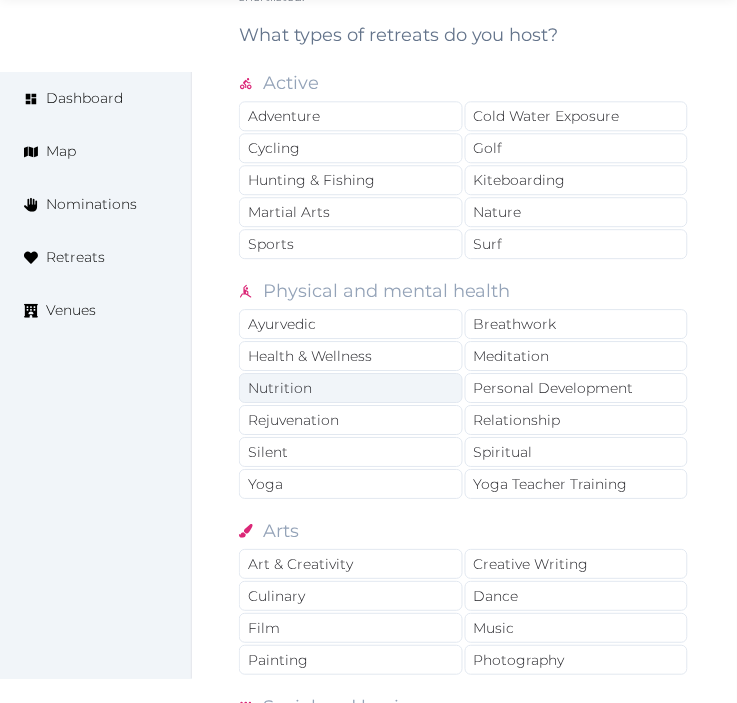scroll, scrollTop: 1444, scrollLeft: 0, axis: vertical 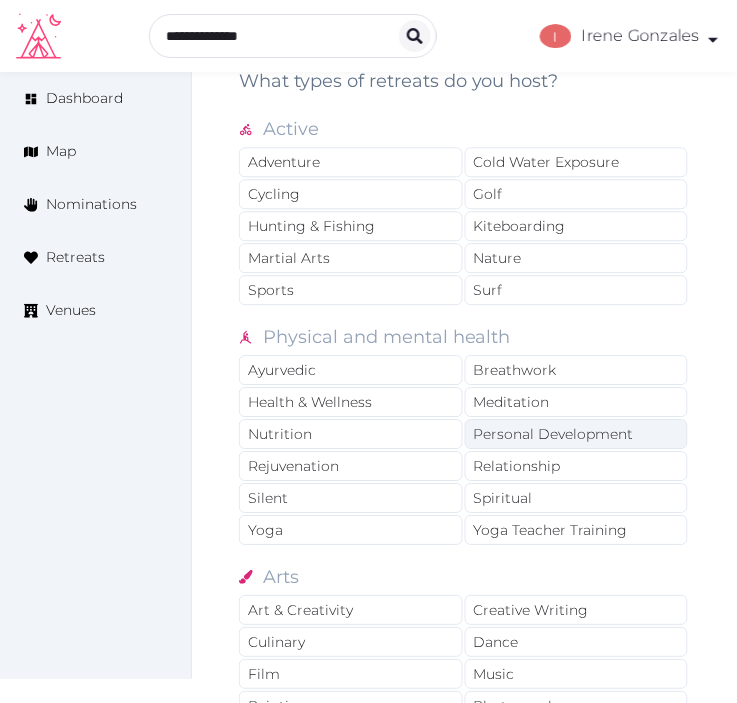 click on "Personal Development" at bounding box center [577, 434] 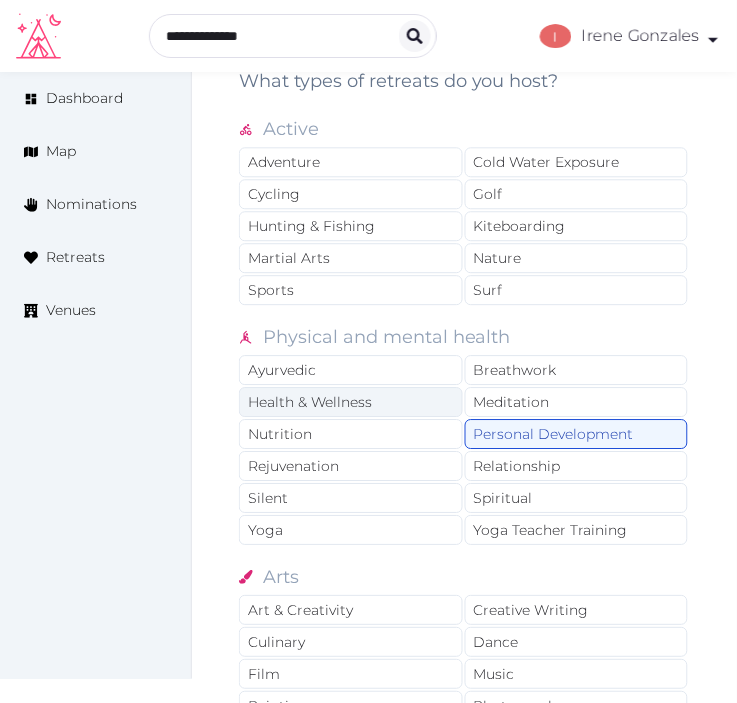 click on "Health & Wellness" at bounding box center (351, 402) 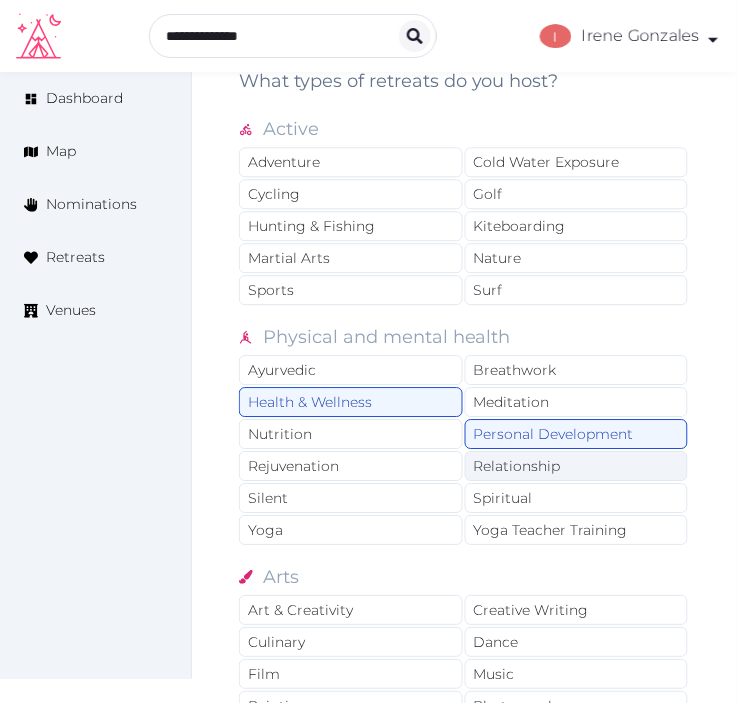 click on "Relationship" at bounding box center (577, 466) 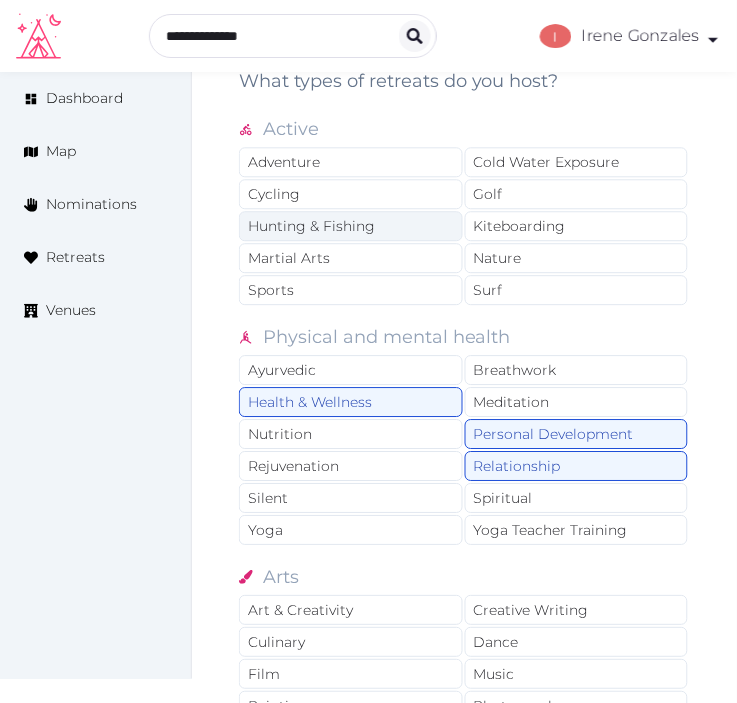 click on "Hunting & Fishing" at bounding box center (351, 226) 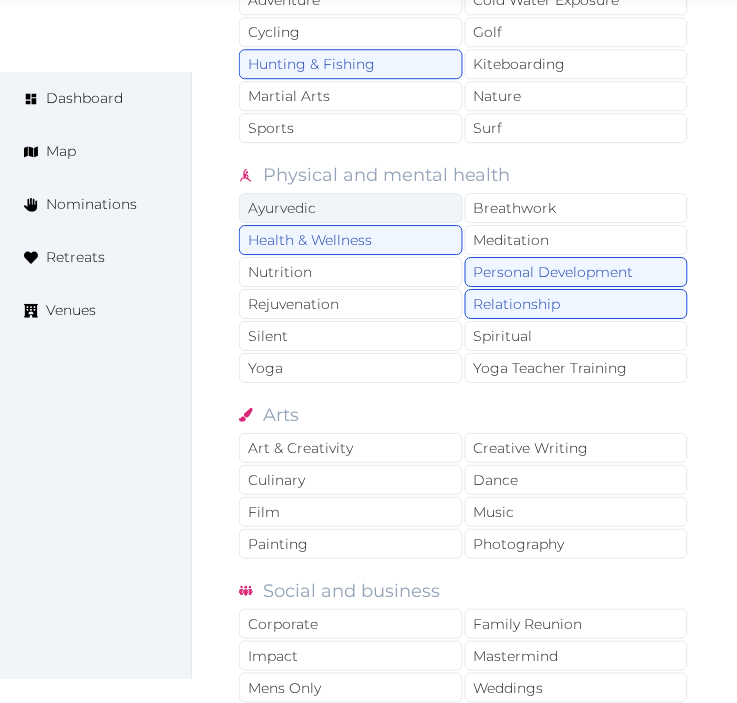 scroll, scrollTop: 1444, scrollLeft: 0, axis: vertical 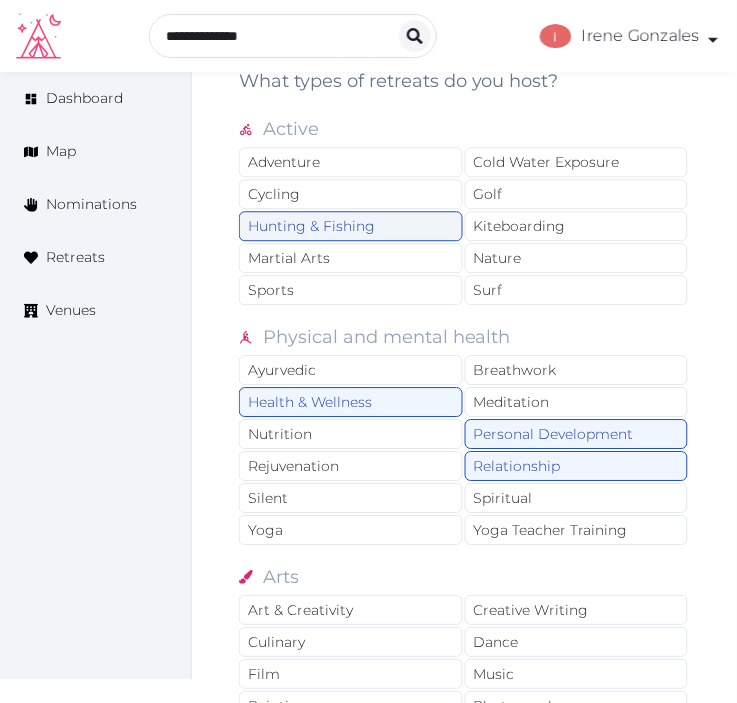 click on "Hunting & Fishing" at bounding box center [351, 226] 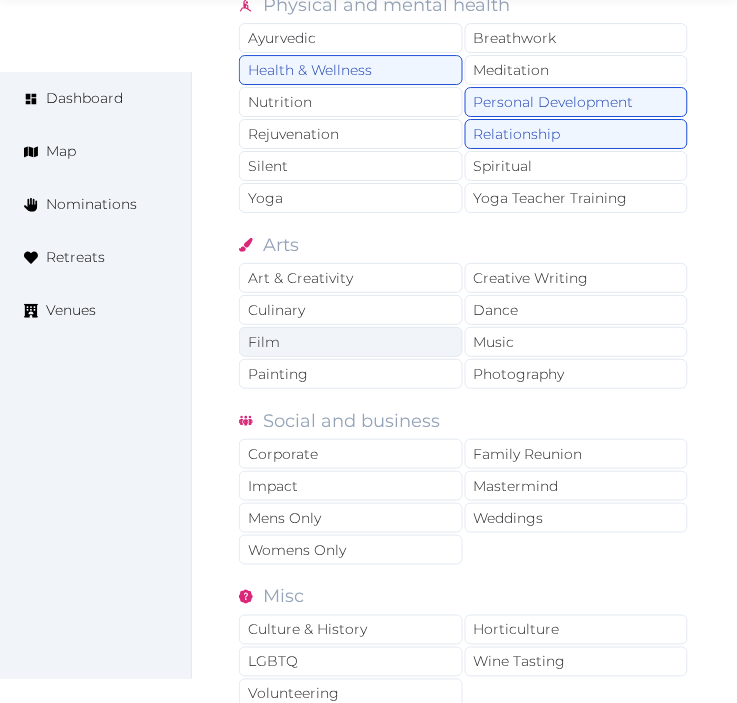 scroll, scrollTop: 1888, scrollLeft: 0, axis: vertical 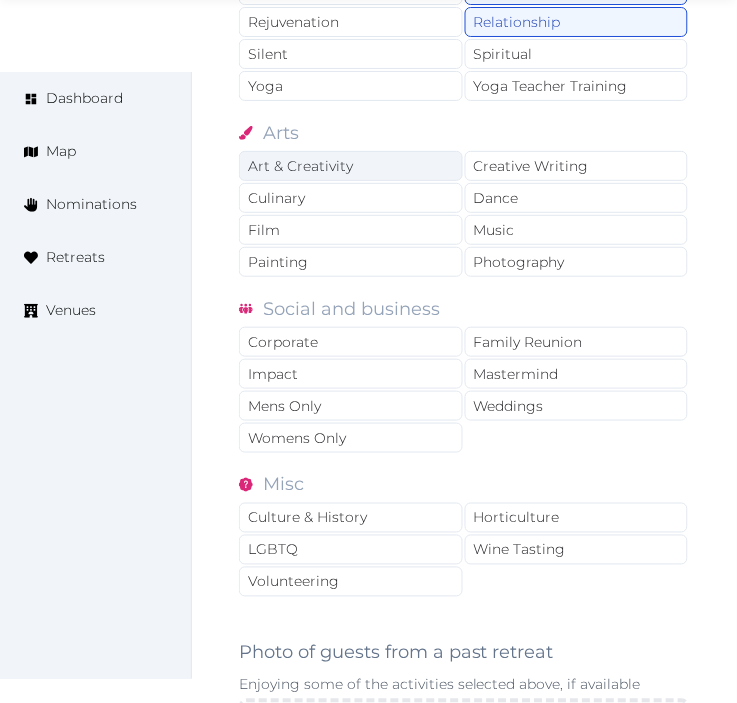 click on "Art & Creativity" at bounding box center (351, 166) 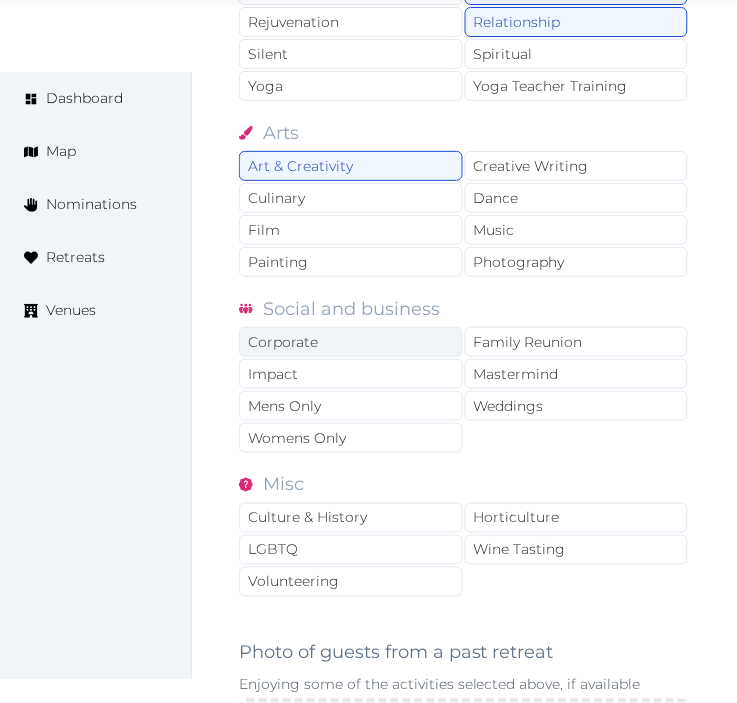 click on "Corporate" at bounding box center [351, 342] 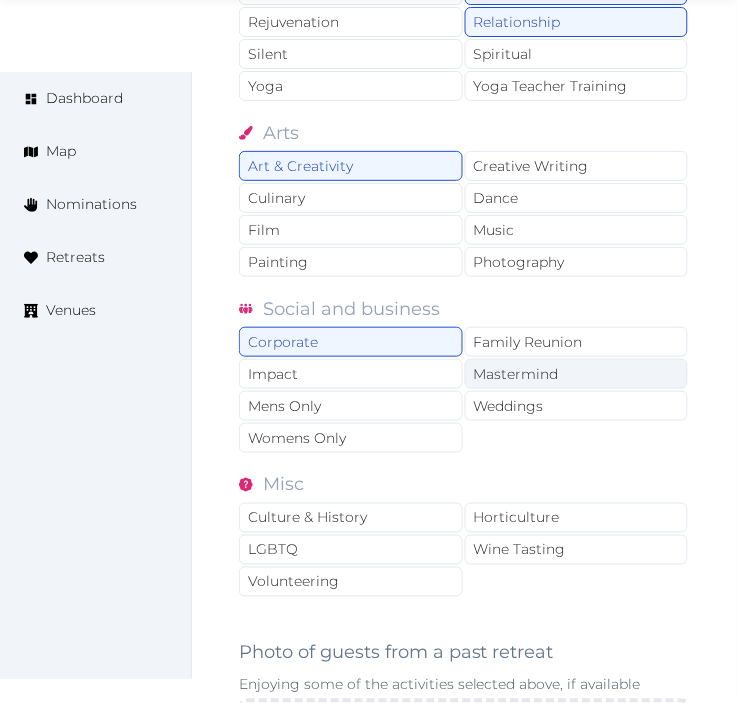 drag, startPoint x: 487, startPoint y: 343, endPoint x: 487, endPoint y: 375, distance: 32 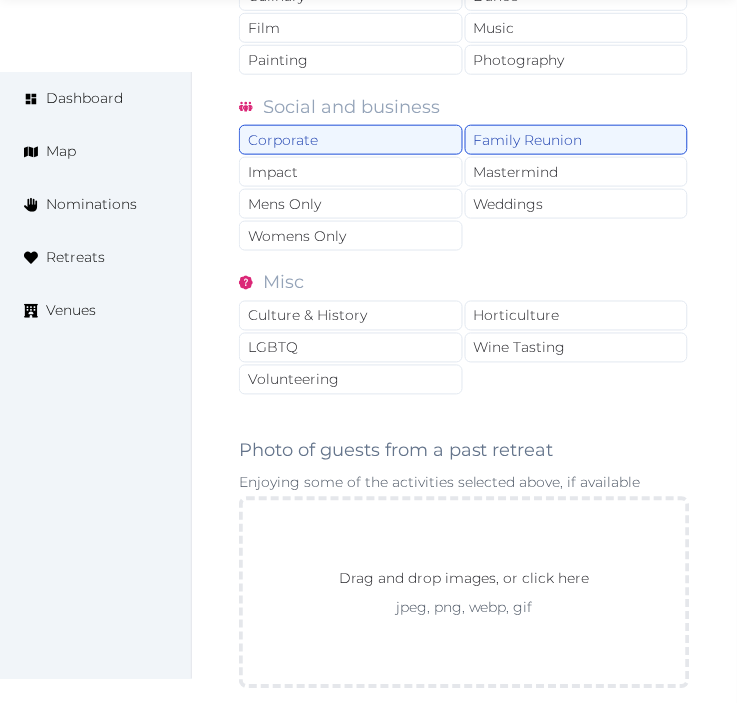 scroll, scrollTop: 2111, scrollLeft: 0, axis: vertical 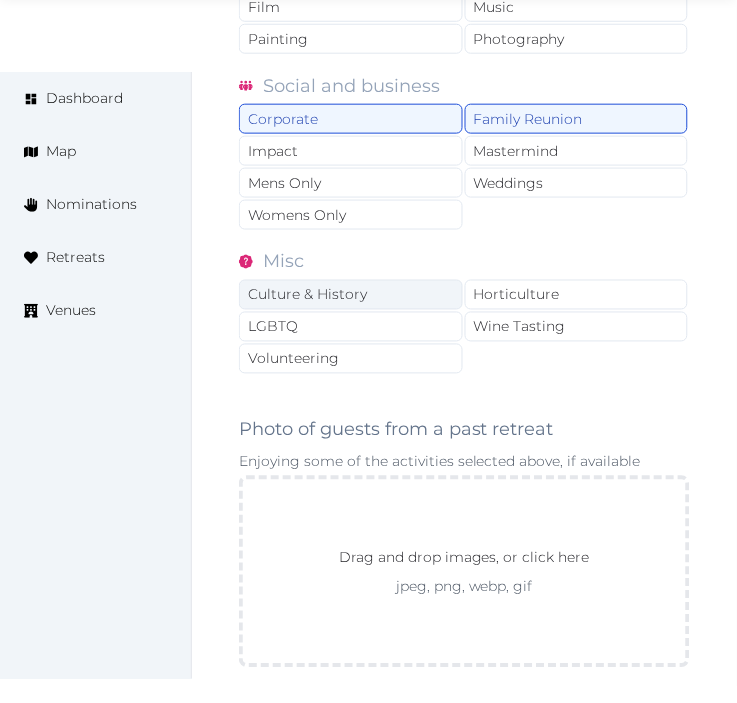 click on "Culture & History" at bounding box center [351, 295] 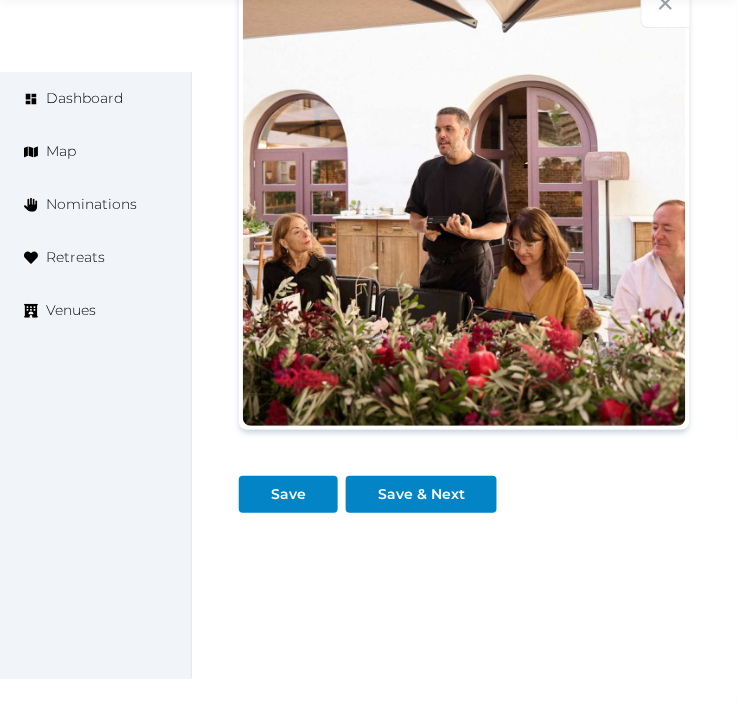 scroll, scrollTop: 2647, scrollLeft: 0, axis: vertical 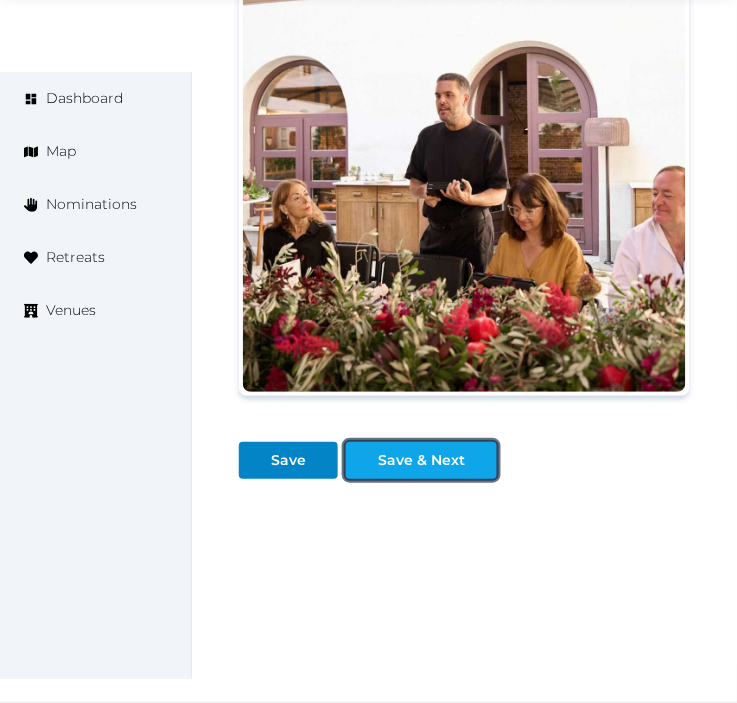 click on "Save & Next" at bounding box center [421, 460] 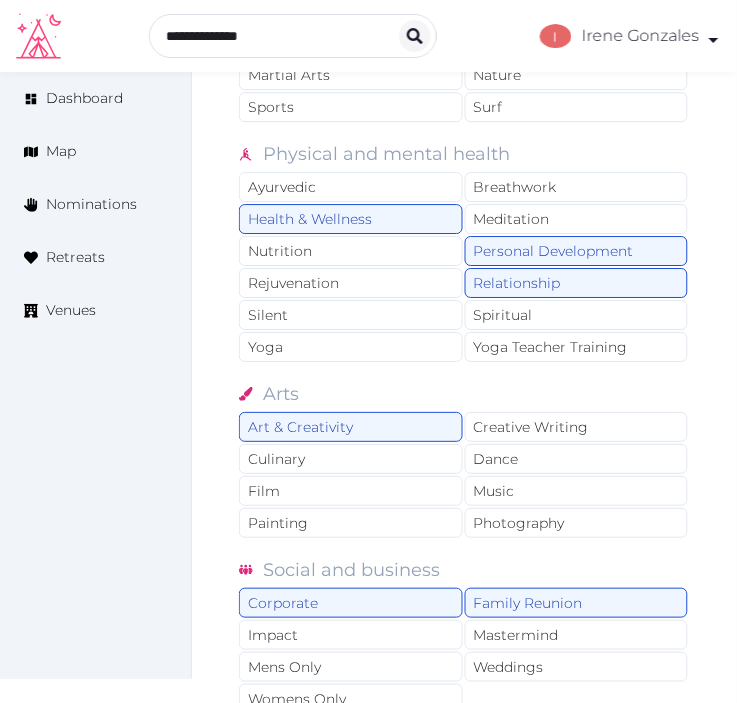 scroll, scrollTop: 1425, scrollLeft: 0, axis: vertical 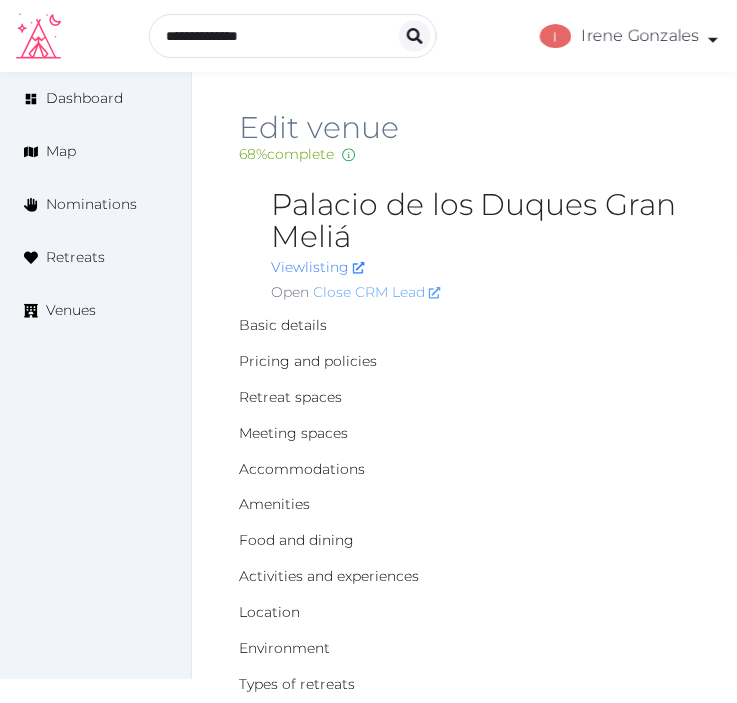 click on "Close CRM Lead" at bounding box center (377, 292) 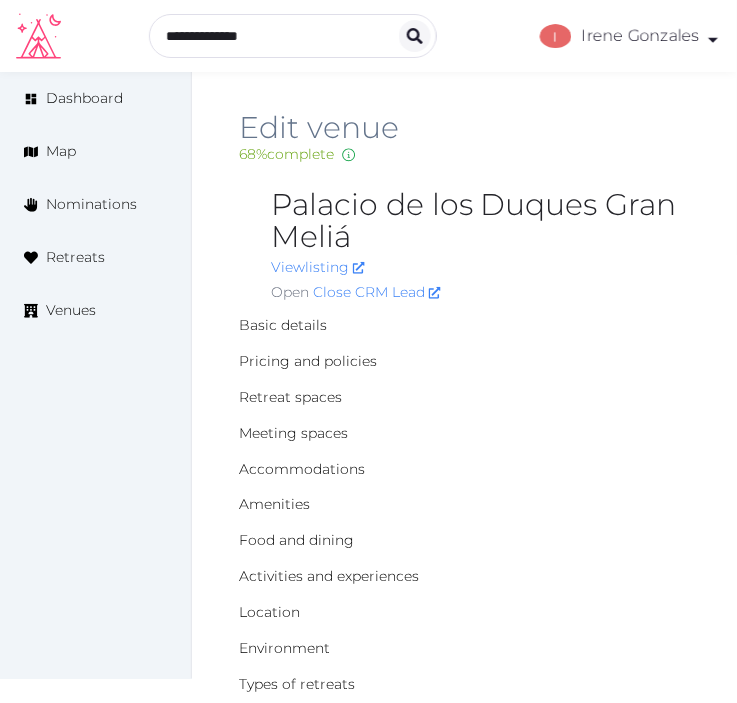 click on "Palacio de los Duques Gran Meliá" at bounding box center (480, 221) 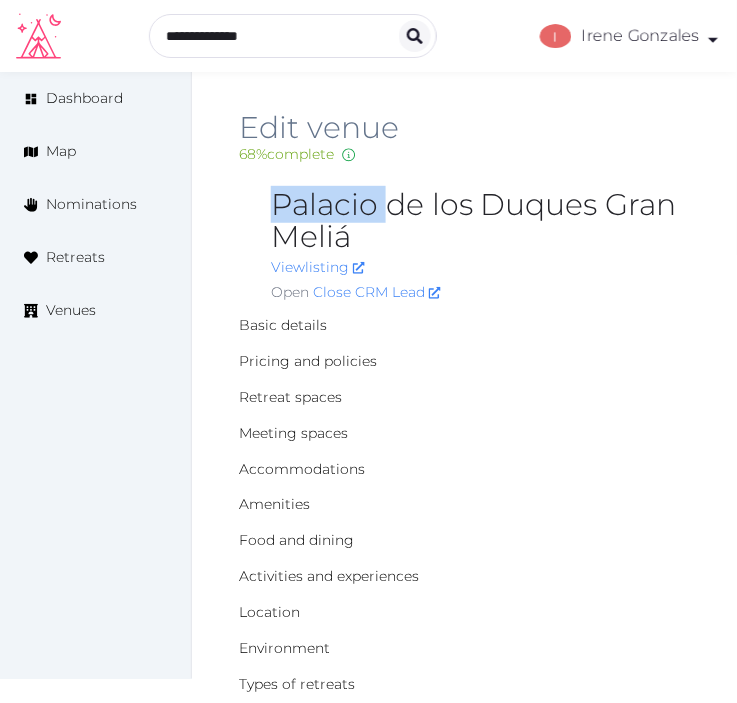 click on "Palacio de los Duques Gran Meliá" at bounding box center [480, 221] 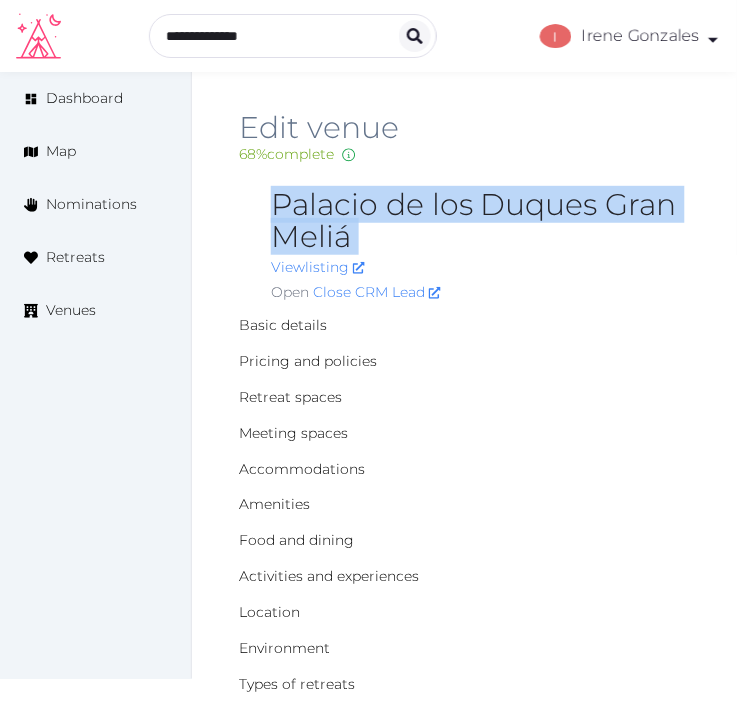 click on "Palacio de los Duques Gran Meliá" at bounding box center [480, 221] 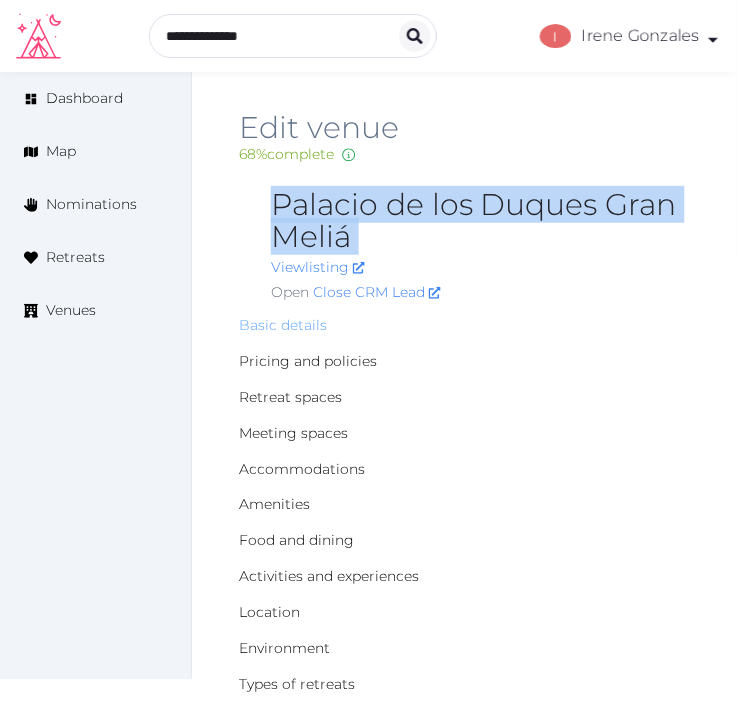click on "Basic details" at bounding box center (283, 325) 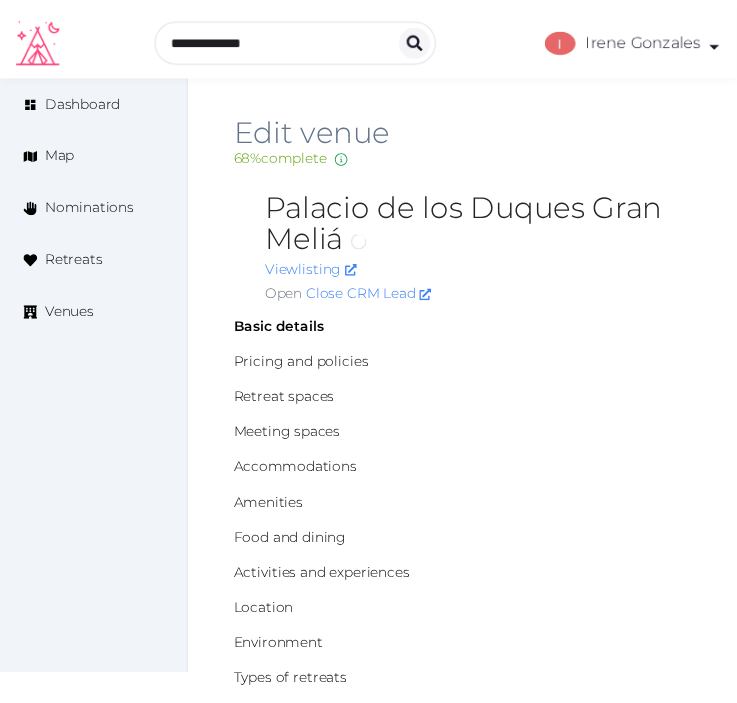 scroll, scrollTop: 0, scrollLeft: 0, axis: both 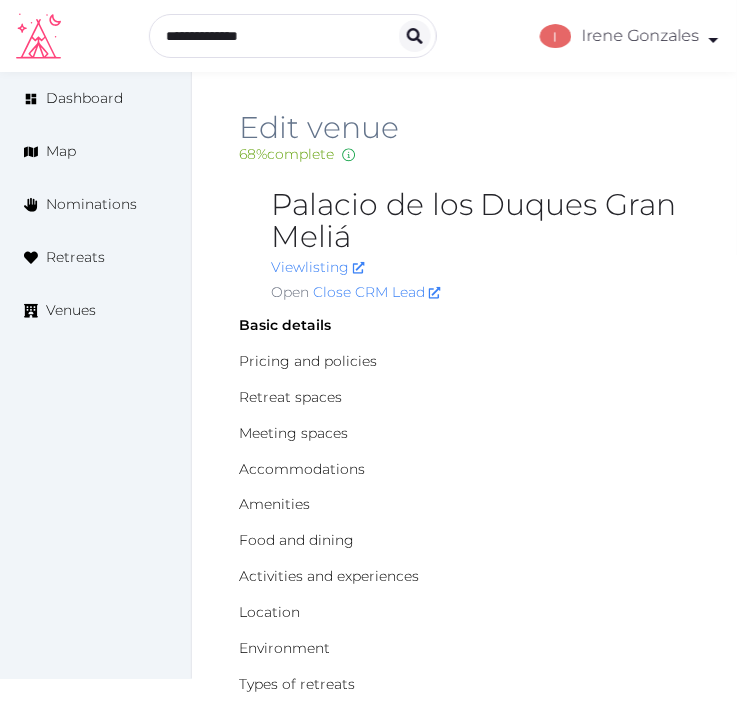click on "Palacio de los Duques Gran Meliá" at bounding box center [480, 221] 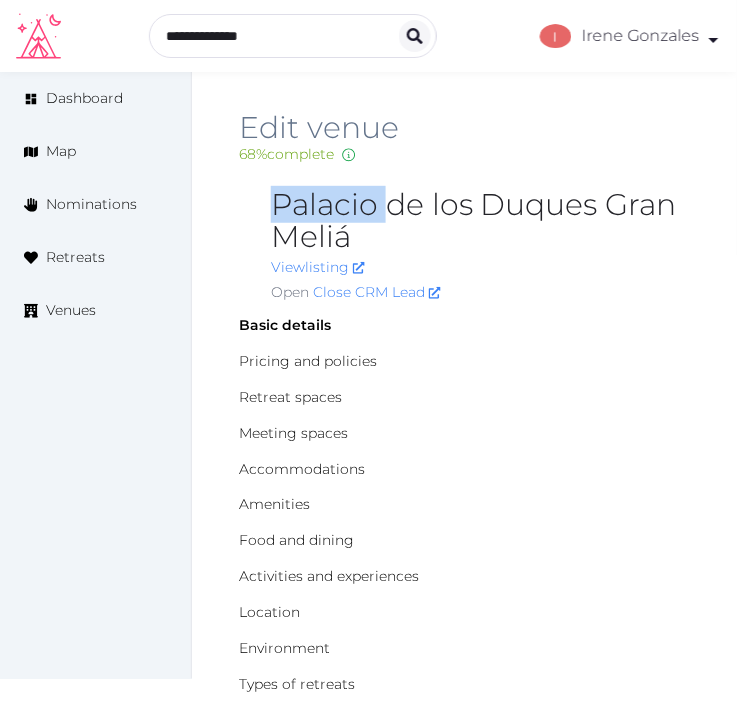 click on "Palacio de los Duques Gran Meliá" at bounding box center (480, 221) 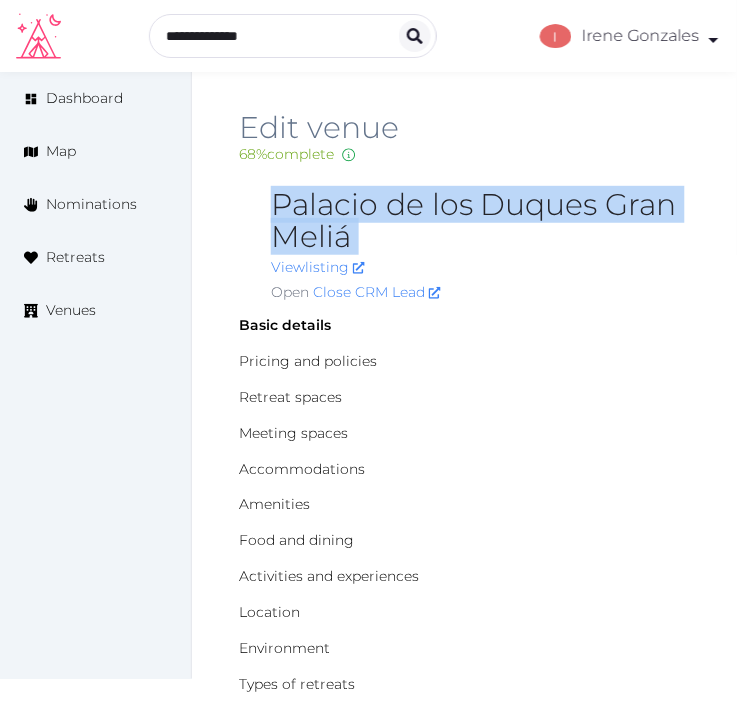 click on "Palacio de los Duques Gran Meliá" at bounding box center [480, 221] 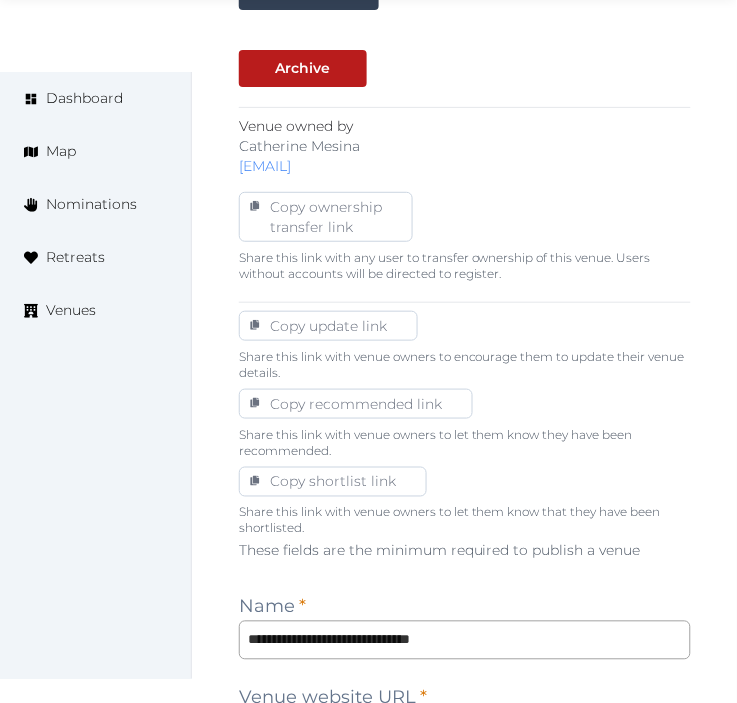 scroll, scrollTop: 1111, scrollLeft: 0, axis: vertical 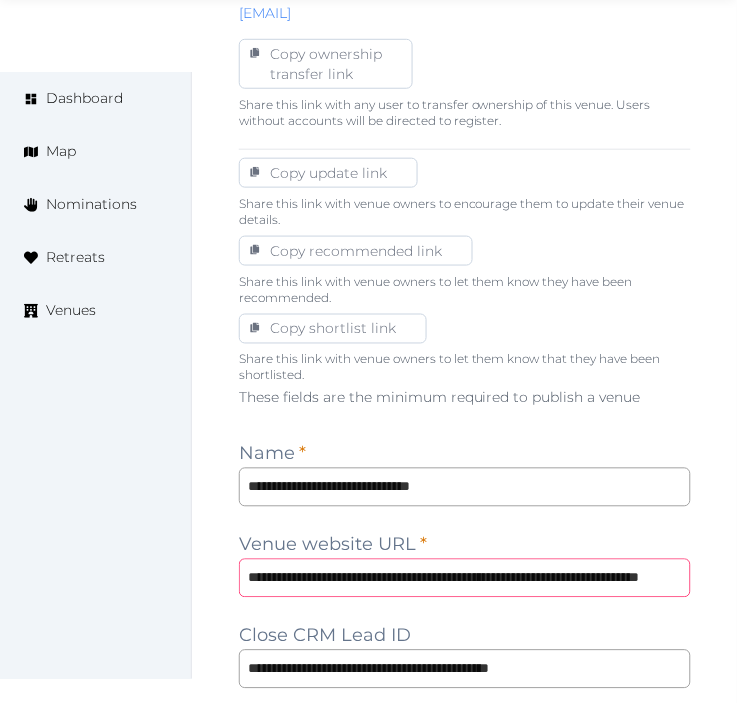 click on "**********" at bounding box center (465, 578) 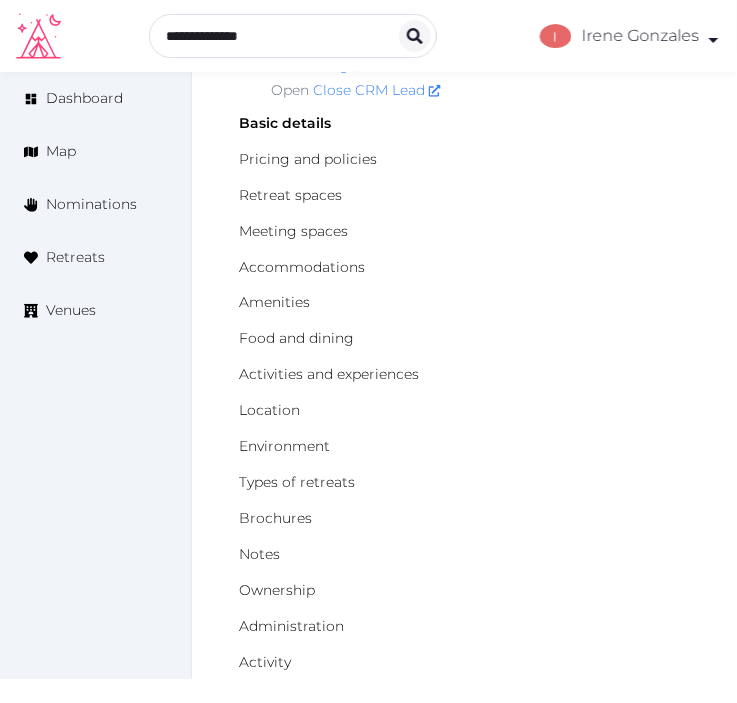 scroll, scrollTop: 0, scrollLeft: 0, axis: both 